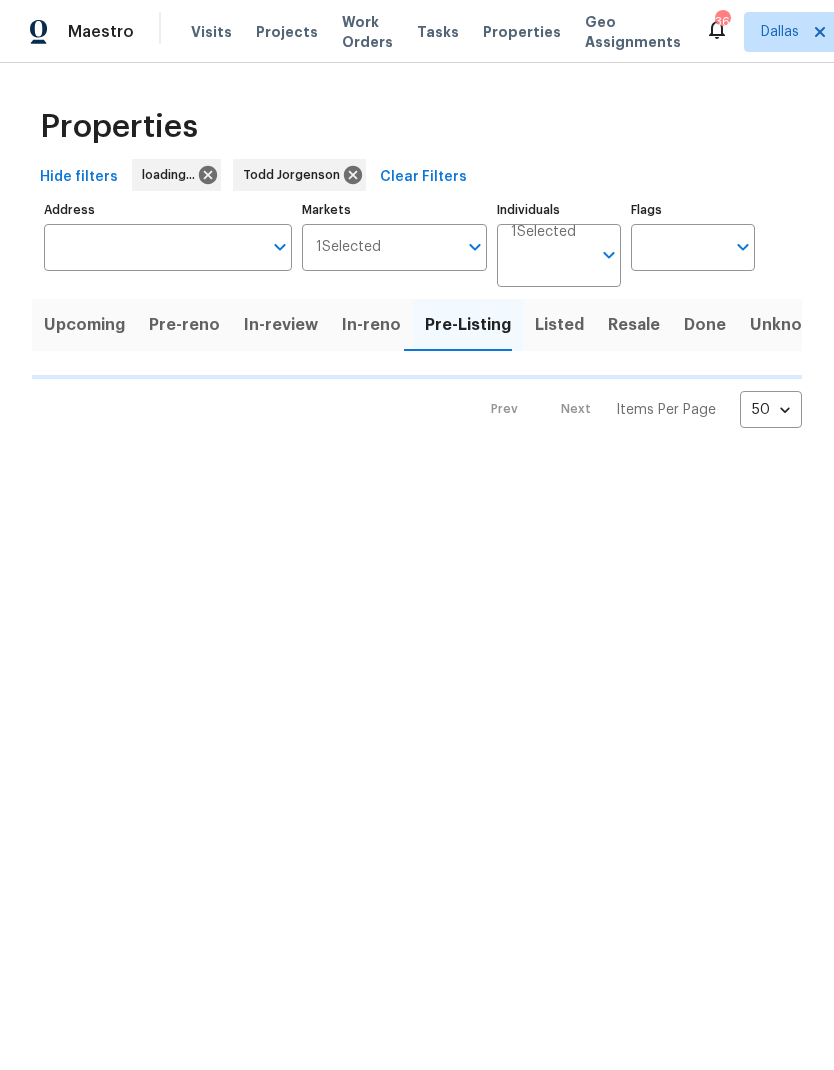 scroll, scrollTop: 0, scrollLeft: 0, axis: both 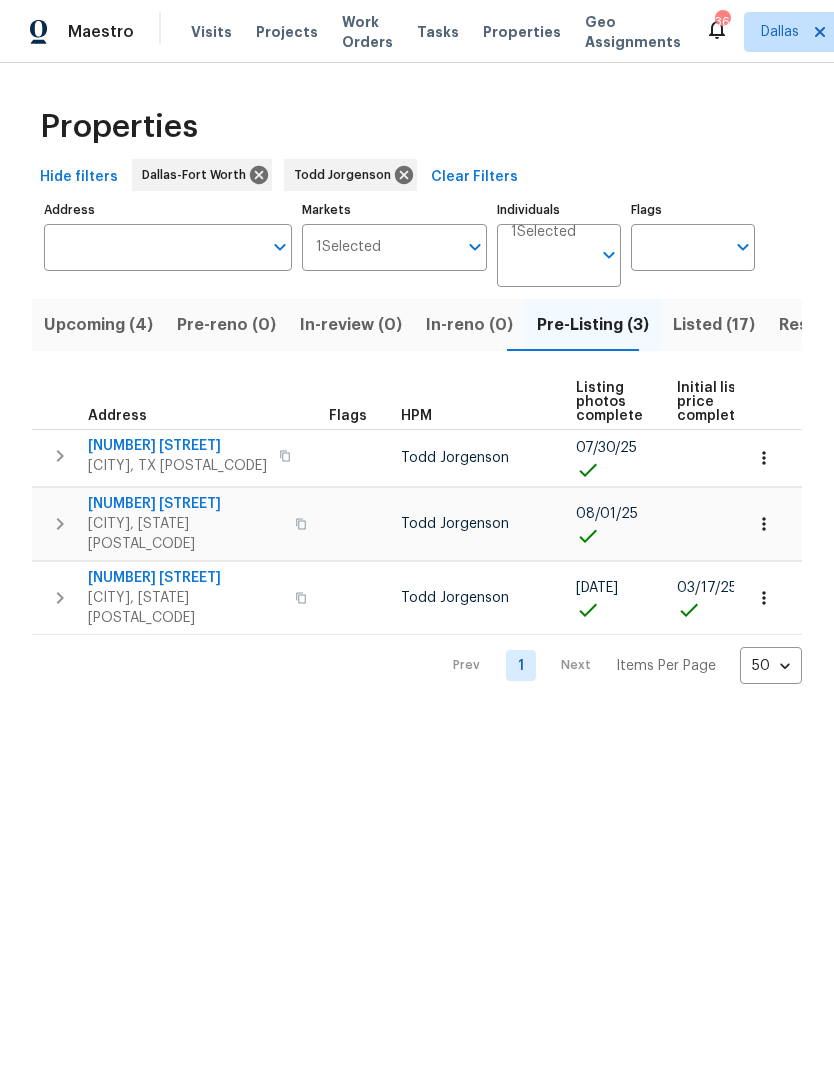 click on "Upcoming (4)" at bounding box center [98, 325] 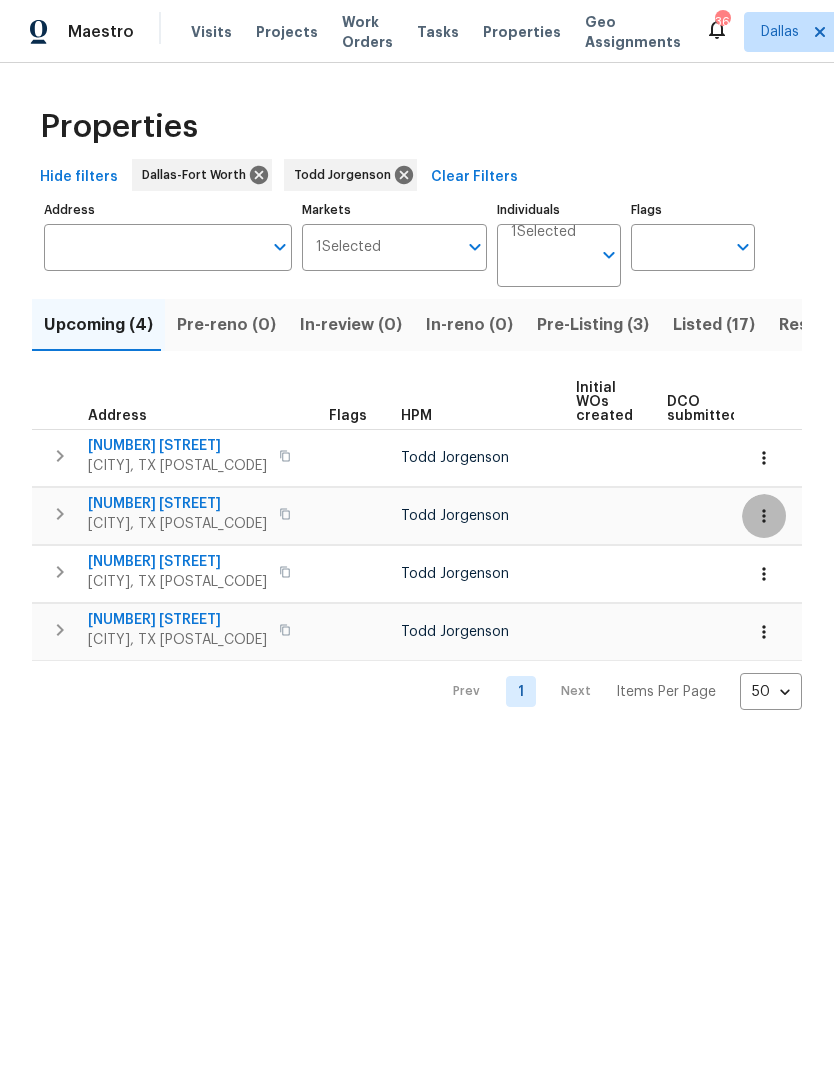 click 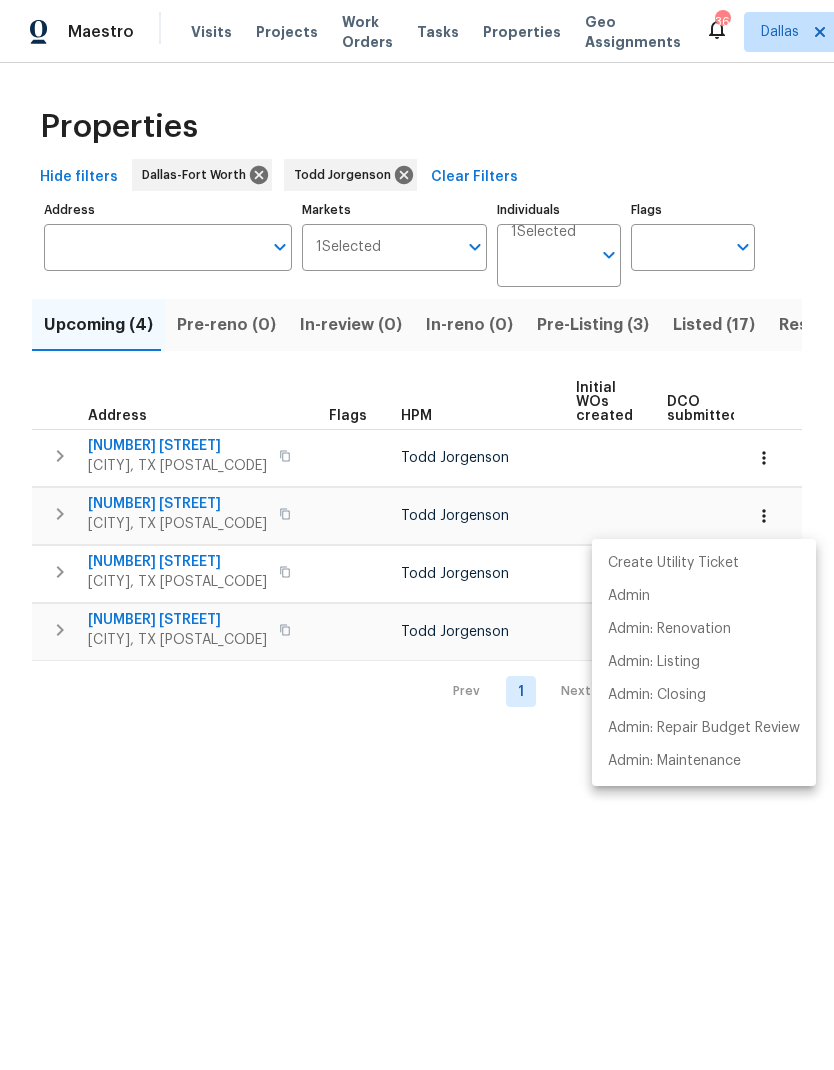 click at bounding box center (417, 535) 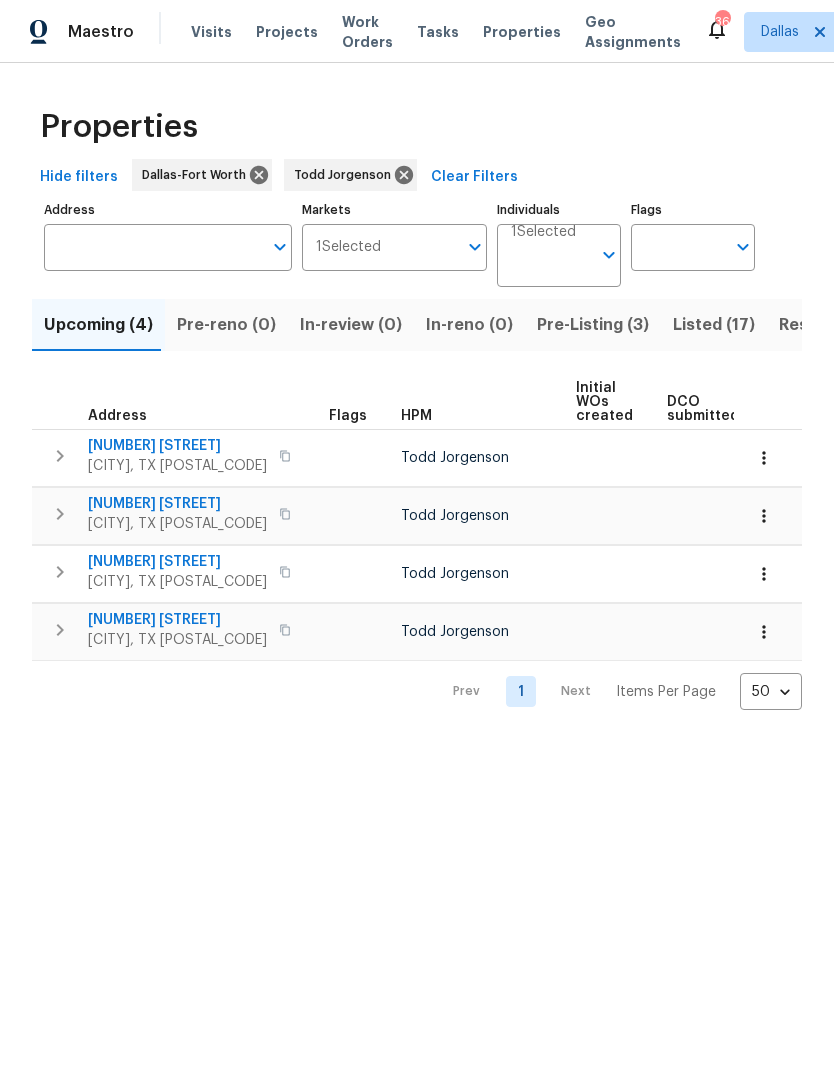 click on "2206 Hunter Place Ln" at bounding box center (177, 504) 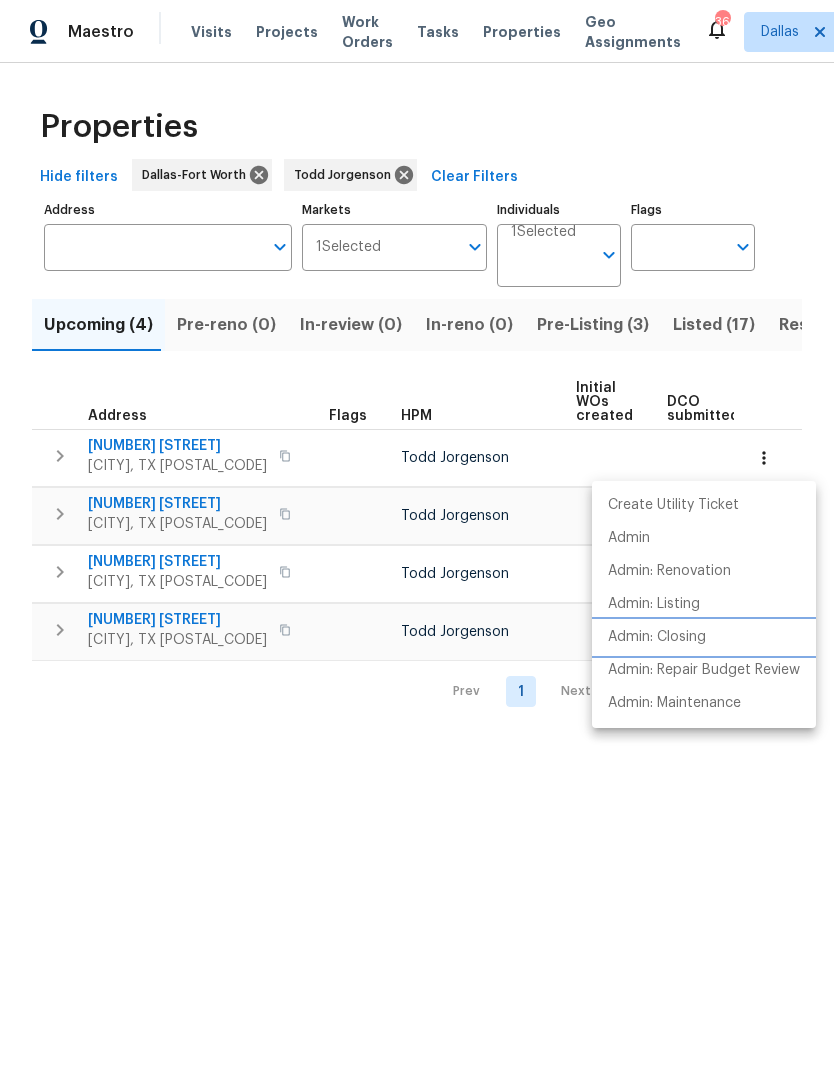 click on "Admin: Closing" at bounding box center (657, 637) 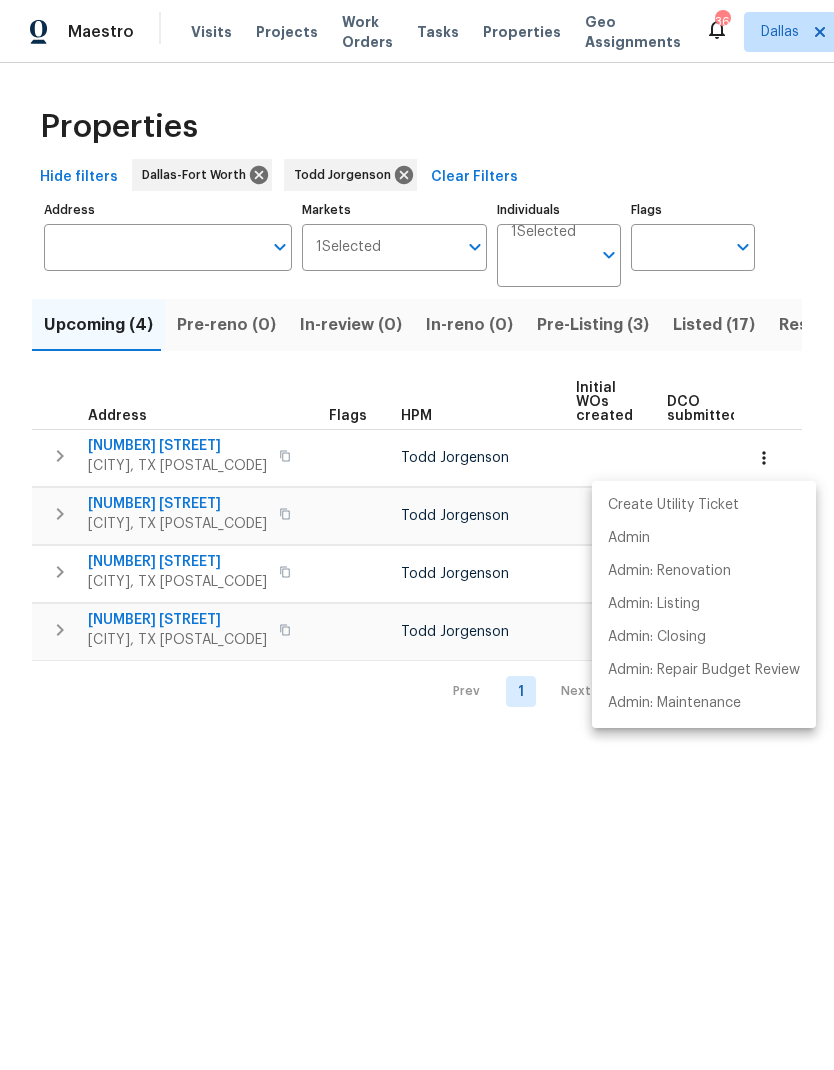 click at bounding box center (417, 535) 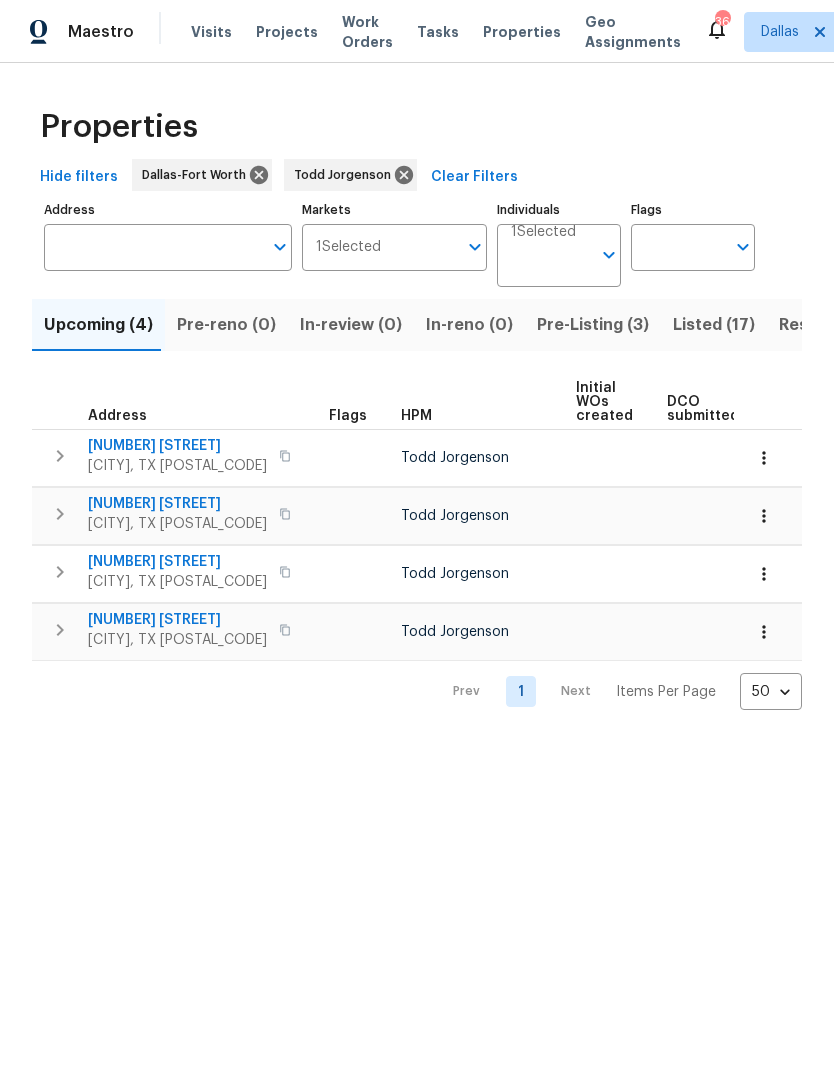 click 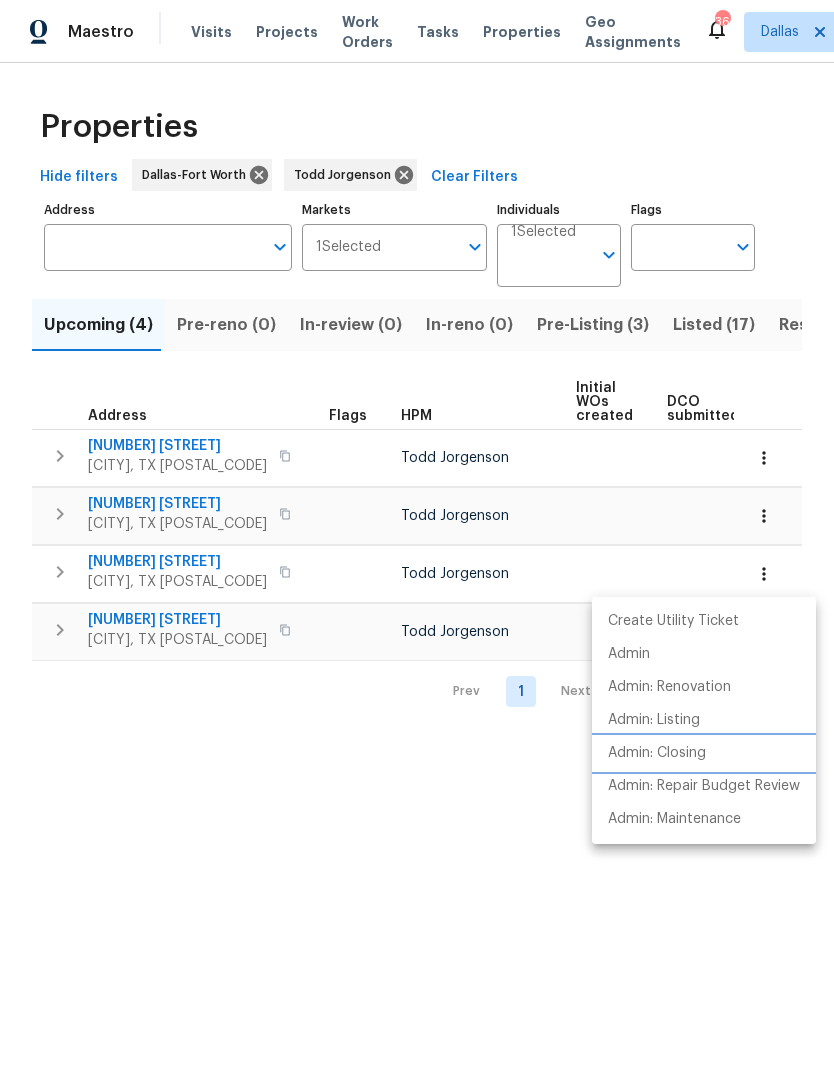 click on "Admin: Closing" at bounding box center (657, 753) 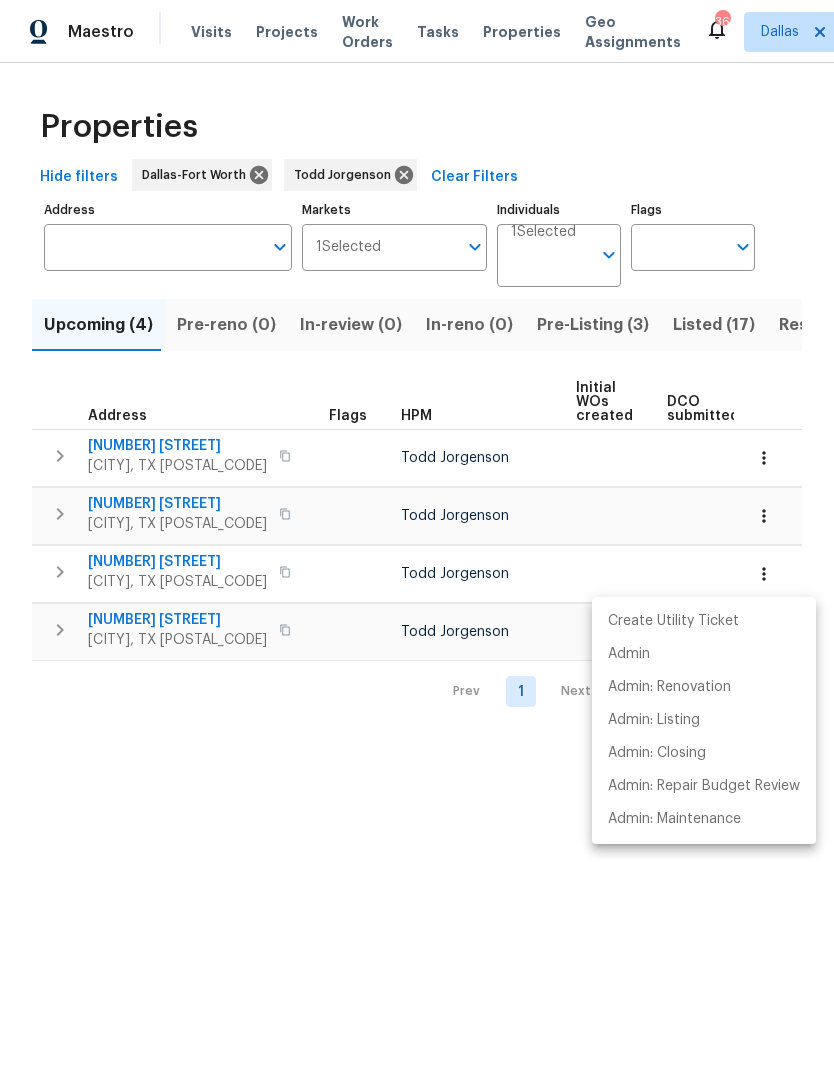 click at bounding box center (417, 535) 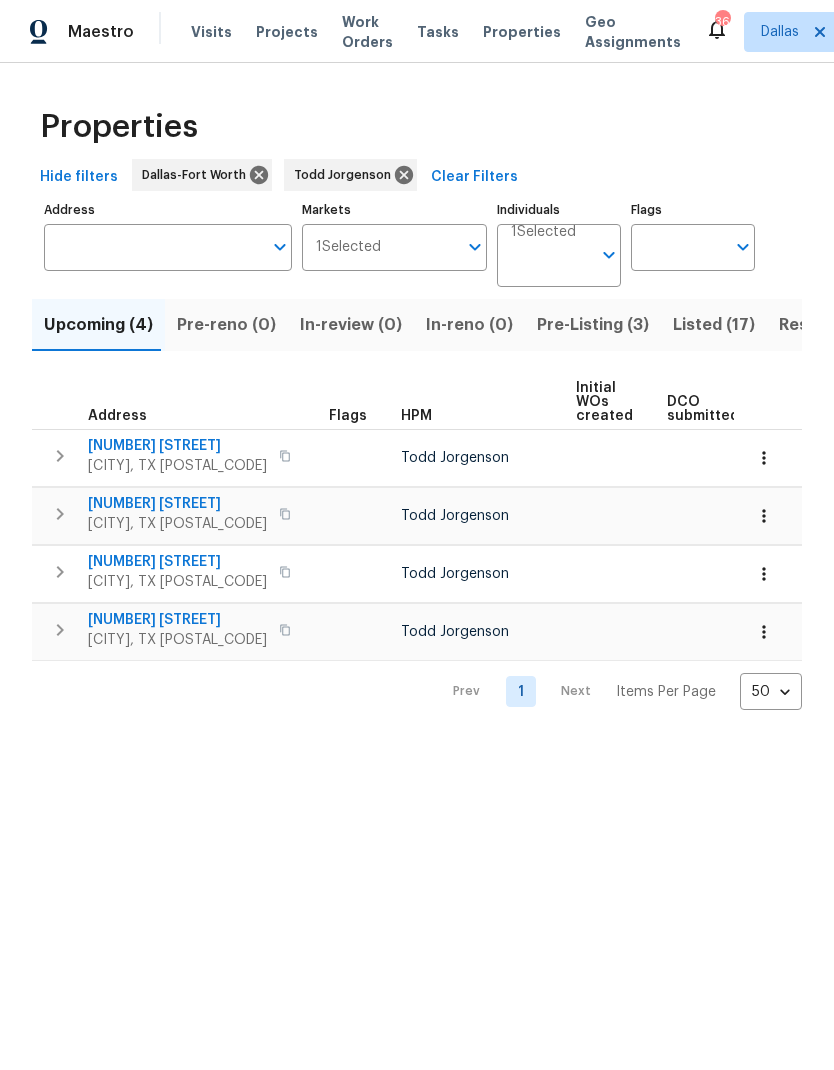 click 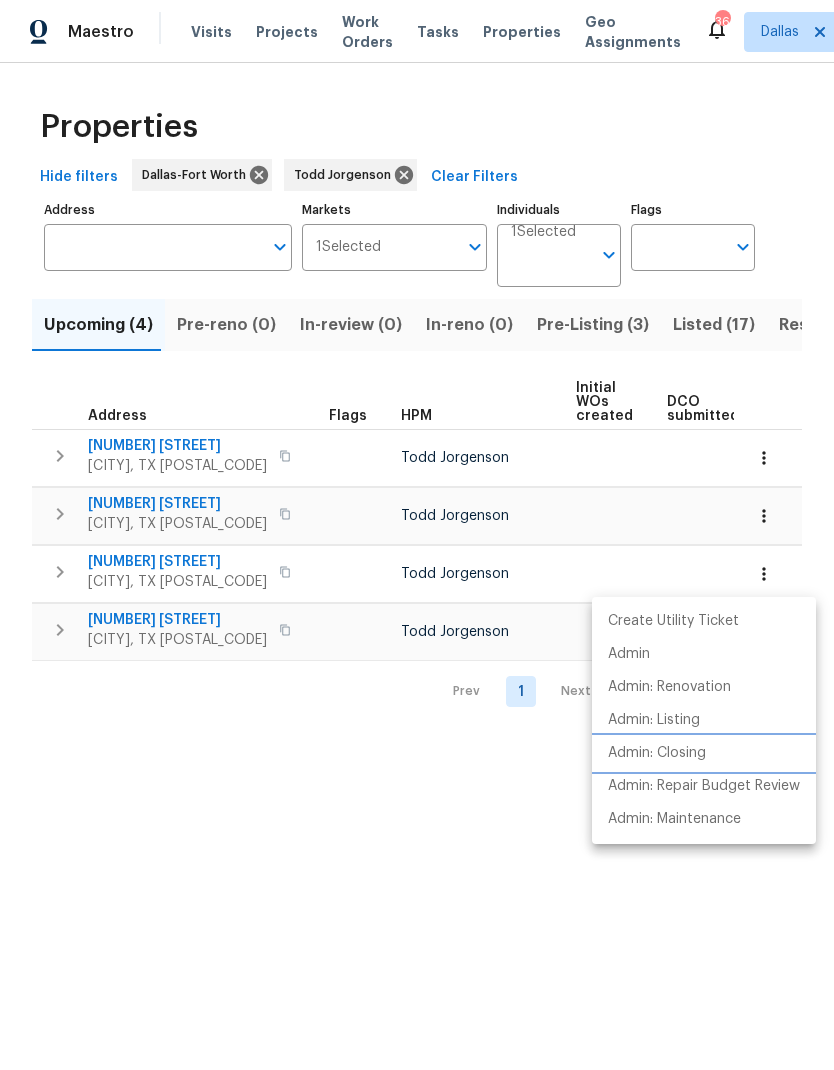 click on "Admin: Closing" at bounding box center (657, 753) 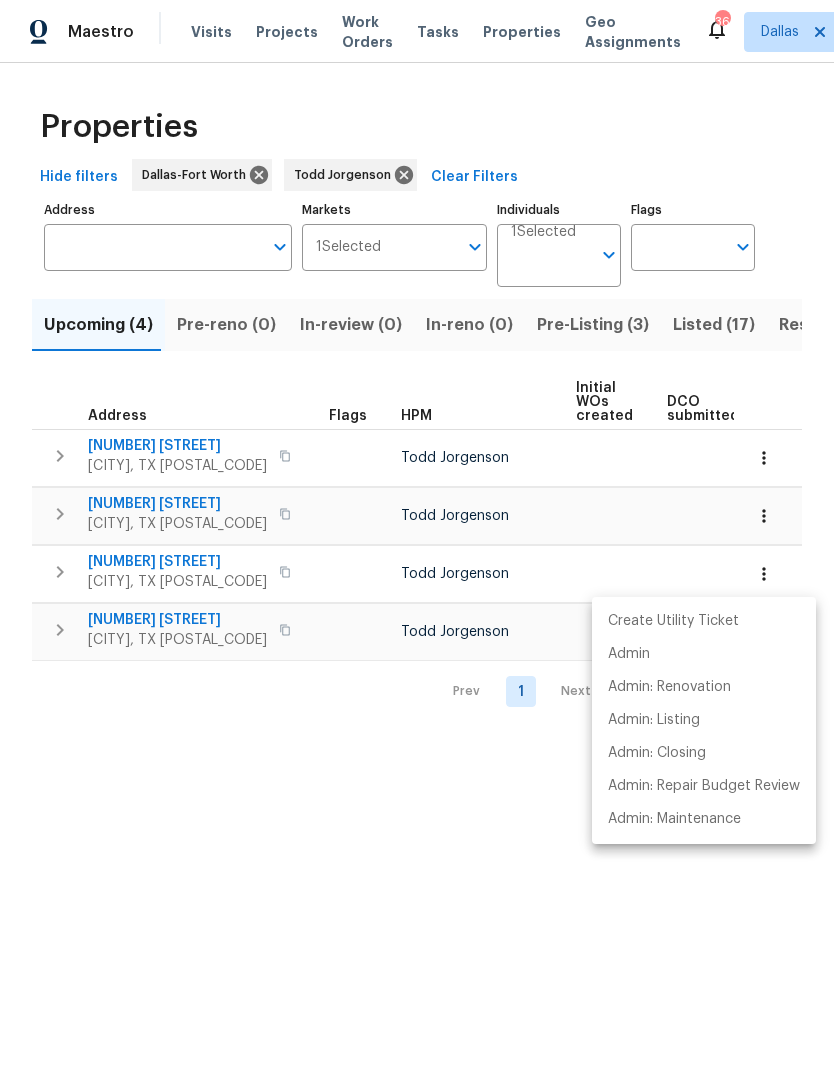 click at bounding box center (417, 535) 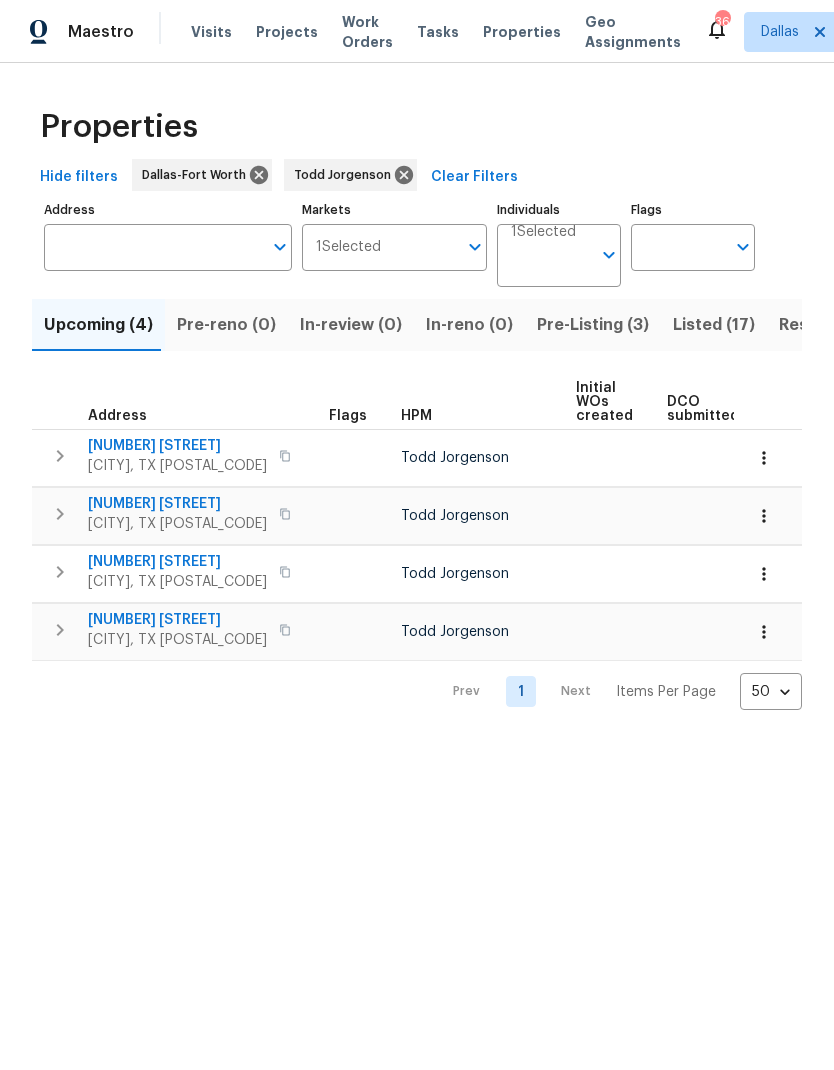 click 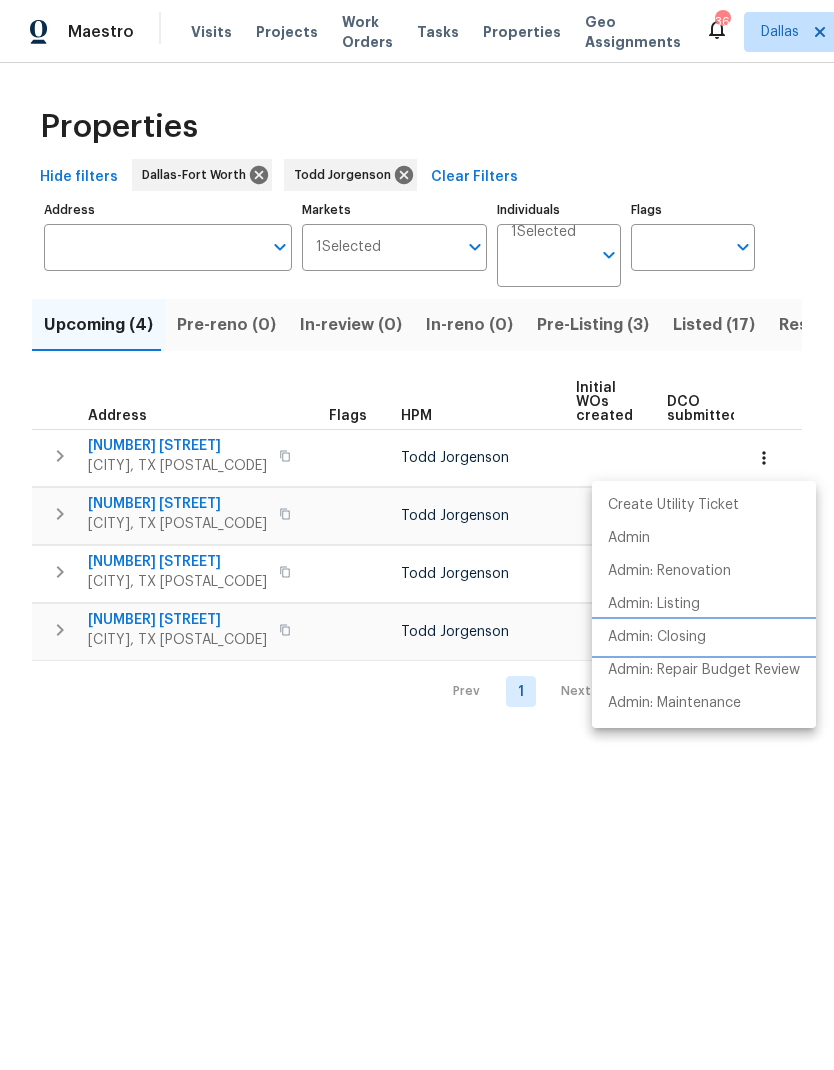 click on "Admin: Closing" at bounding box center [657, 637] 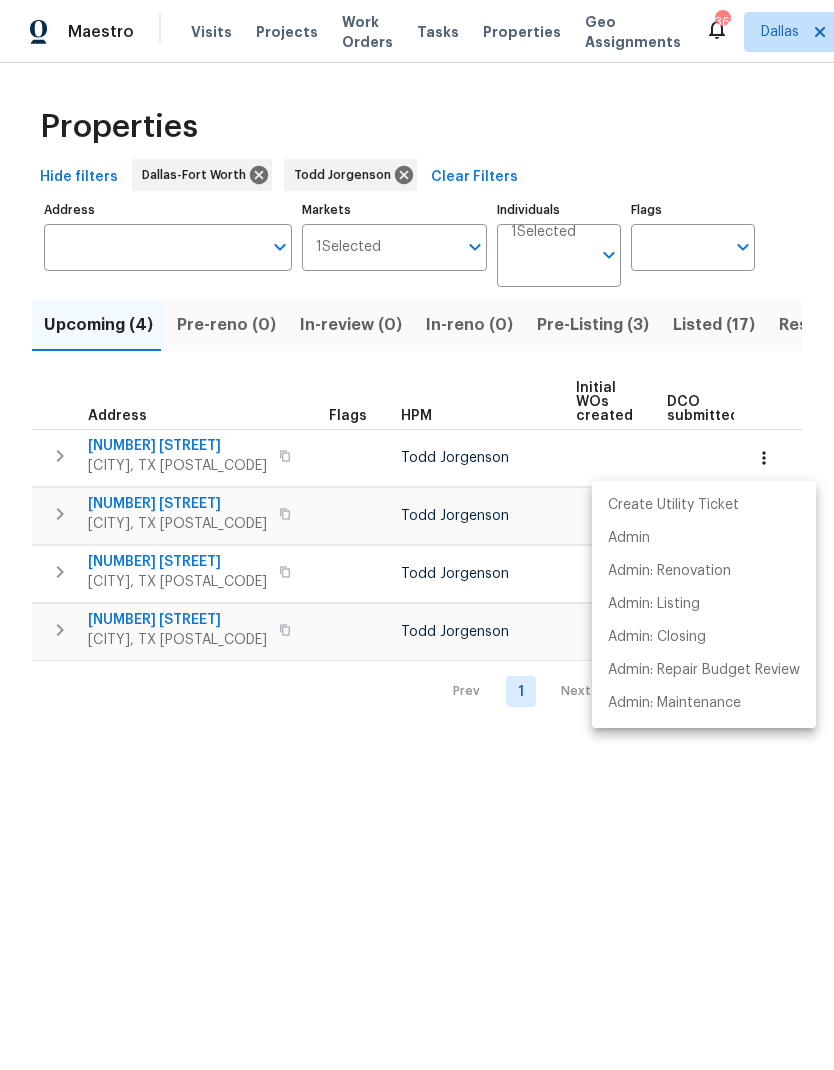 click at bounding box center (417, 535) 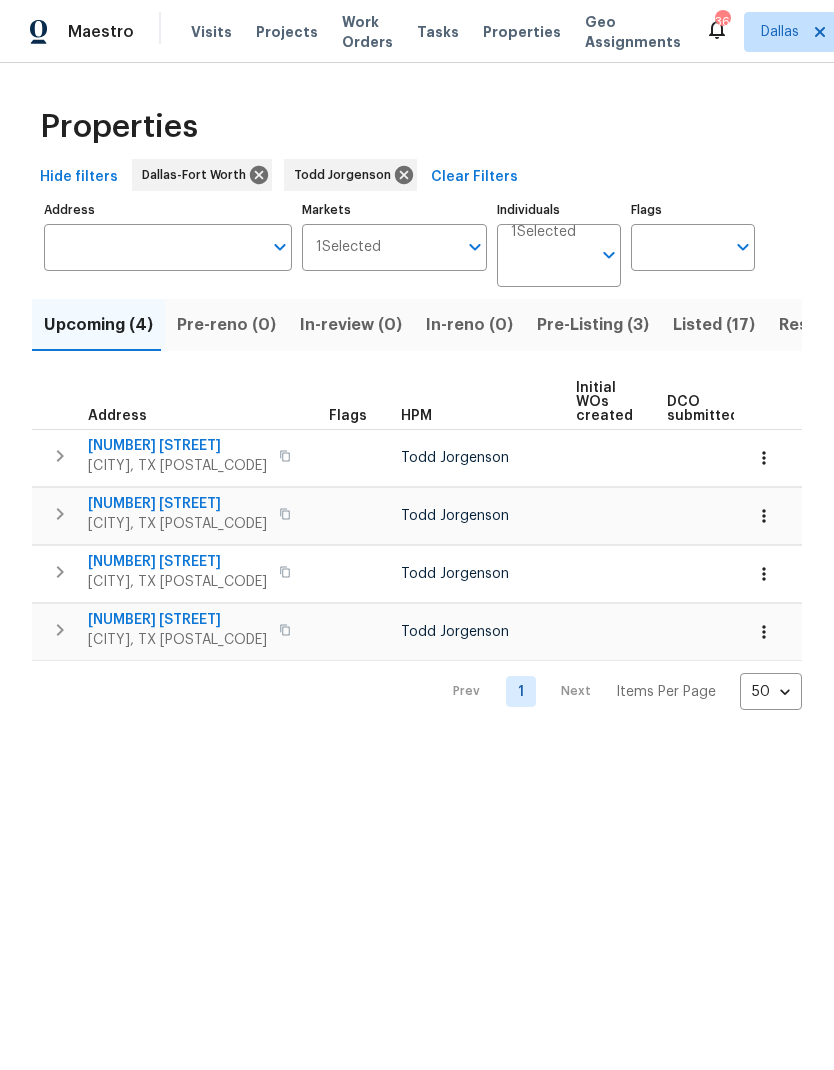 click 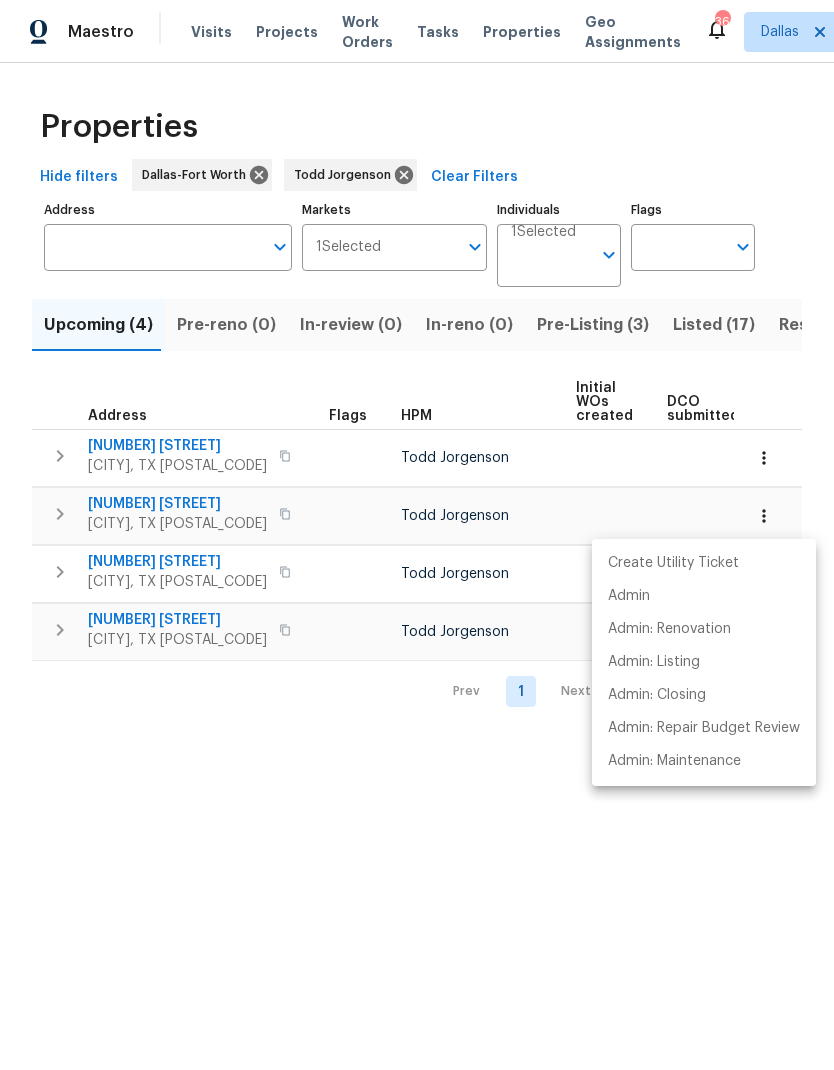 click at bounding box center [417, 535] 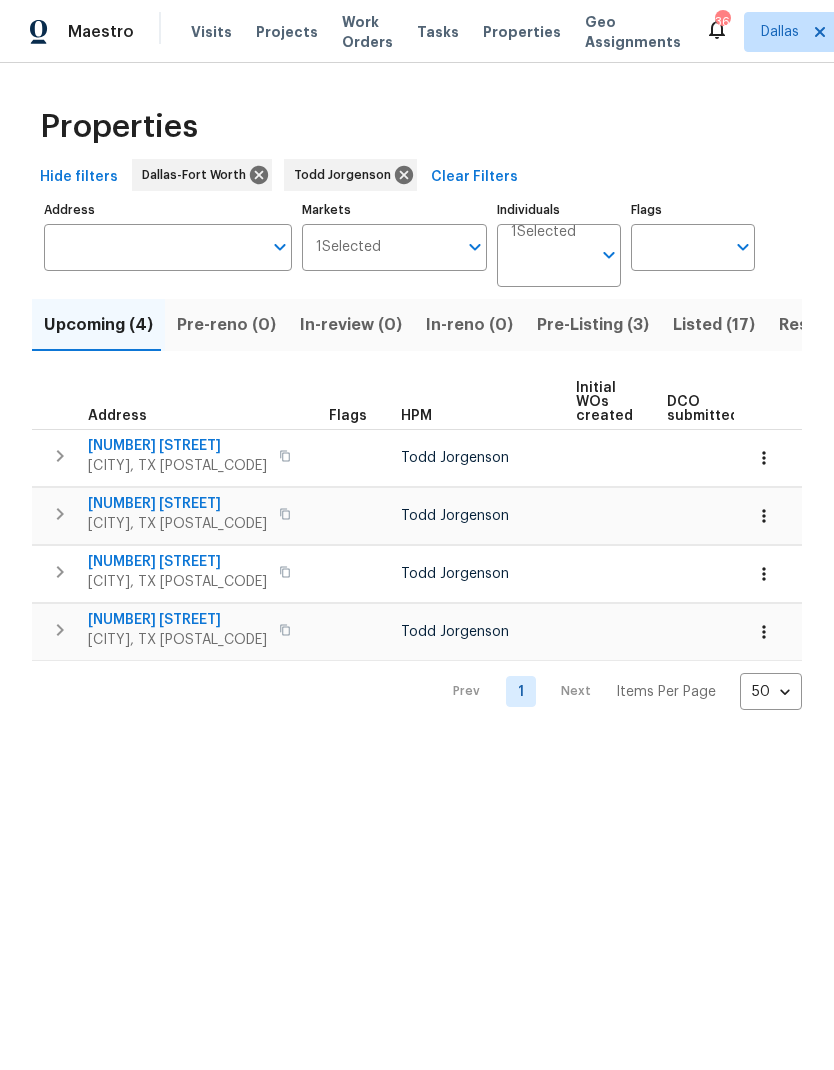scroll, scrollTop: 0, scrollLeft: 0, axis: both 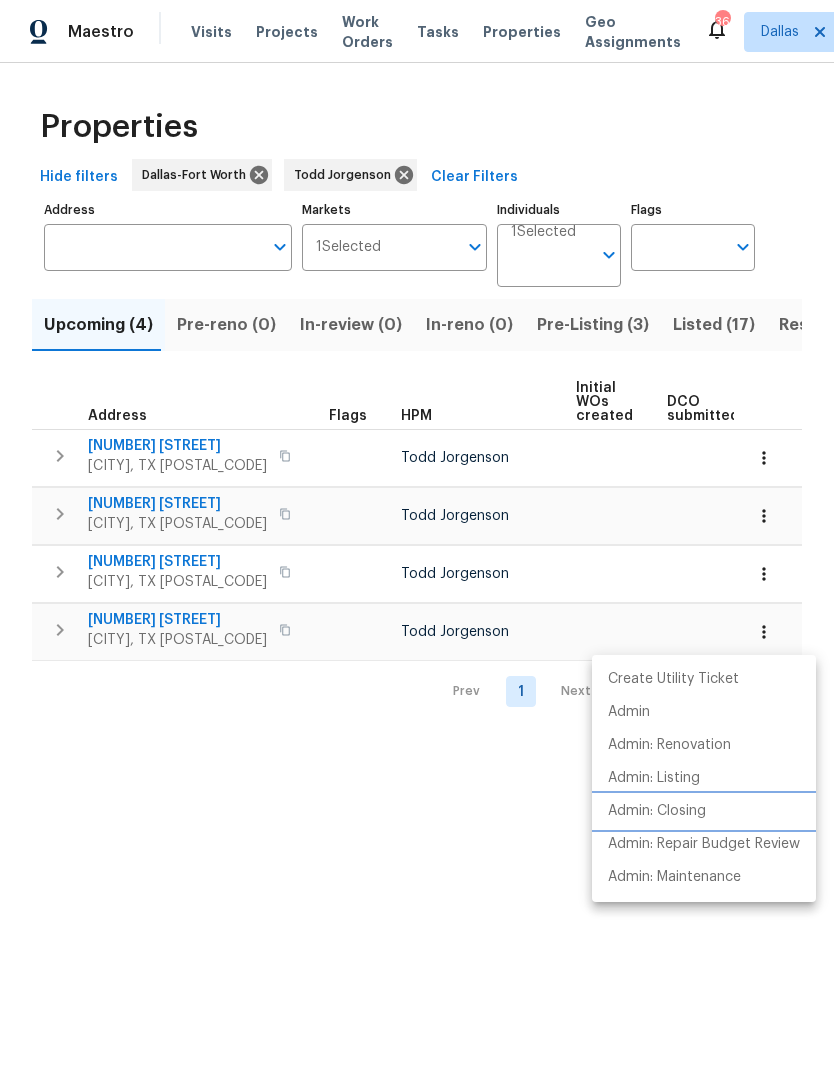 click on "Admin: Closing" at bounding box center (657, 811) 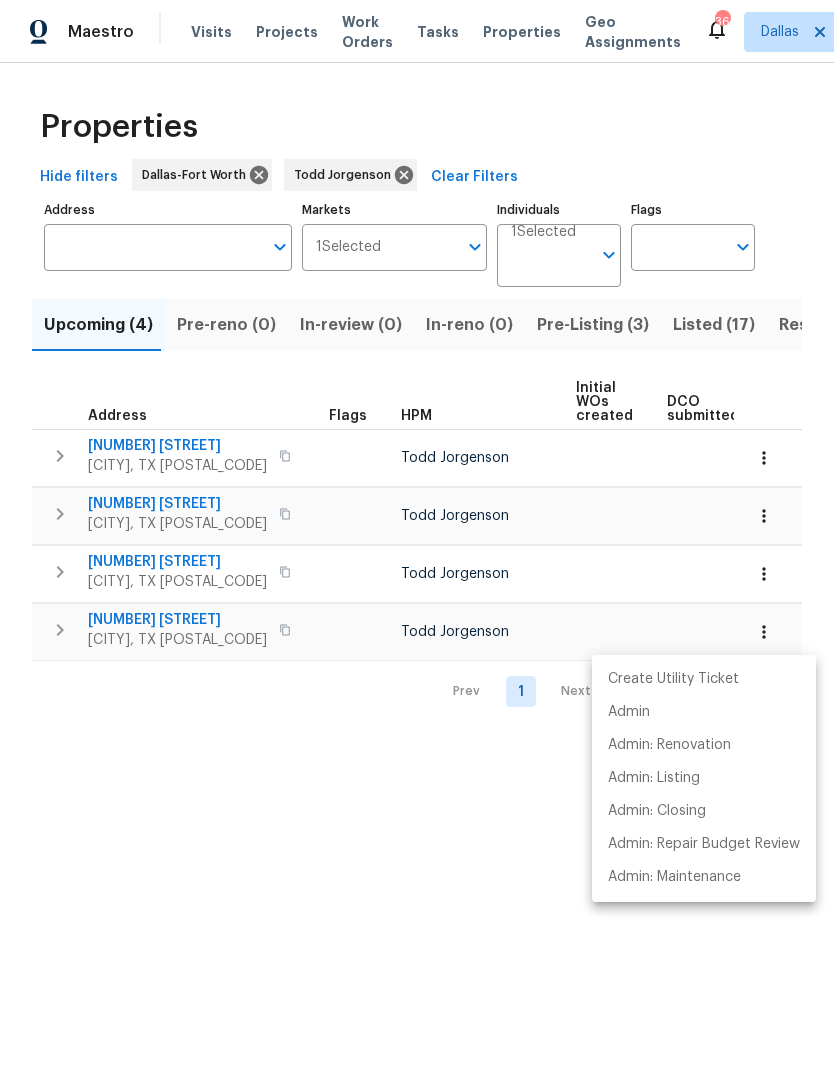 click at bounding box center (417, 535) 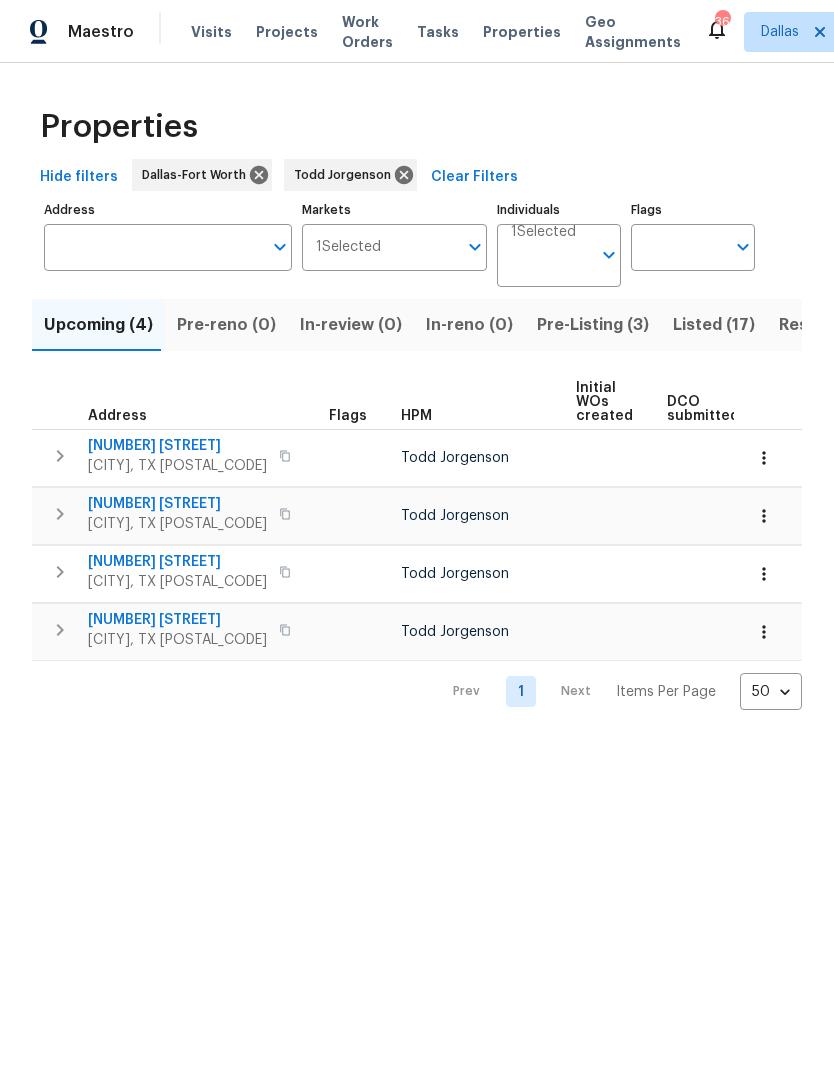 click on "3310 Bryn Mawr Dr" at bounding box center [177, 562] 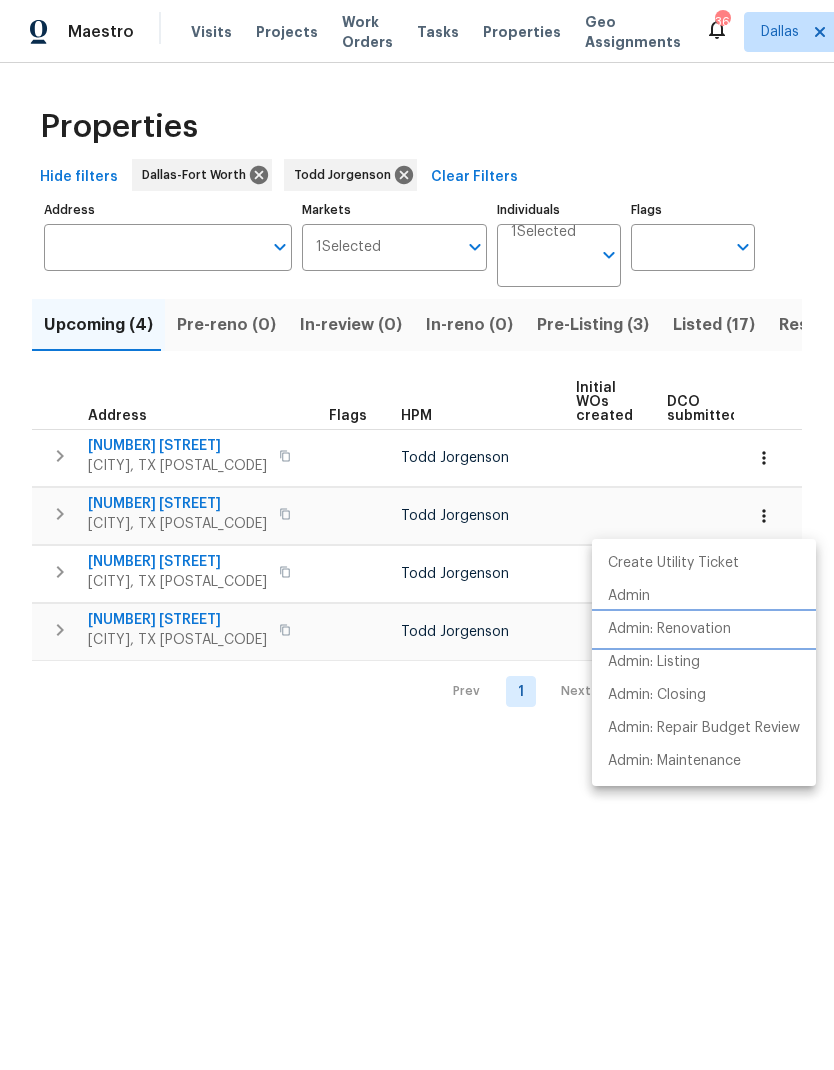 click on "Admin: Renovation" at bounding box center [669, 629] 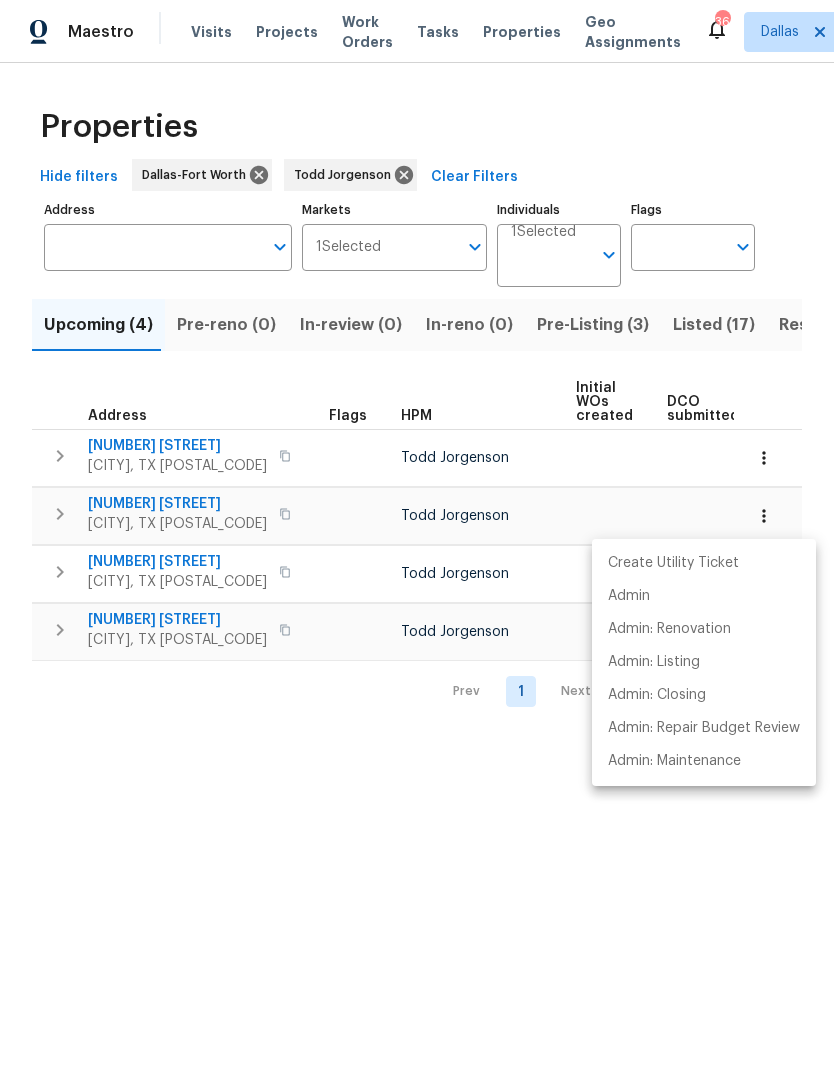 click at bounding box center [417, 535] 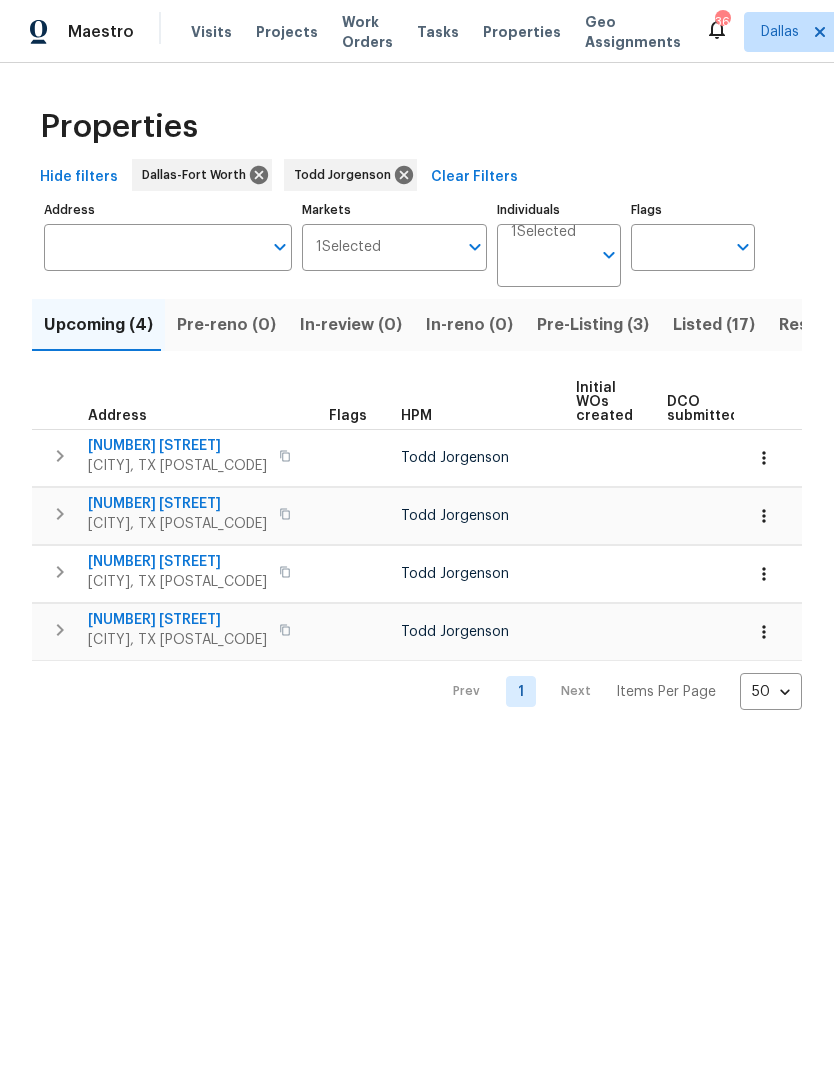 click on "Resale (9)" at bounding box center [818, 325] 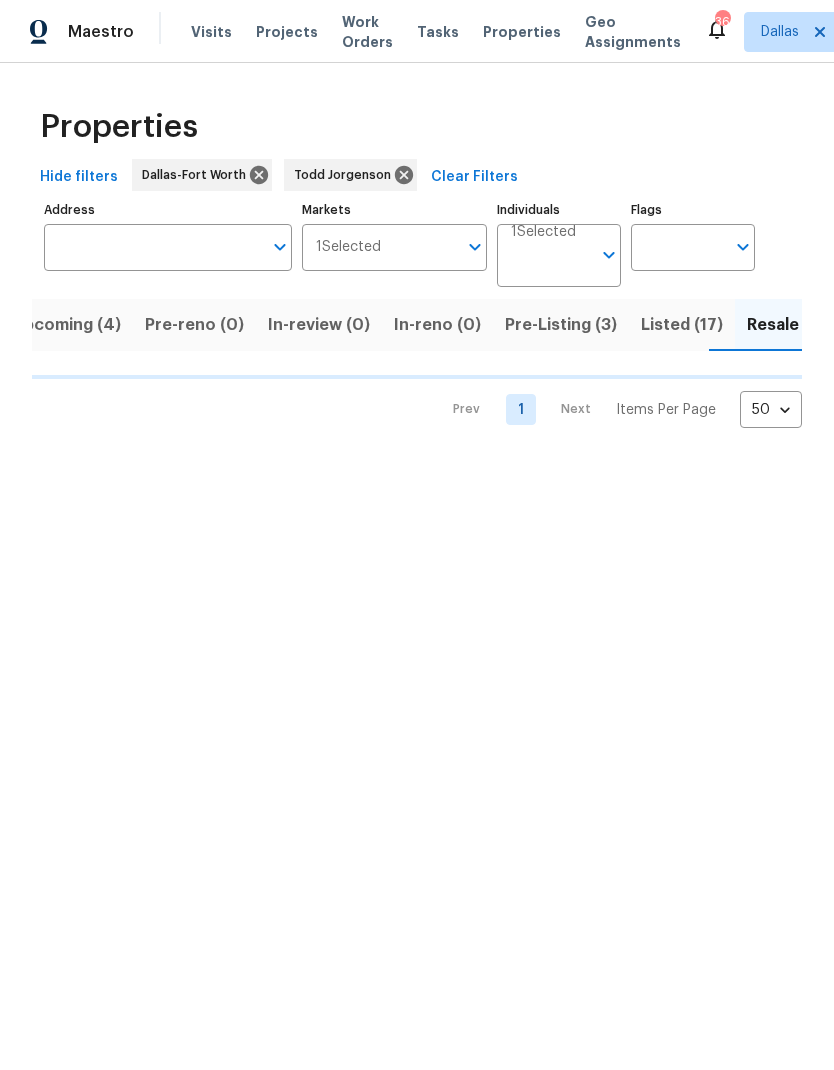 scroll, scrollTop: 0, scrollLeft: 38, axis: horizontal 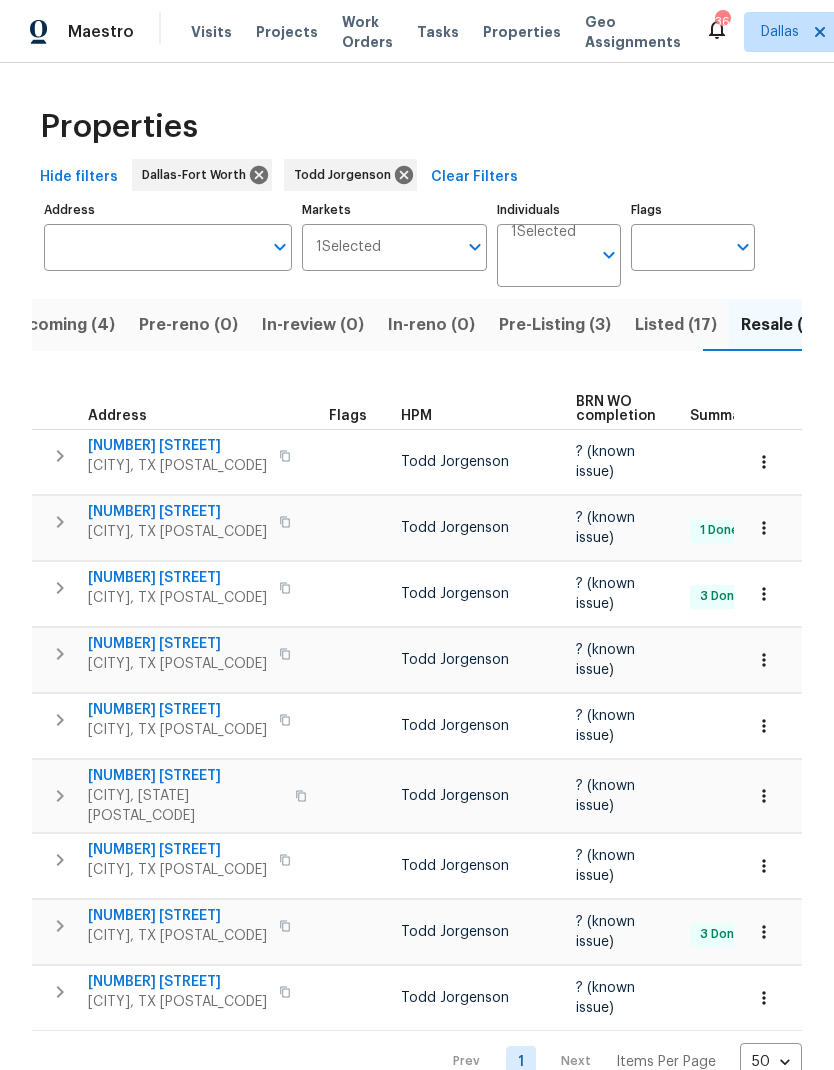 click 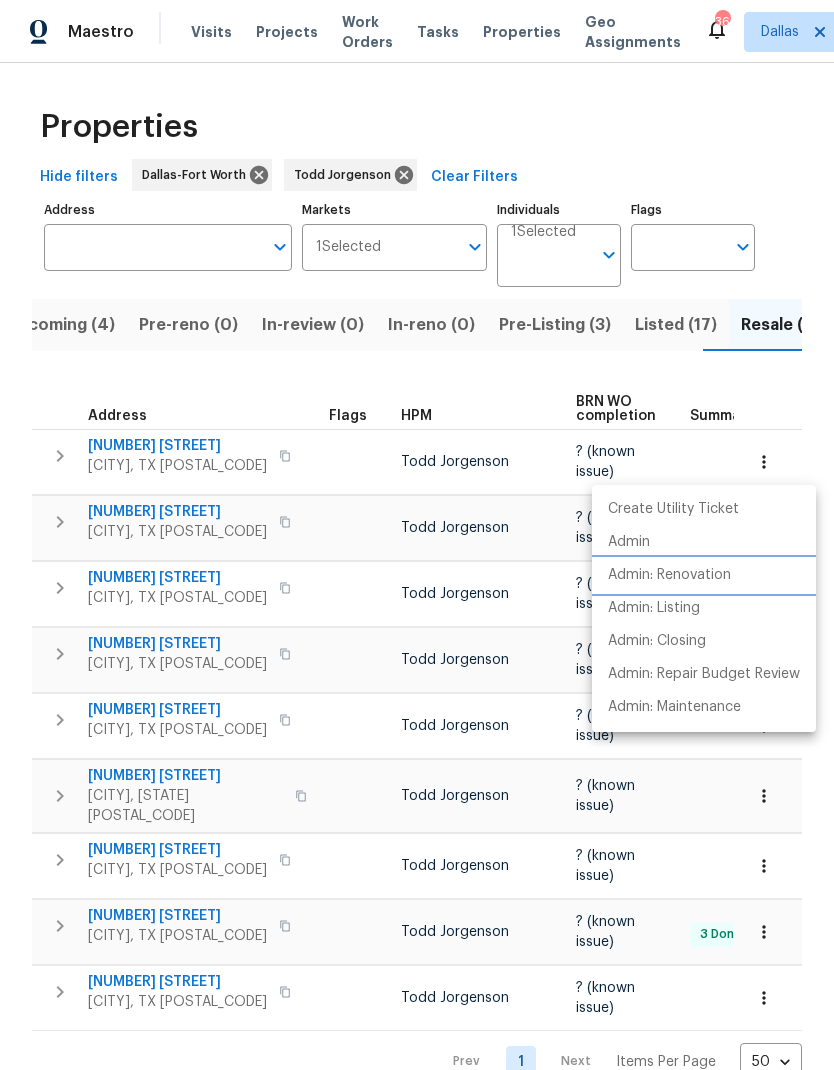 click on "Admin: Renovation" at bounding box center [669, 575] 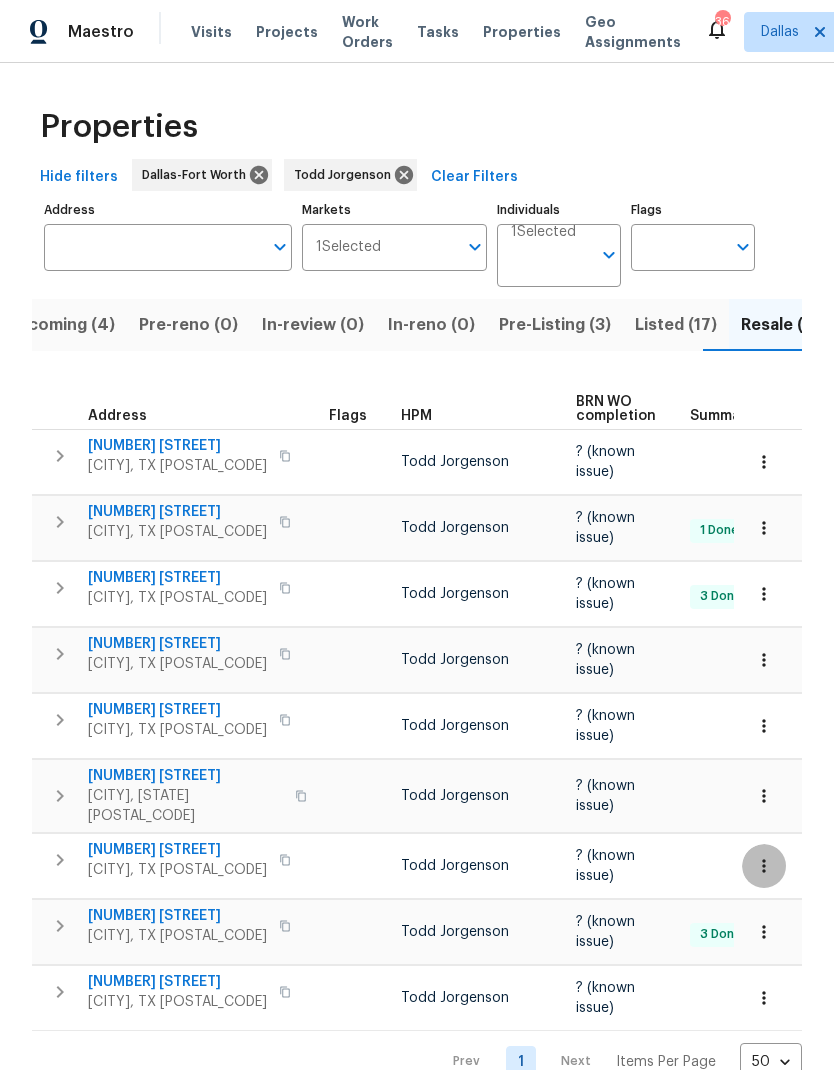 click 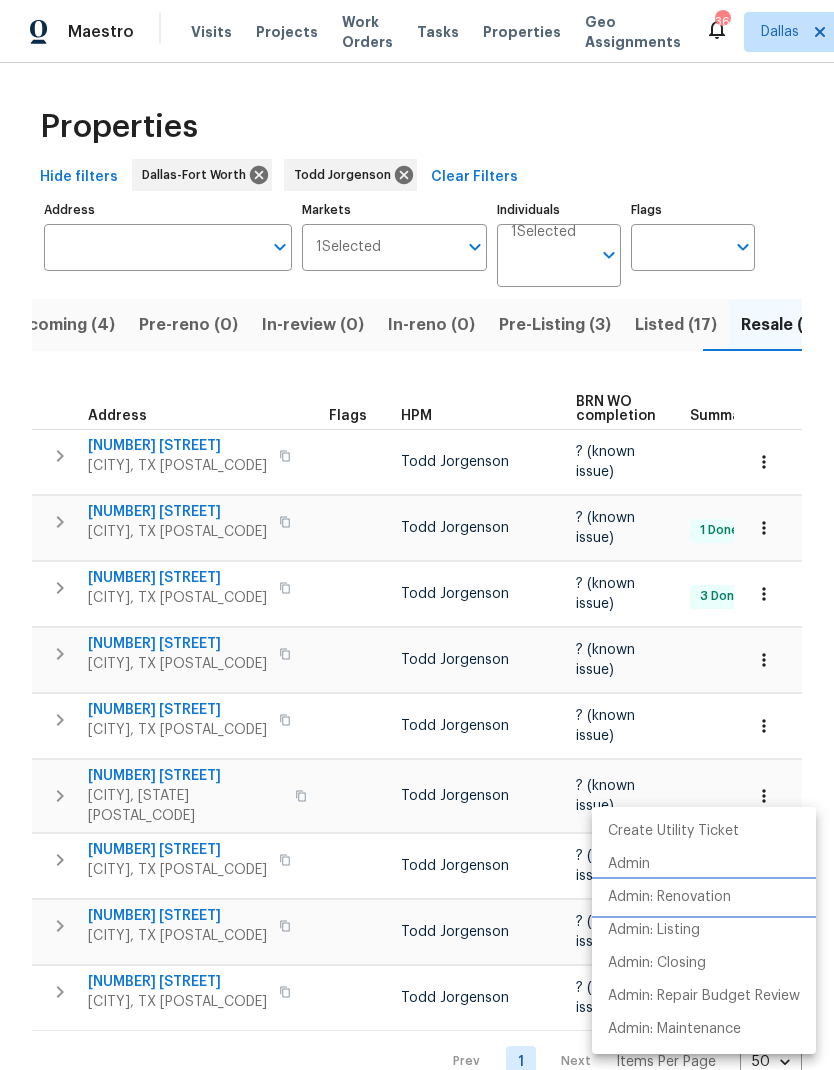 click on "Admin: Renovation" at bounding box center [669, 897] 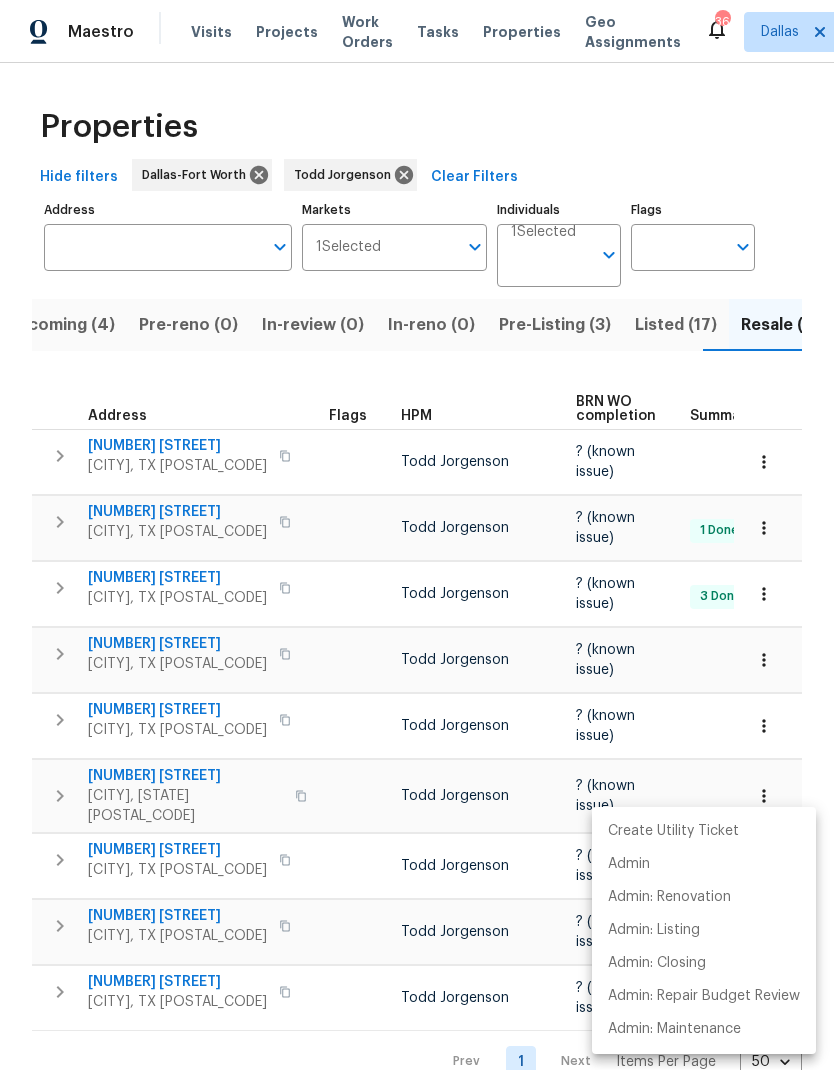 click at bounding box center [417, 535] 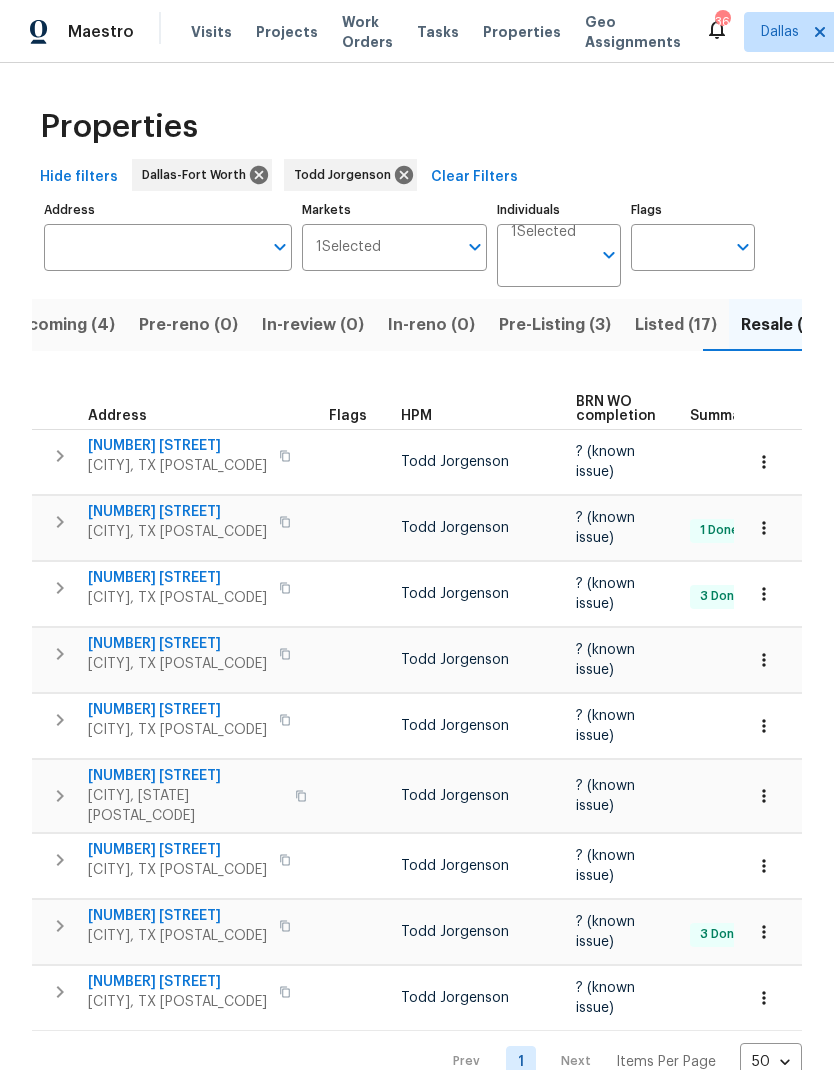 click 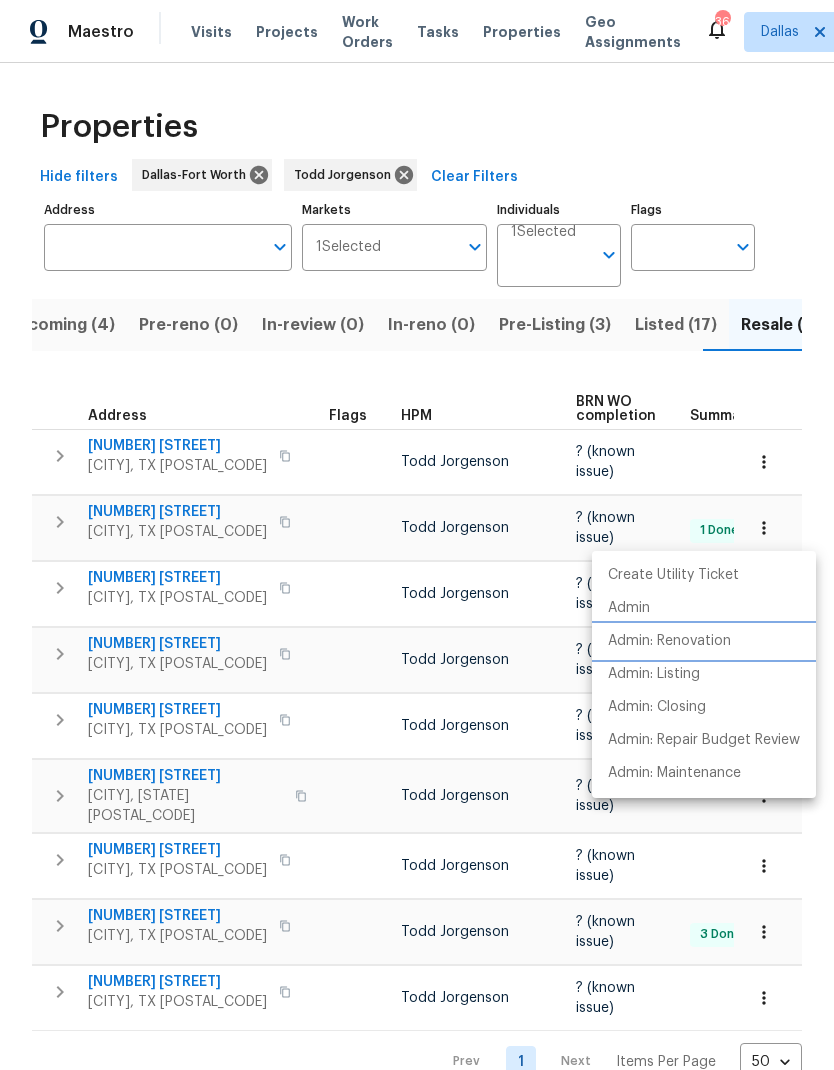 click on "Admin: Renovation" at bounding box center (669, 641) 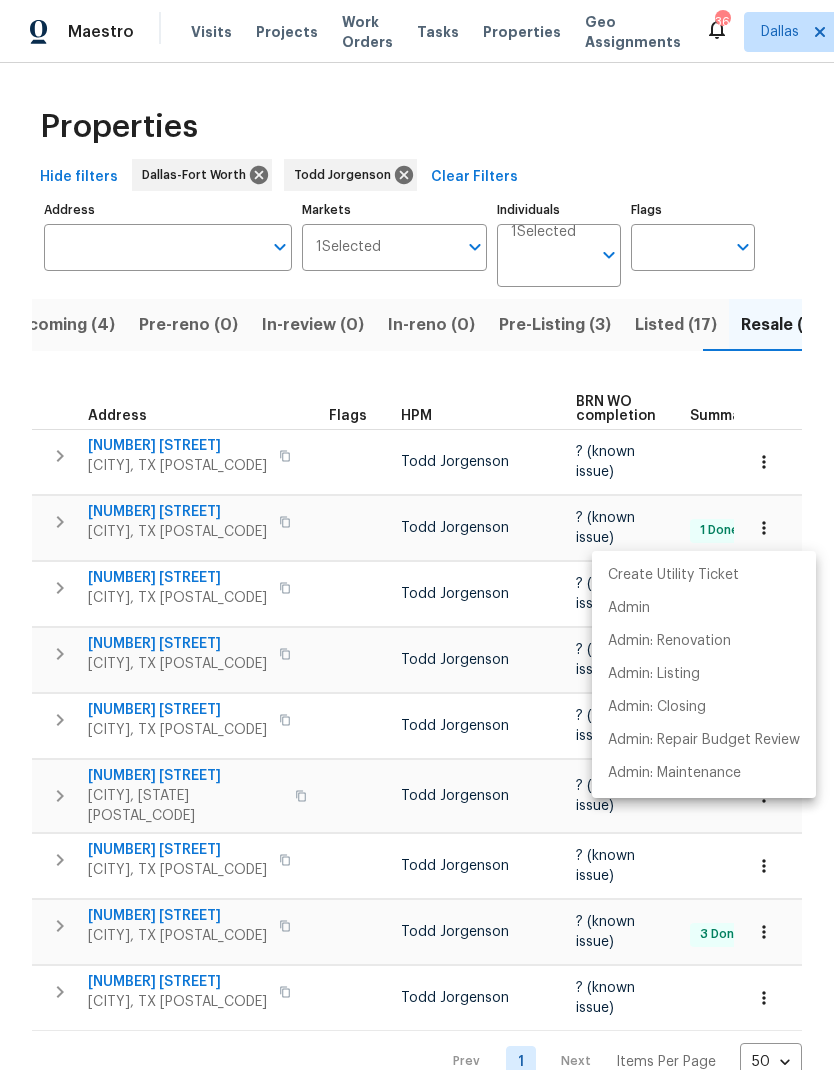 click at bounding box center [417, 535] 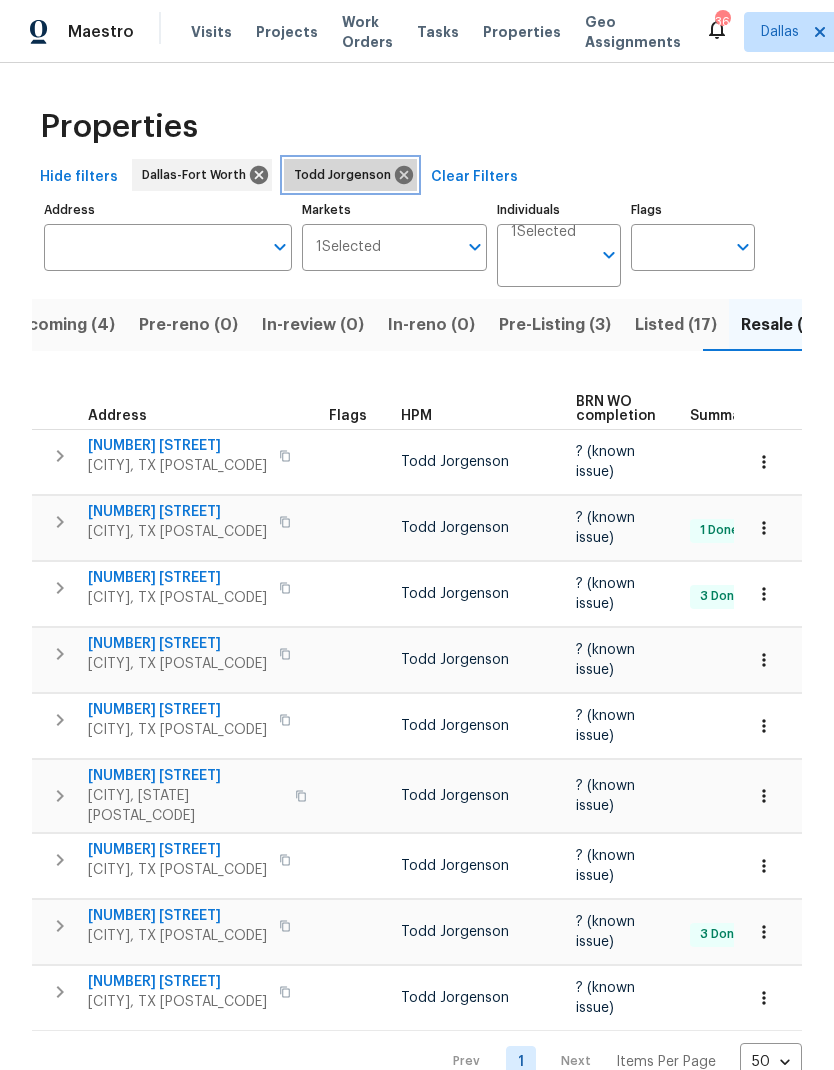 click 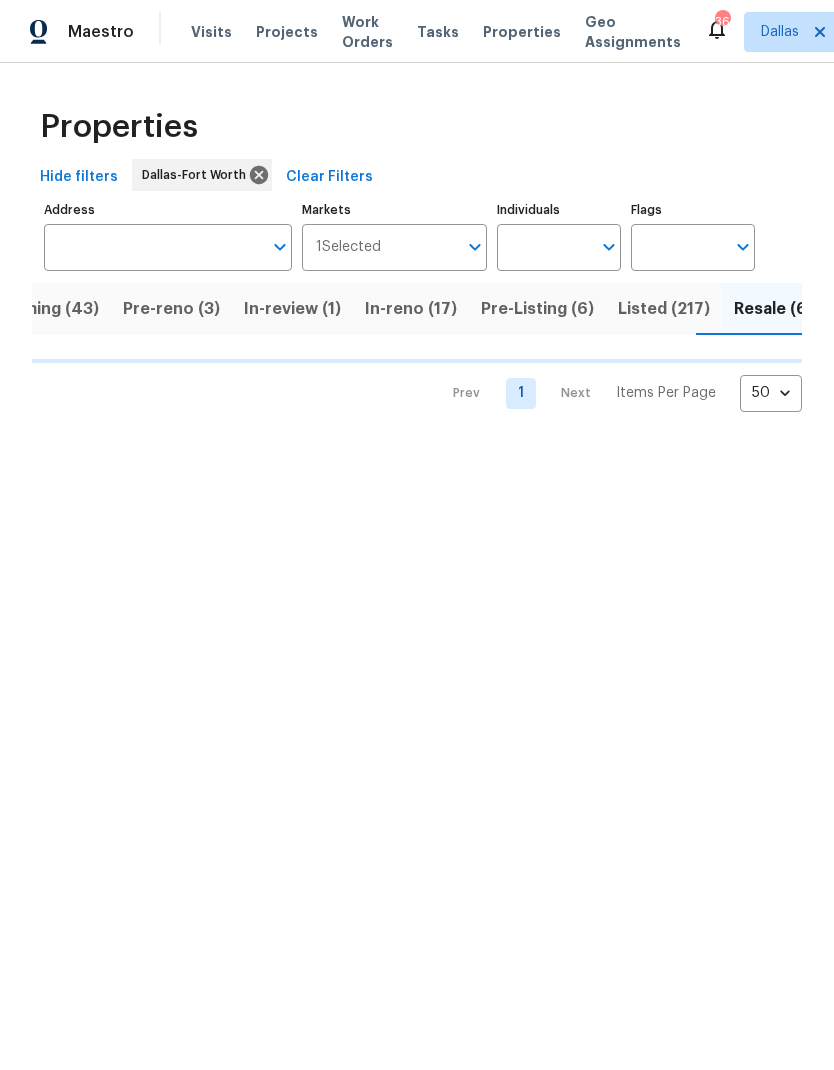 scroll, scrollTop: 0, scrollLeft: 67, axis: horizontal 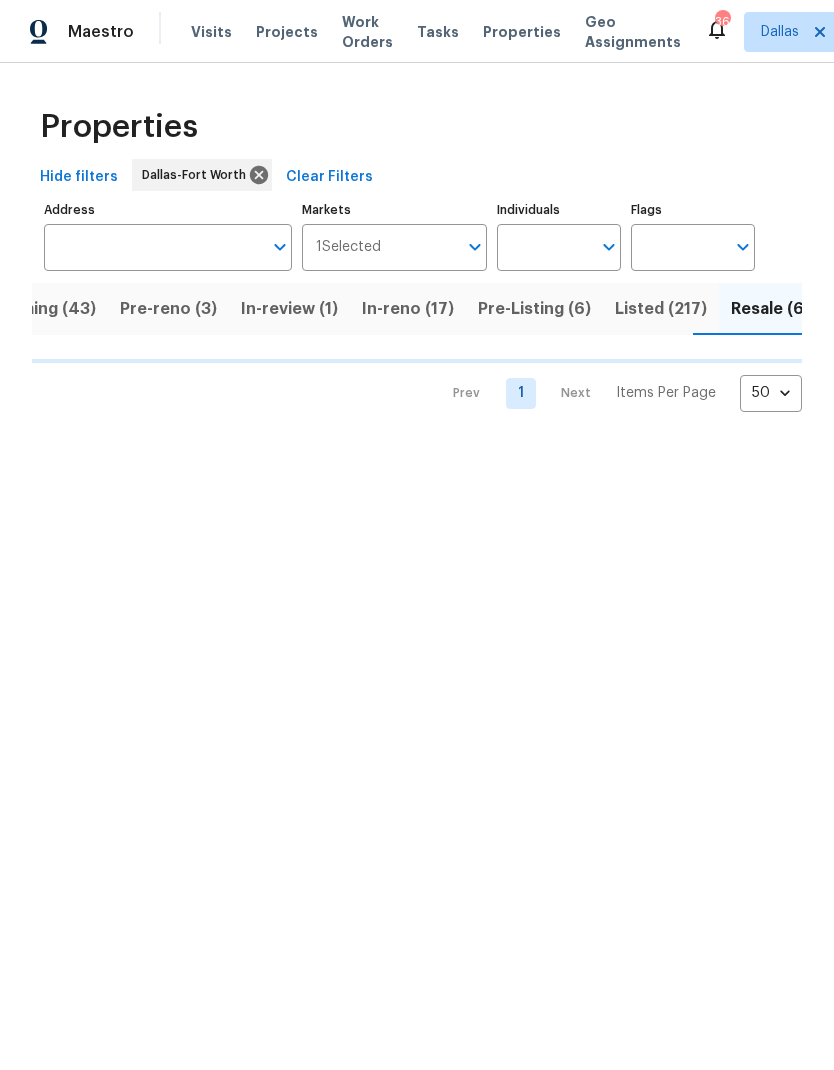 click on "Pre-reno (3)" at bounding box center [168, 309] 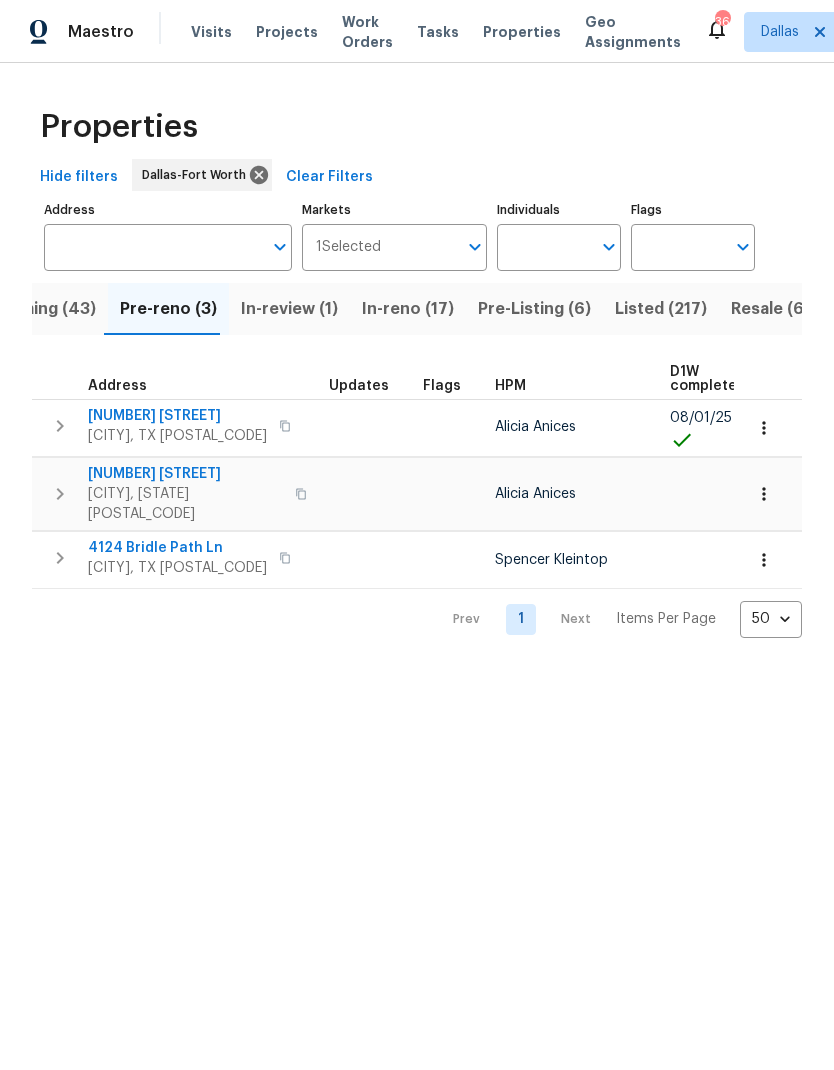 click on "In-review (1)" at bounding box center [289, 309] 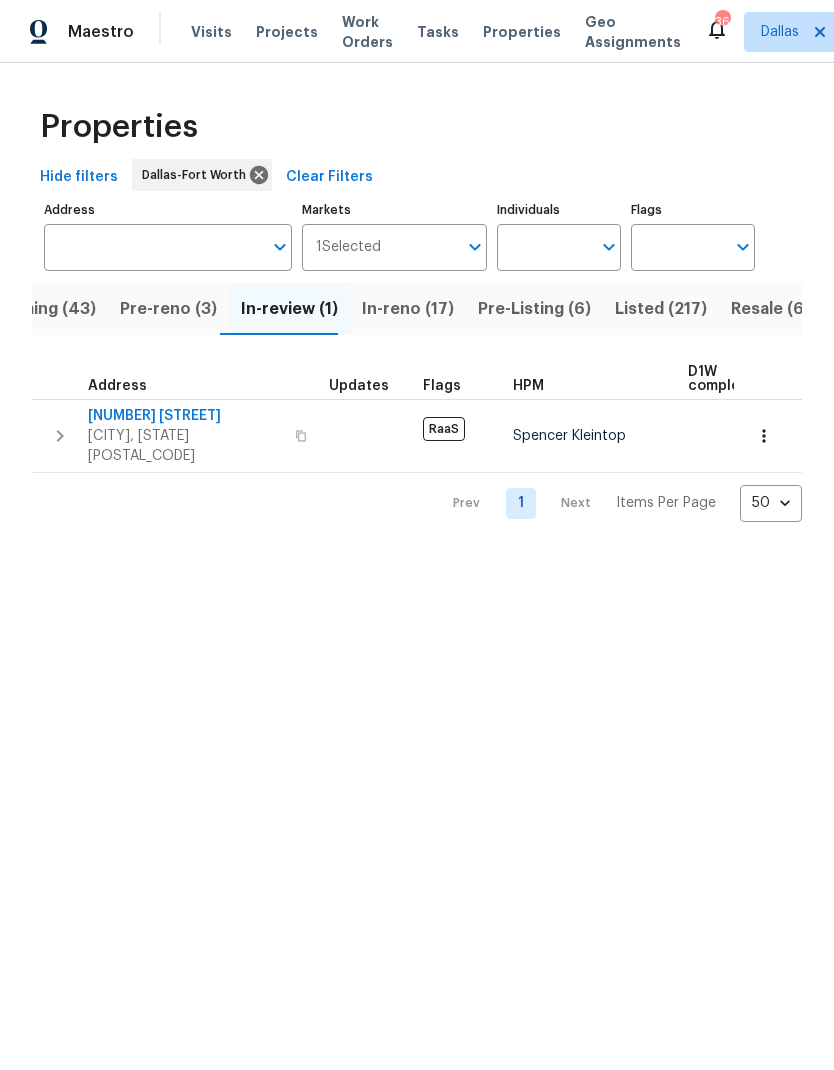 click on "In-reno (17)" at bounding box center [408, 309] 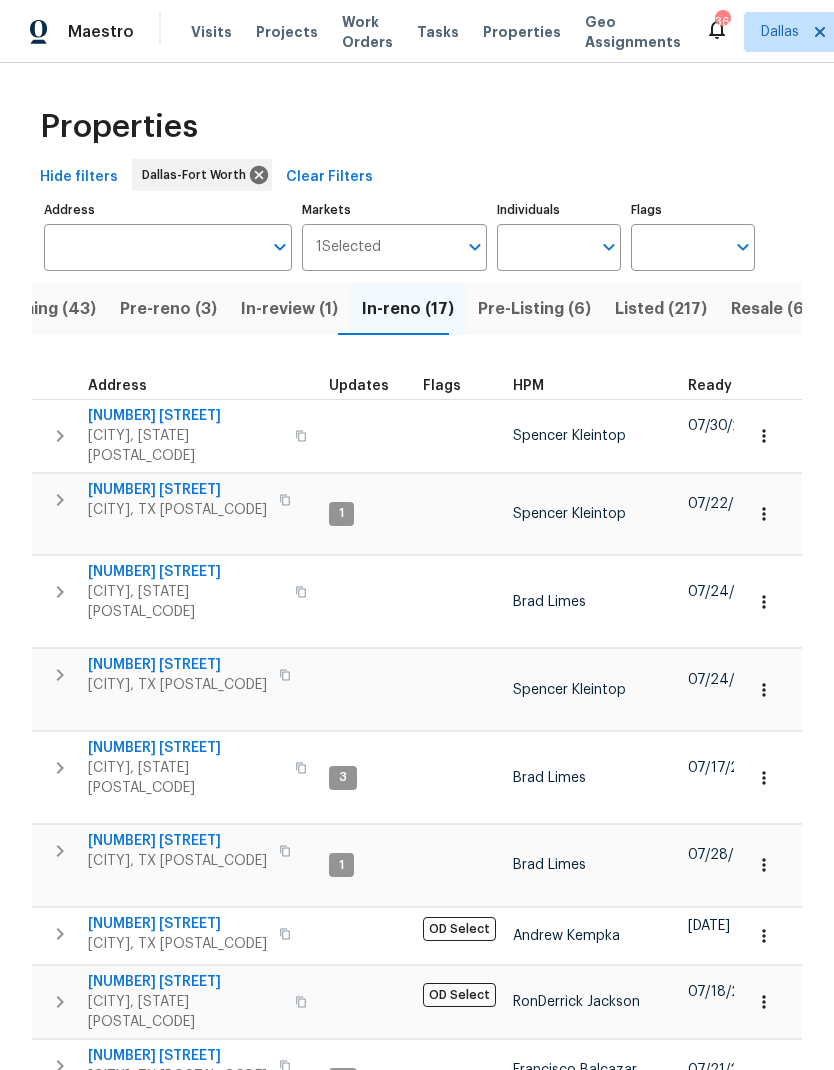 scroll, scrollTop: 0, scrollLeft: 0, axis: both 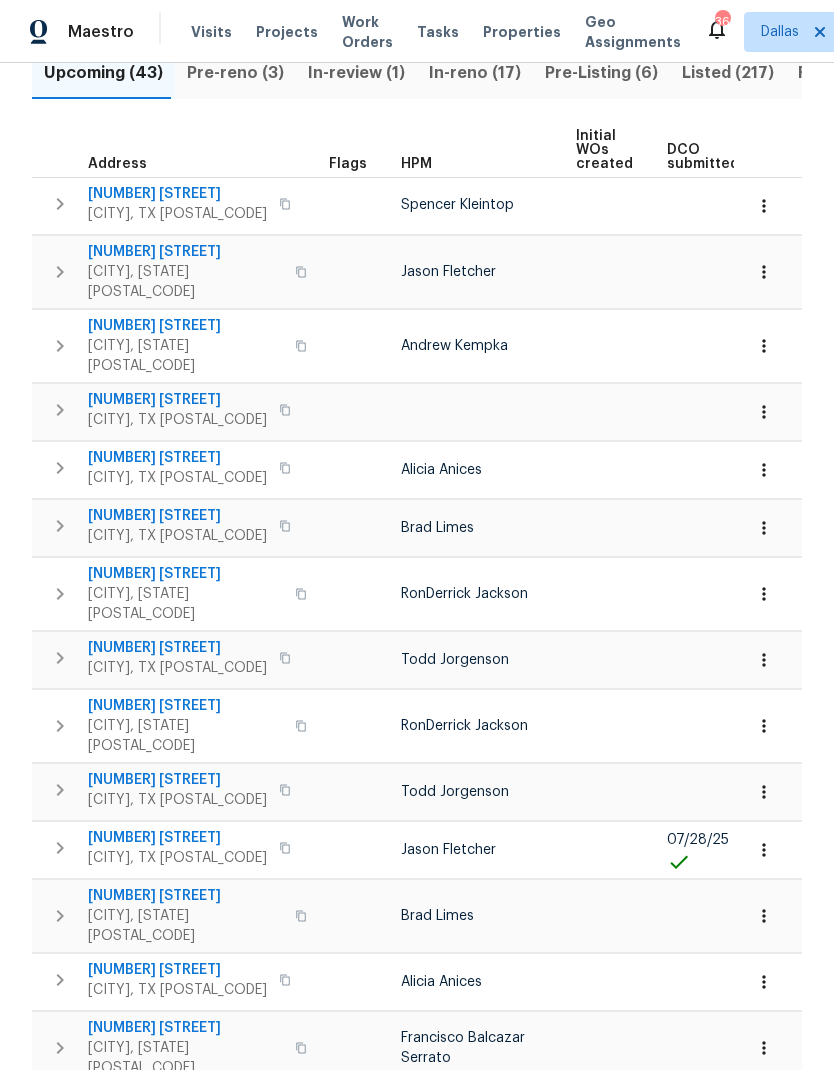 click on "364 Bonita St" at bounding box center (177, 838) 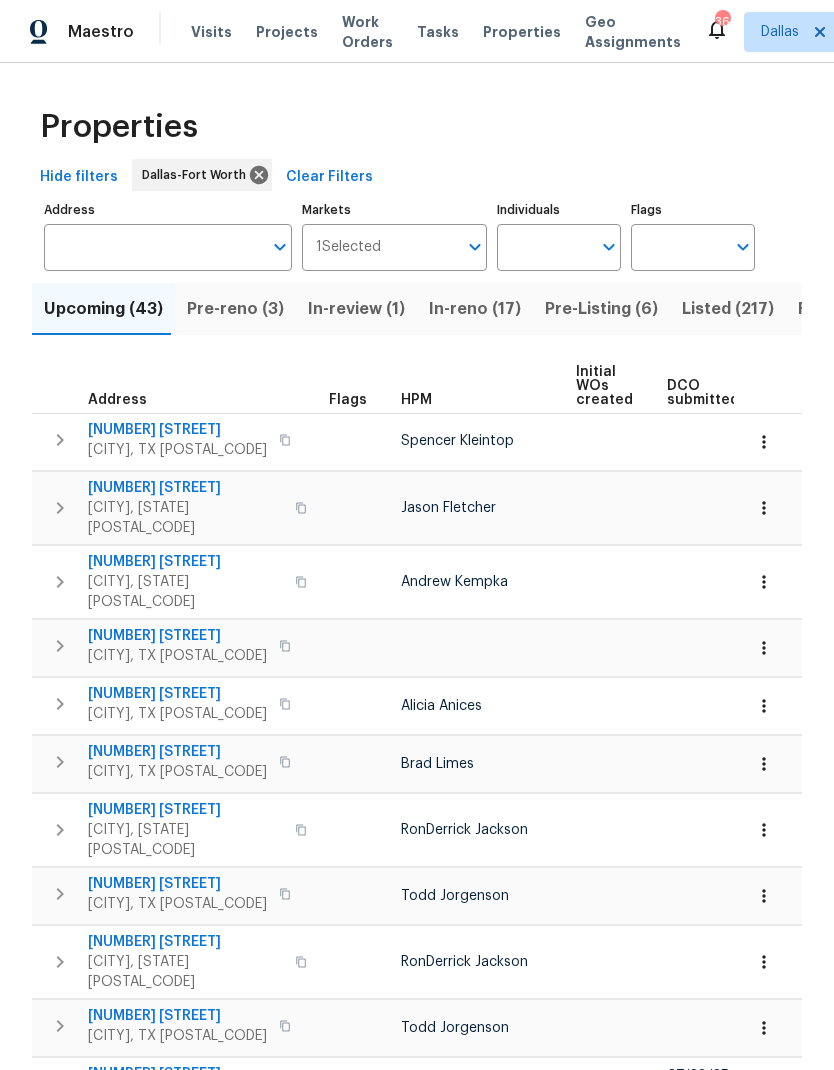 scroll, scrollTop: 0, scrollLeft: 0, axis: both 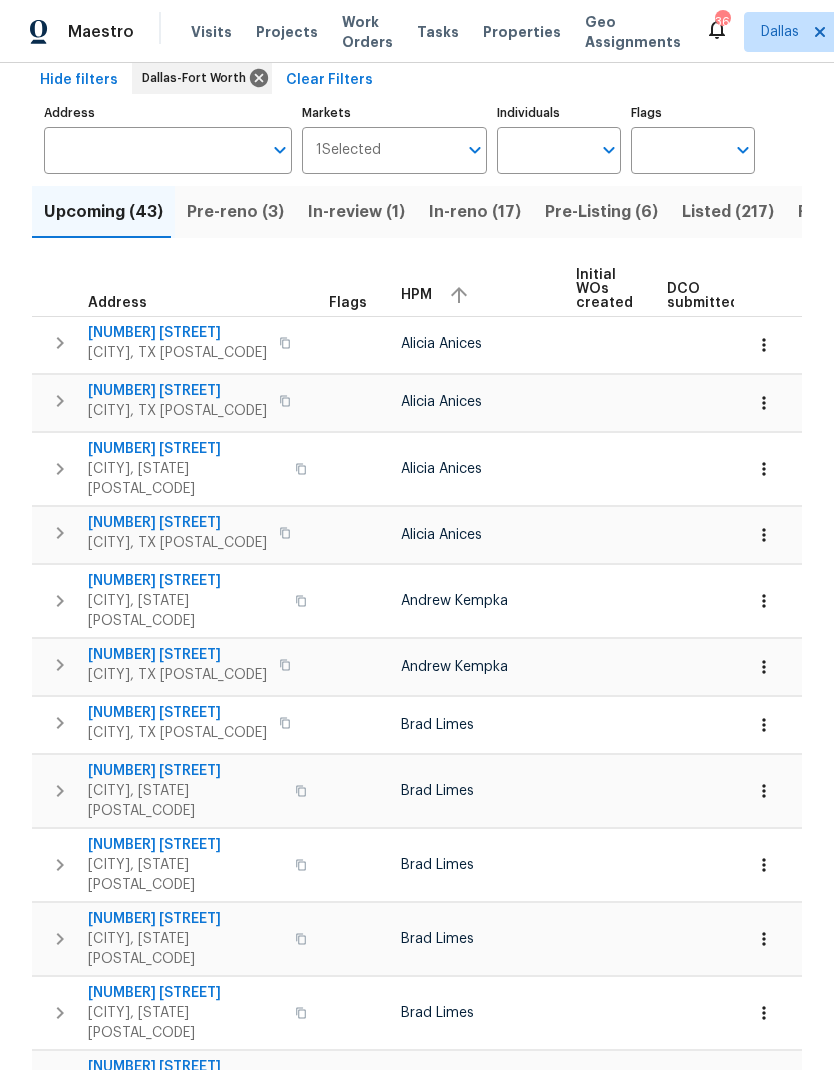 click on "9502 Rodeo Dr" at bounding box center [185, 581] 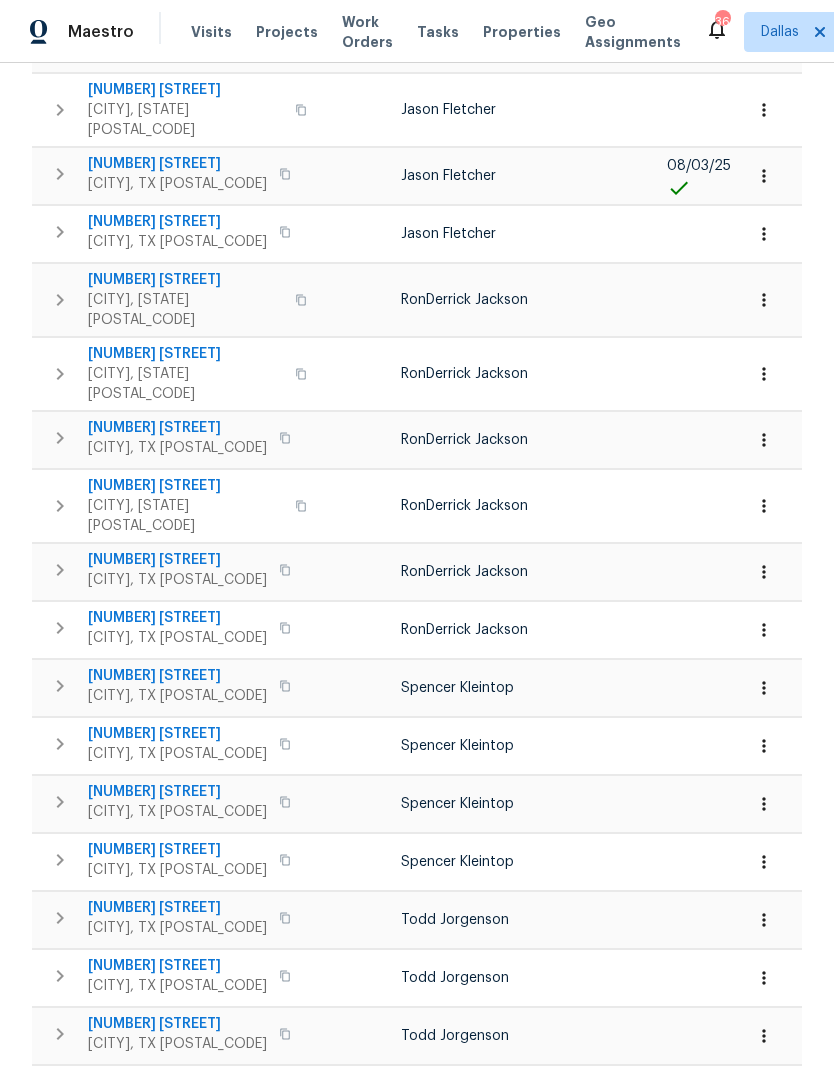 scroll, scrollTop: 1839, scrollLeft: 0, axis: vertical 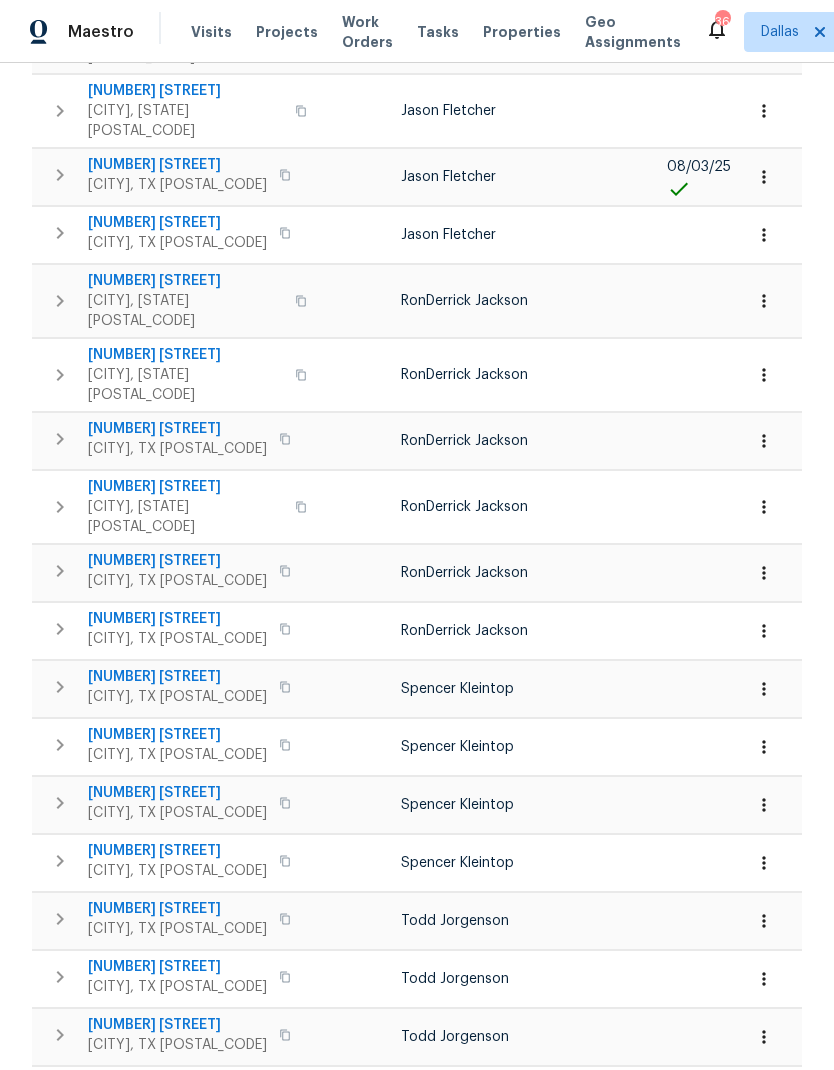 click on "2520 Pinnacle Point Dr" at bounding box center [177, 1141] 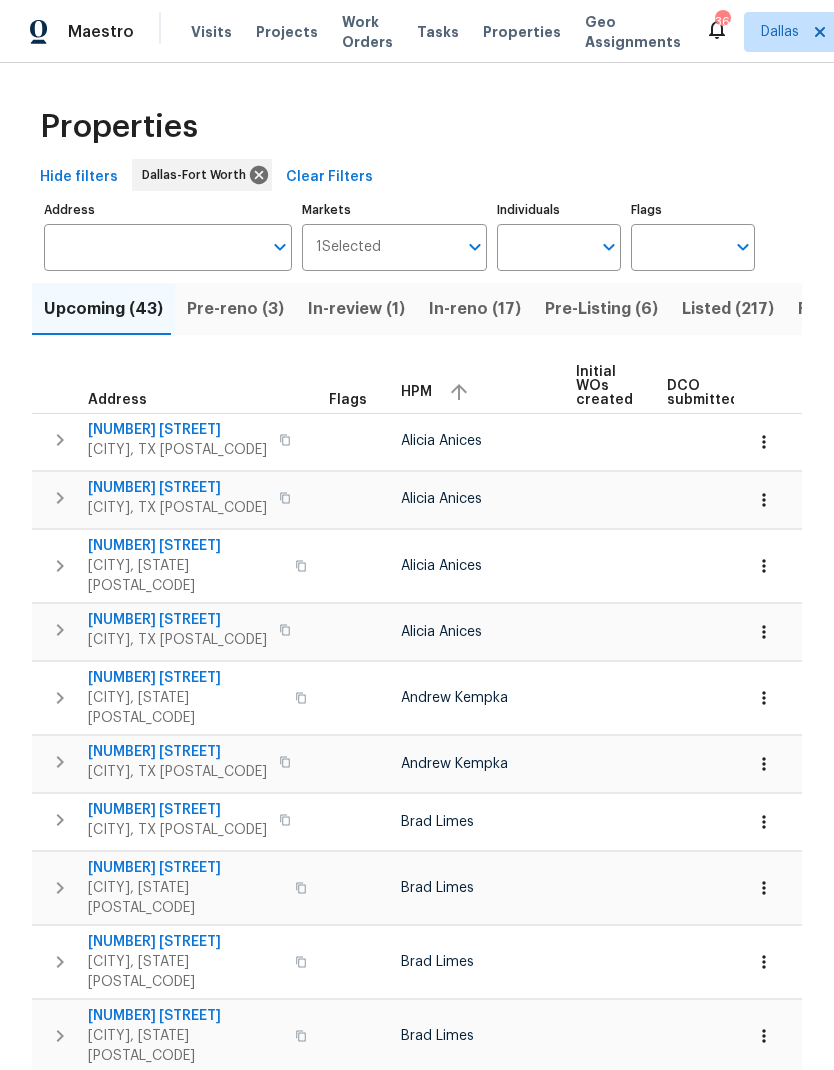 scroll, scrollTop: 0, scrollLeft: 0, axis: both 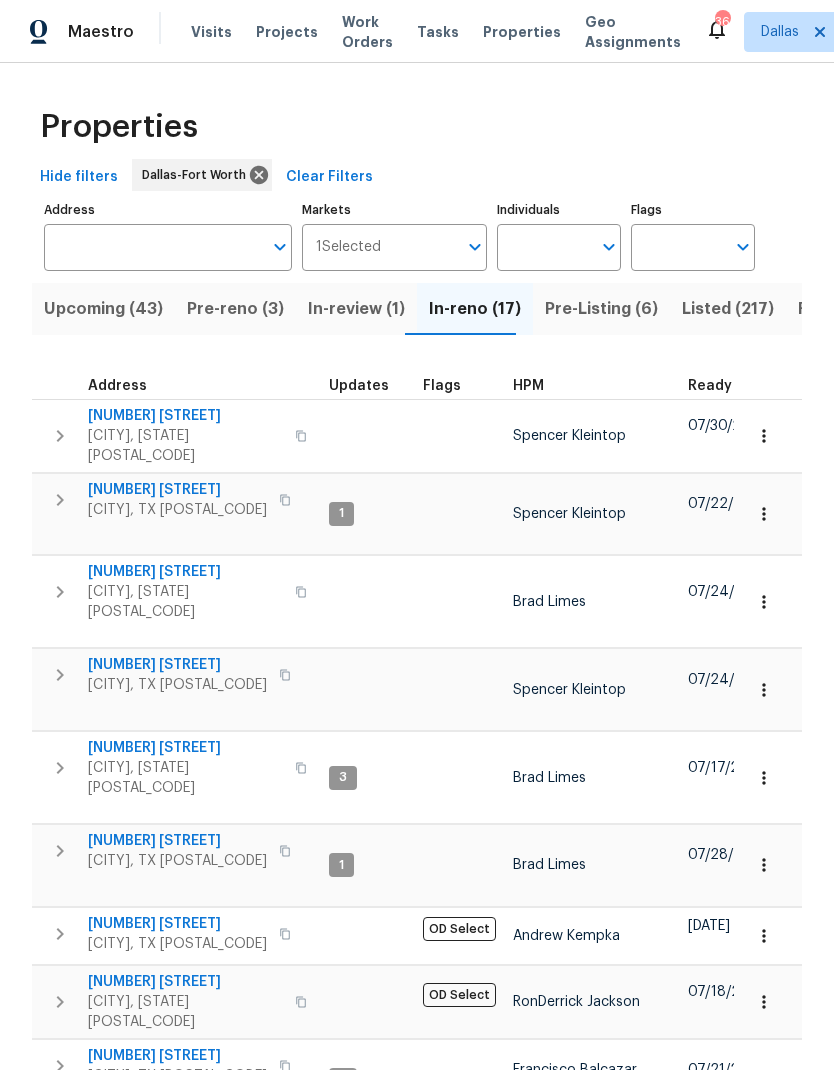 click on "HPM" at bounding box center [528, 386] 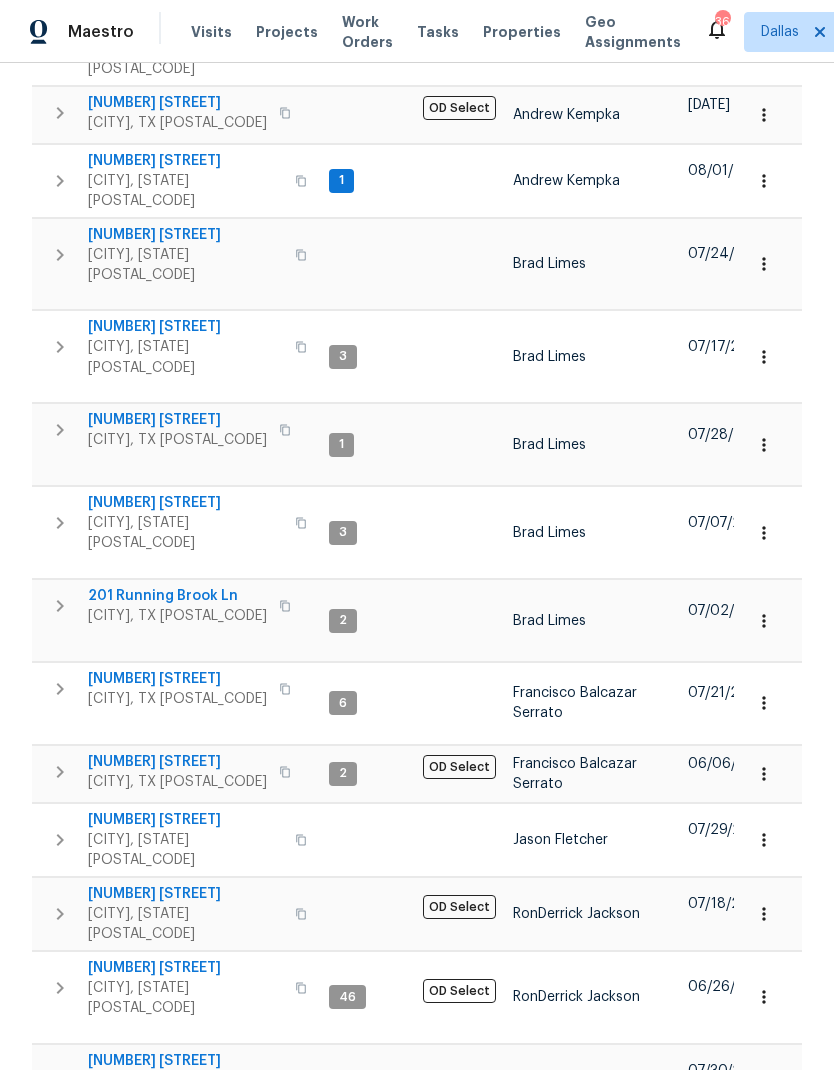 scroll, scrollTop: 388, scrollLeft: 0, axis: vertical 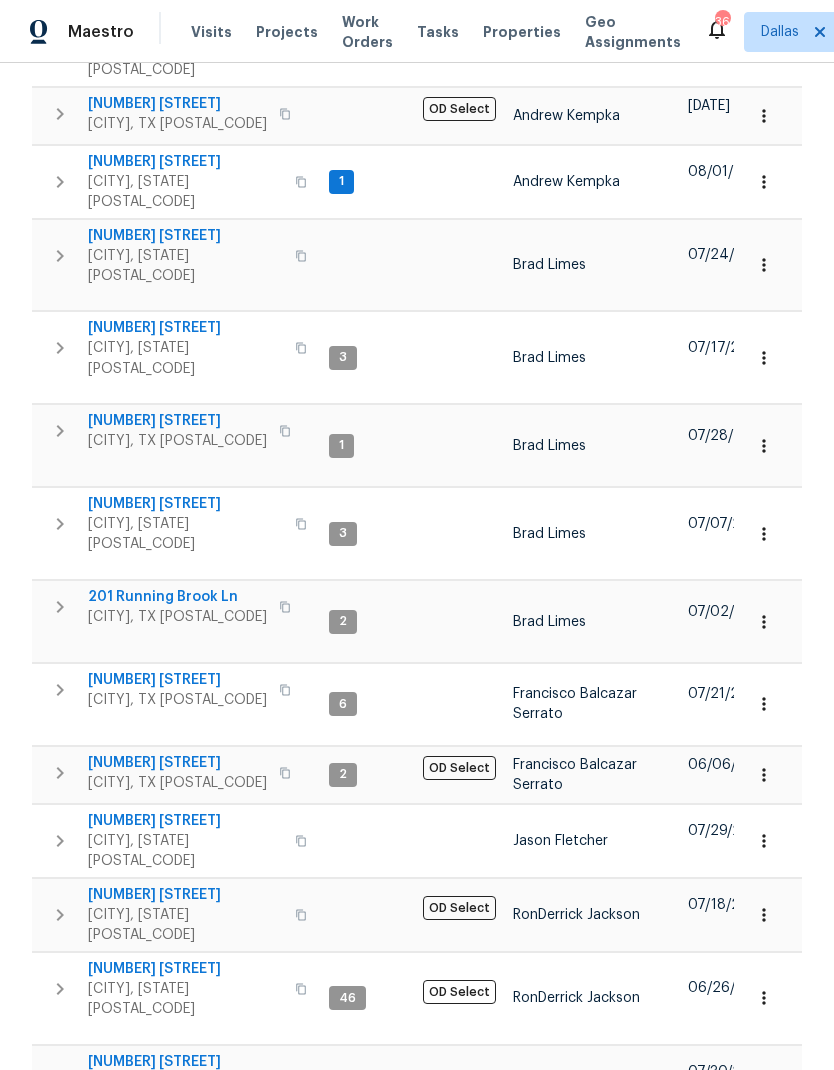 click on "[CITY], [STATE] [POSTAL_CODE]" at bounding box center (185, 851) 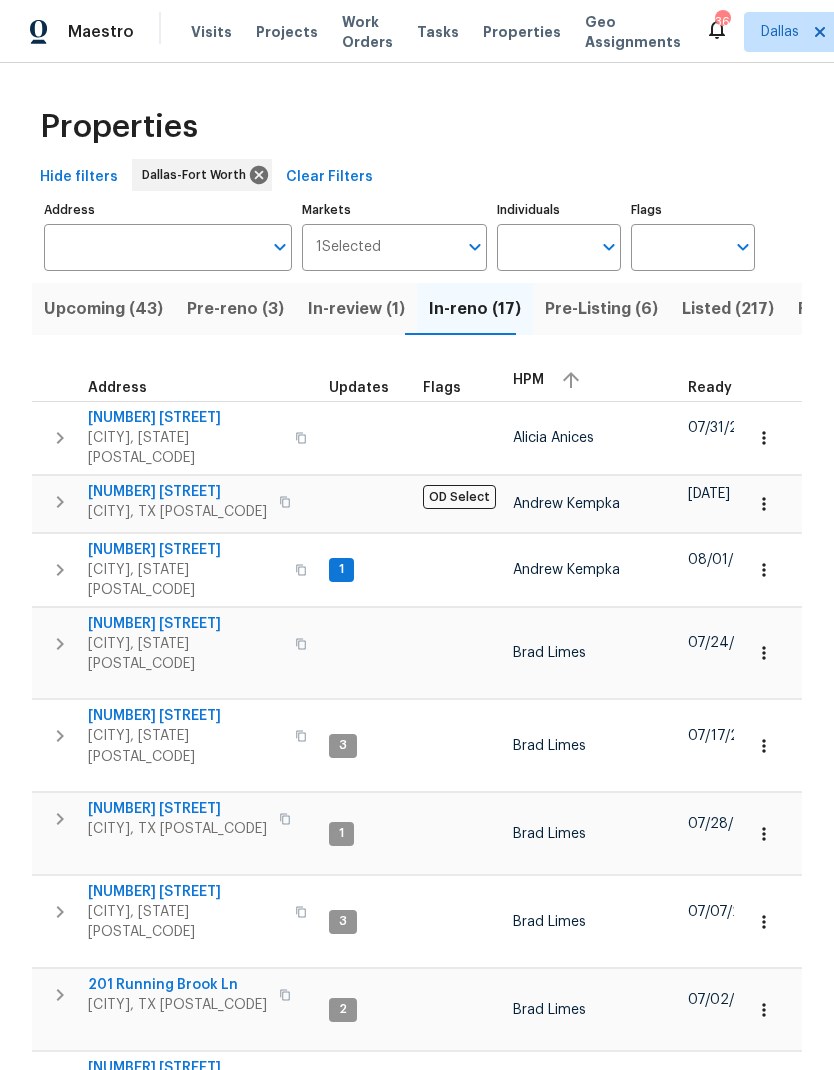 scroll, scrollTop: 0, scrollLeft: 0, axis: both 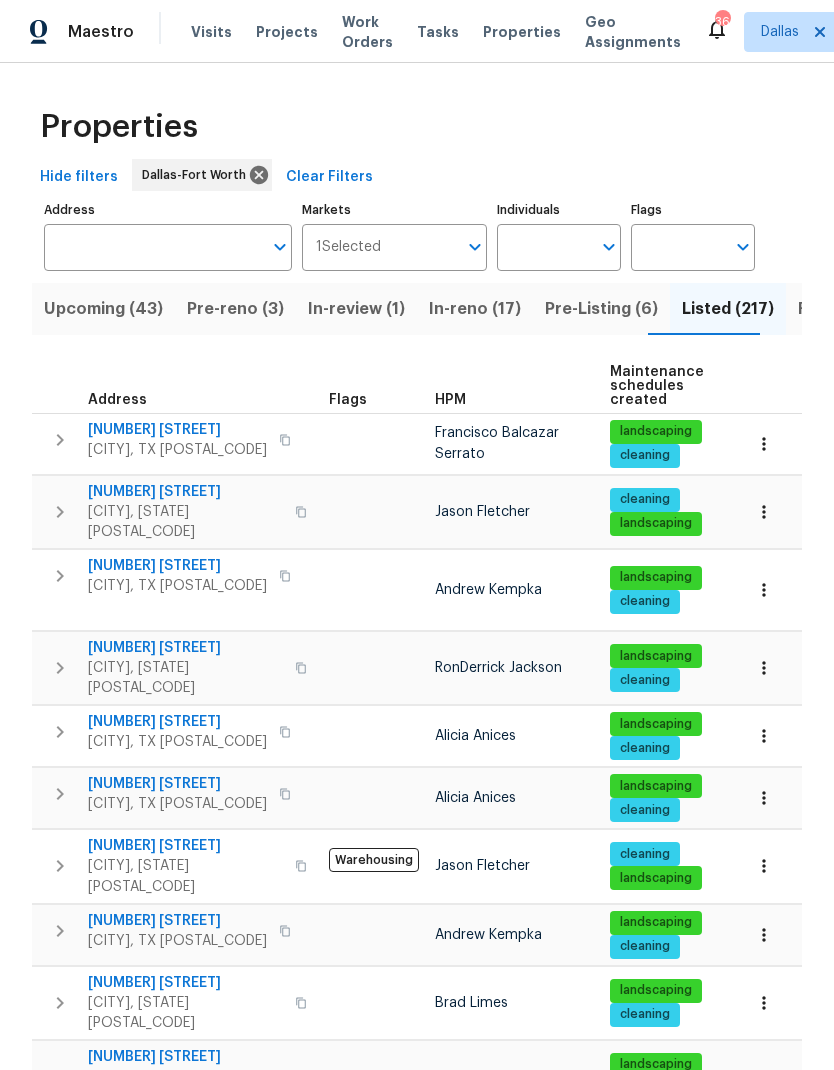 click on "HPM" at bounding box center [514, 400] 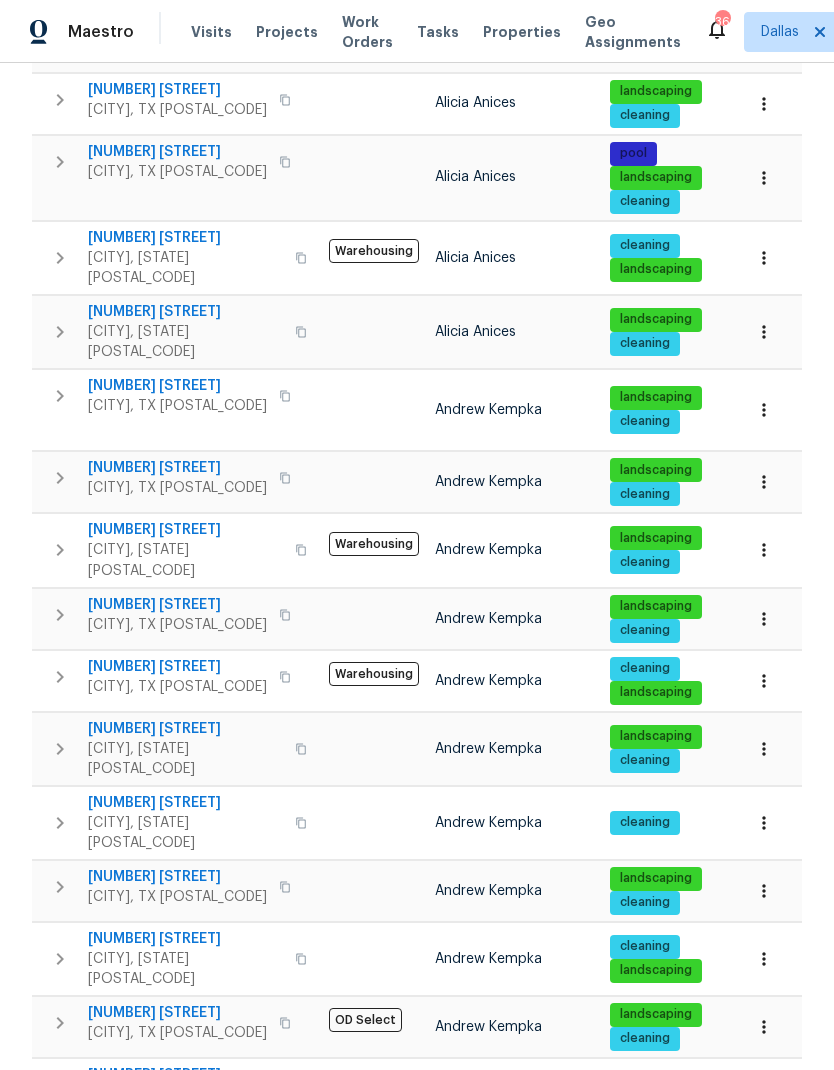 scroll, scrollTop: 2569, scrollLeft: 0, axis: vertical 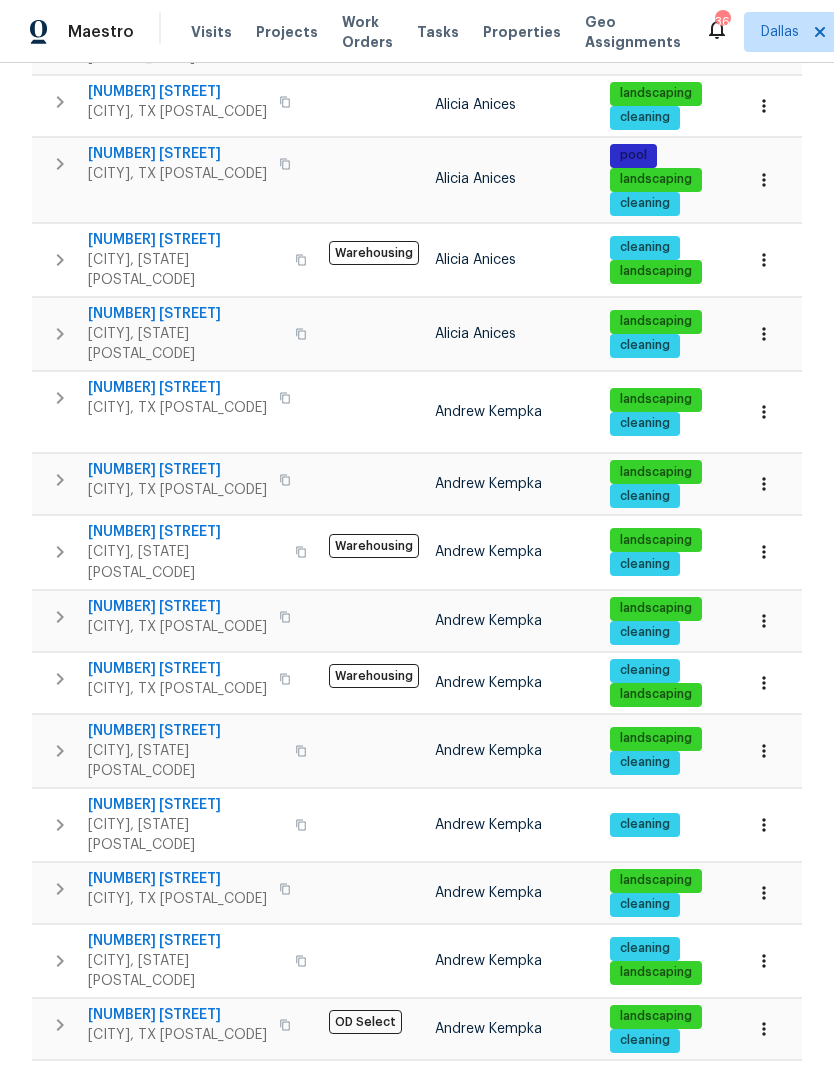 click on "4" at bounding box center (483, 1386) 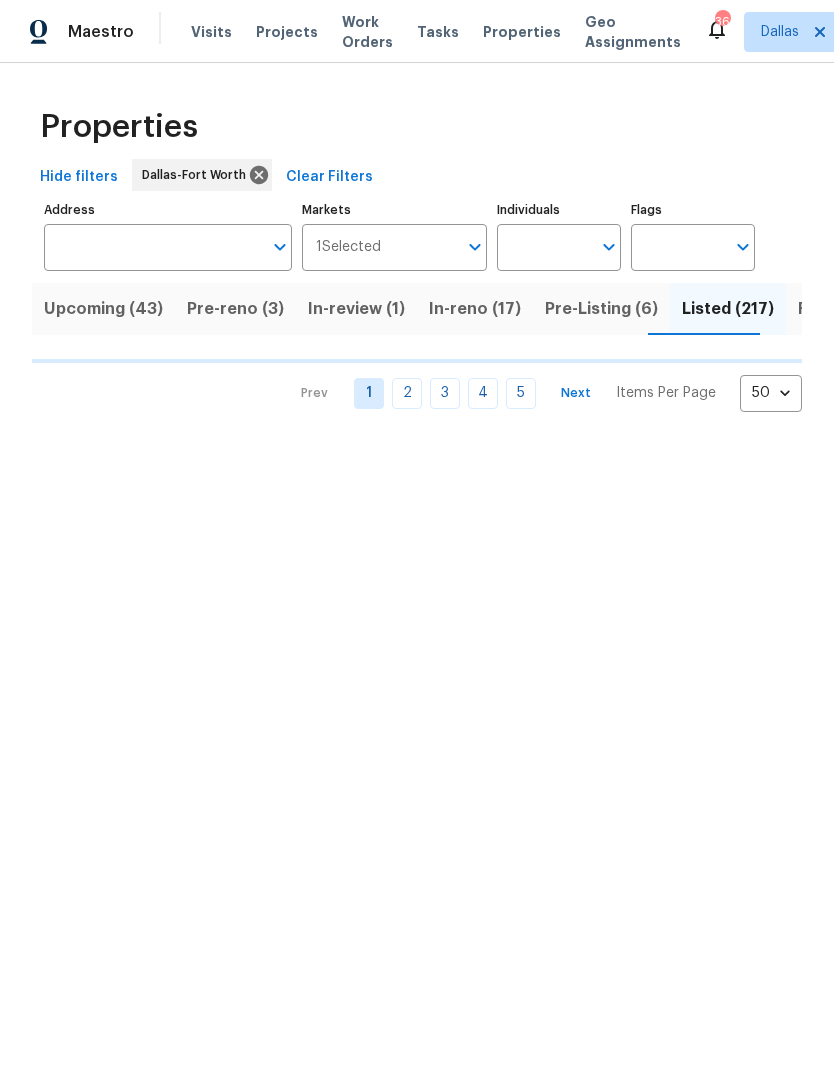 scroll, scrollTop: 0, scrollLeft: 0, axis: both 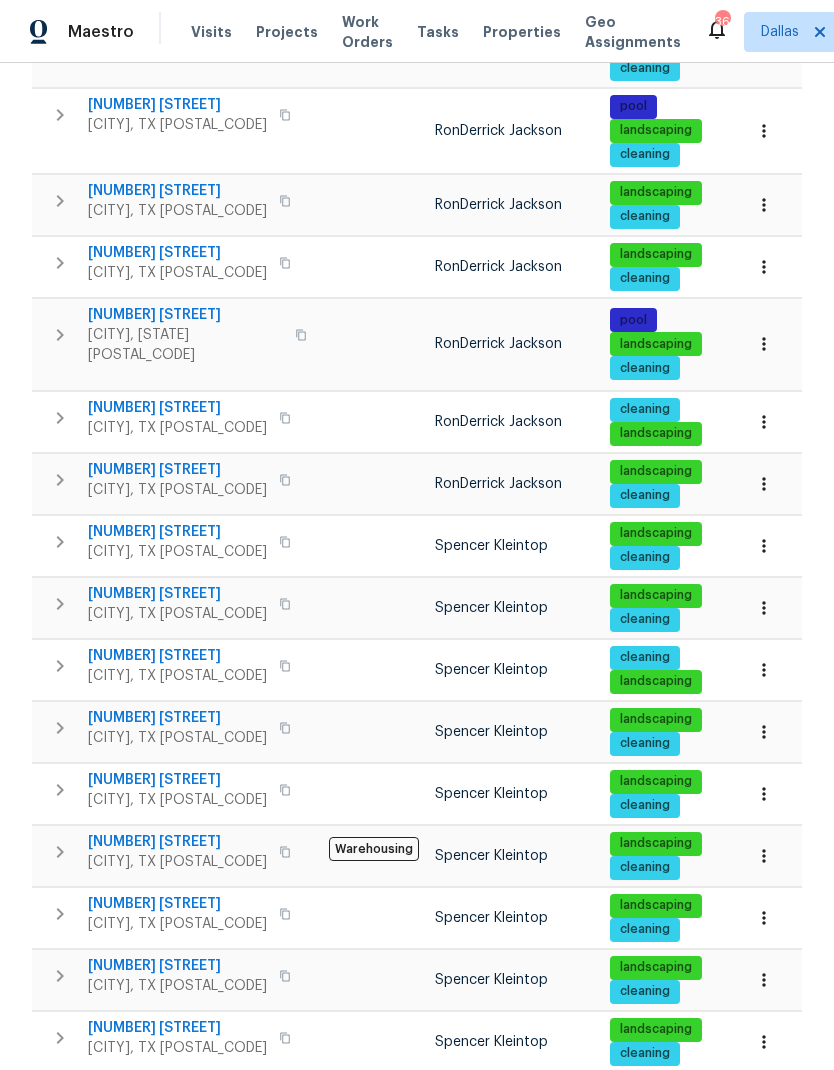 click on "3" at bounding box center [445, 1285] 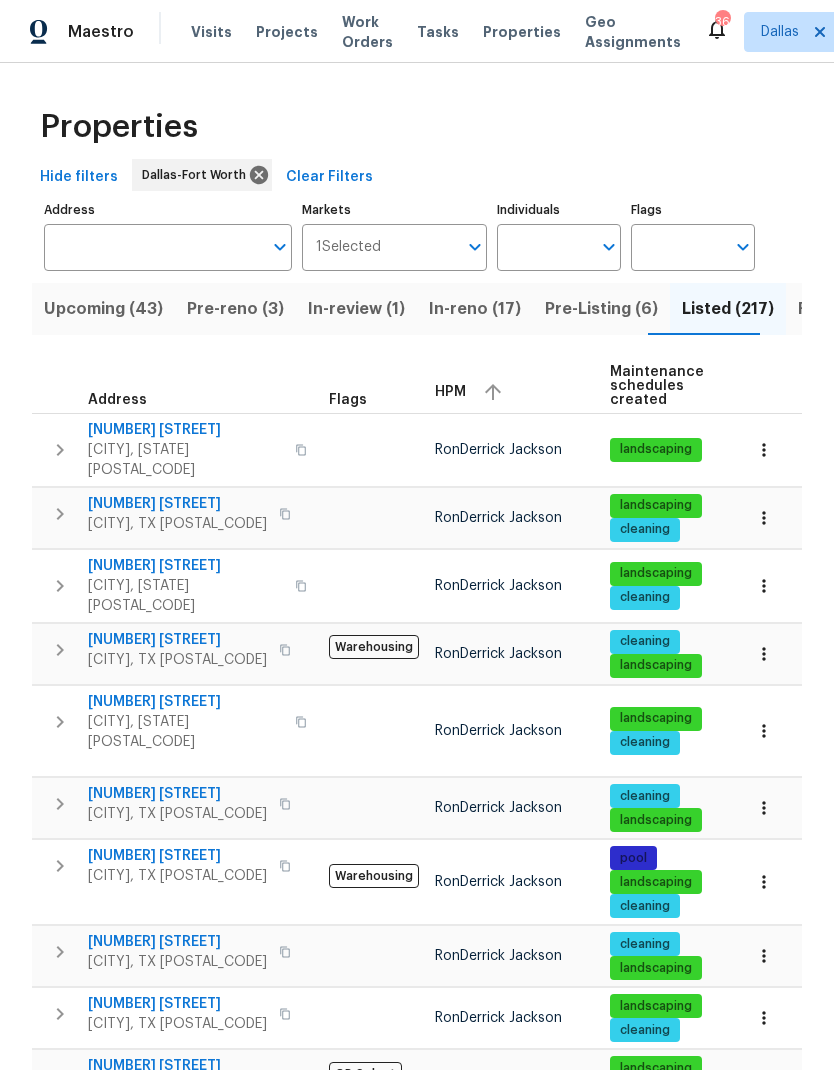 scroll, scrollTop: 0, scrollLeft: 0, axis: both 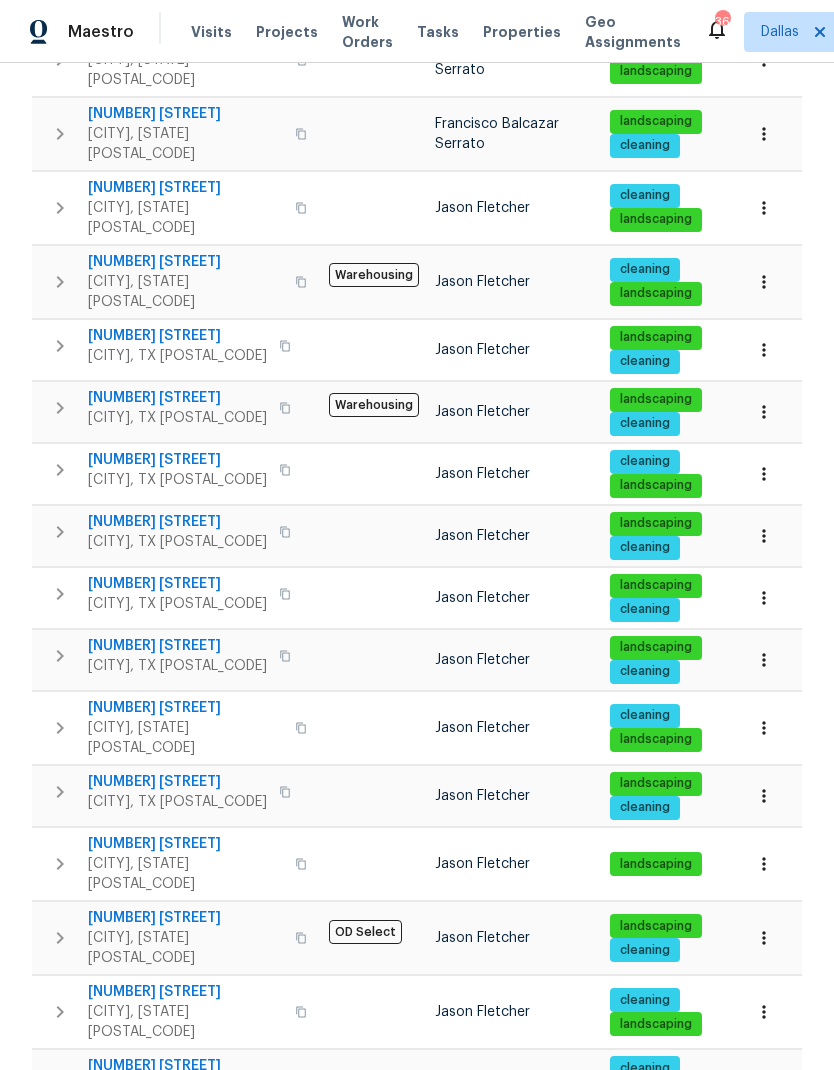 click at bounding box center (764, 728) 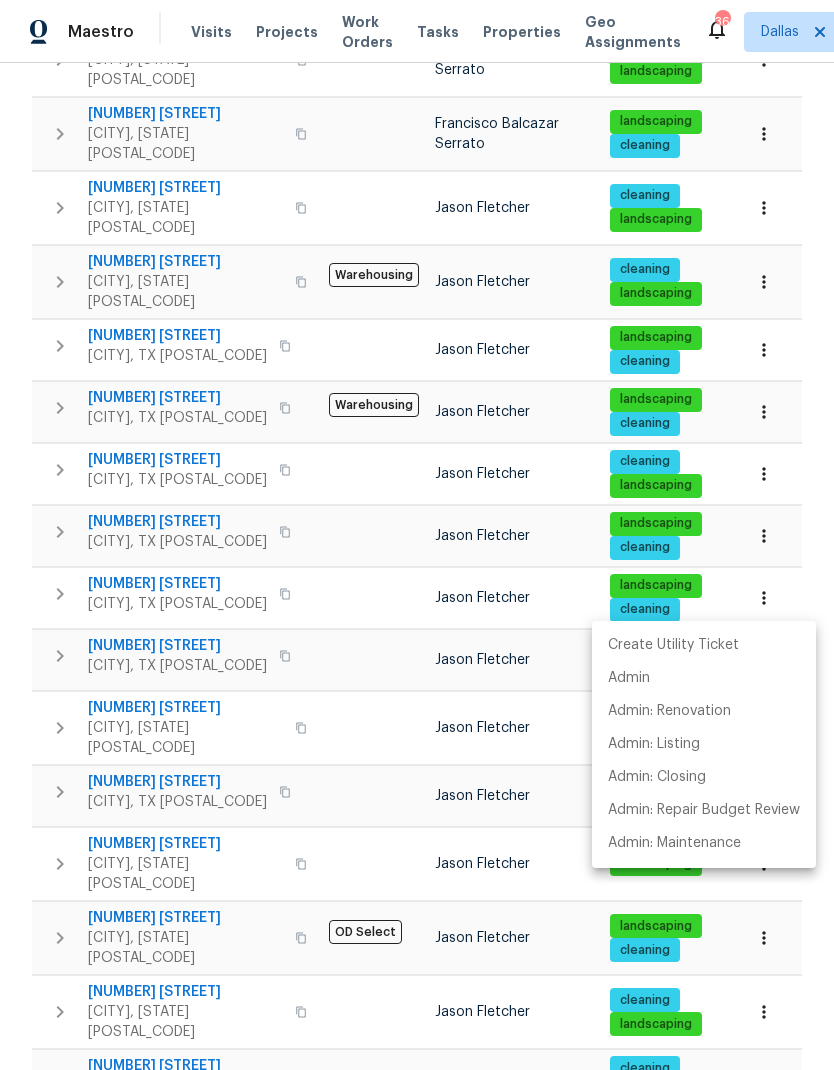 click at bounding box center [417, 535] 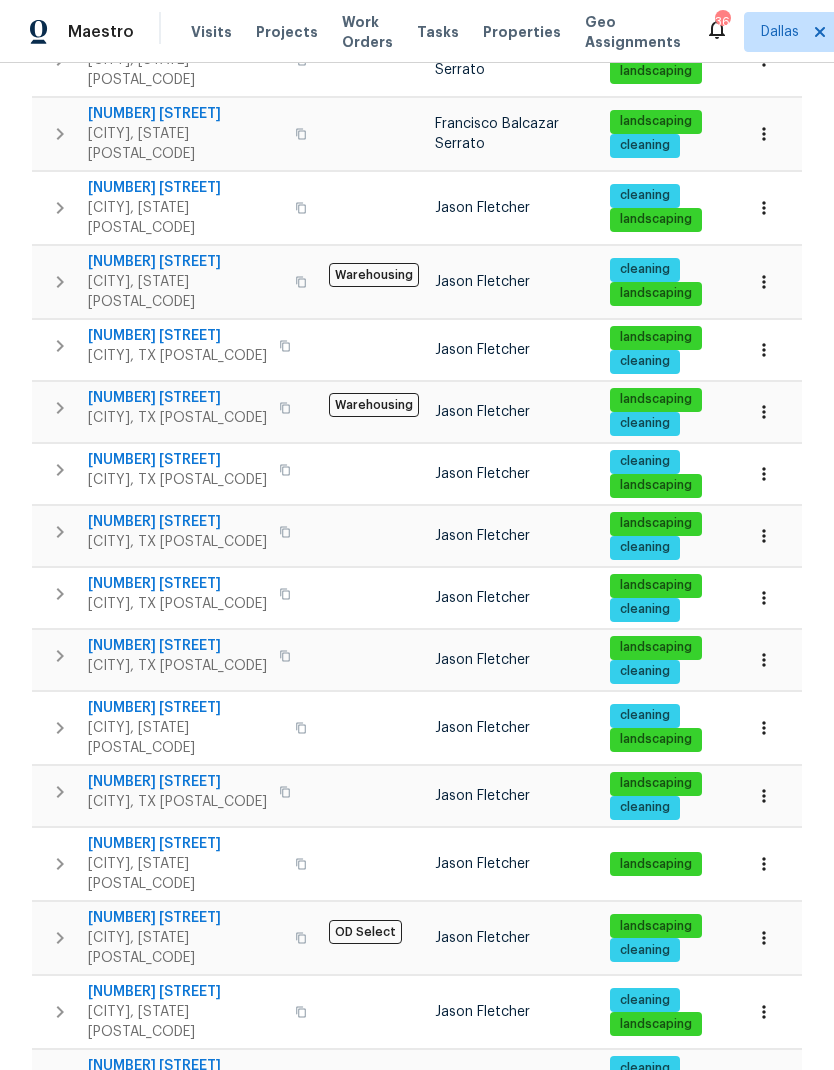 click on "[NUMBER] [STREET]" at bounding box center [185, 708] 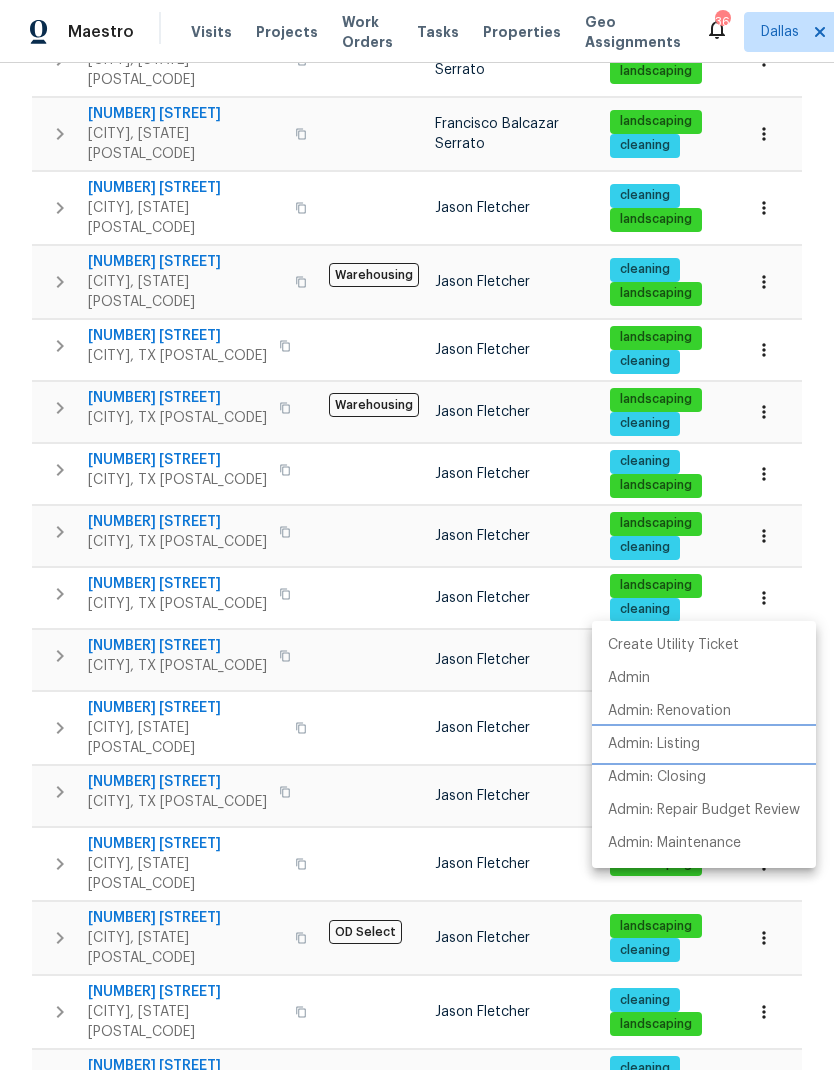 click on "Admin: Listing" at bounding box center [654, 744] 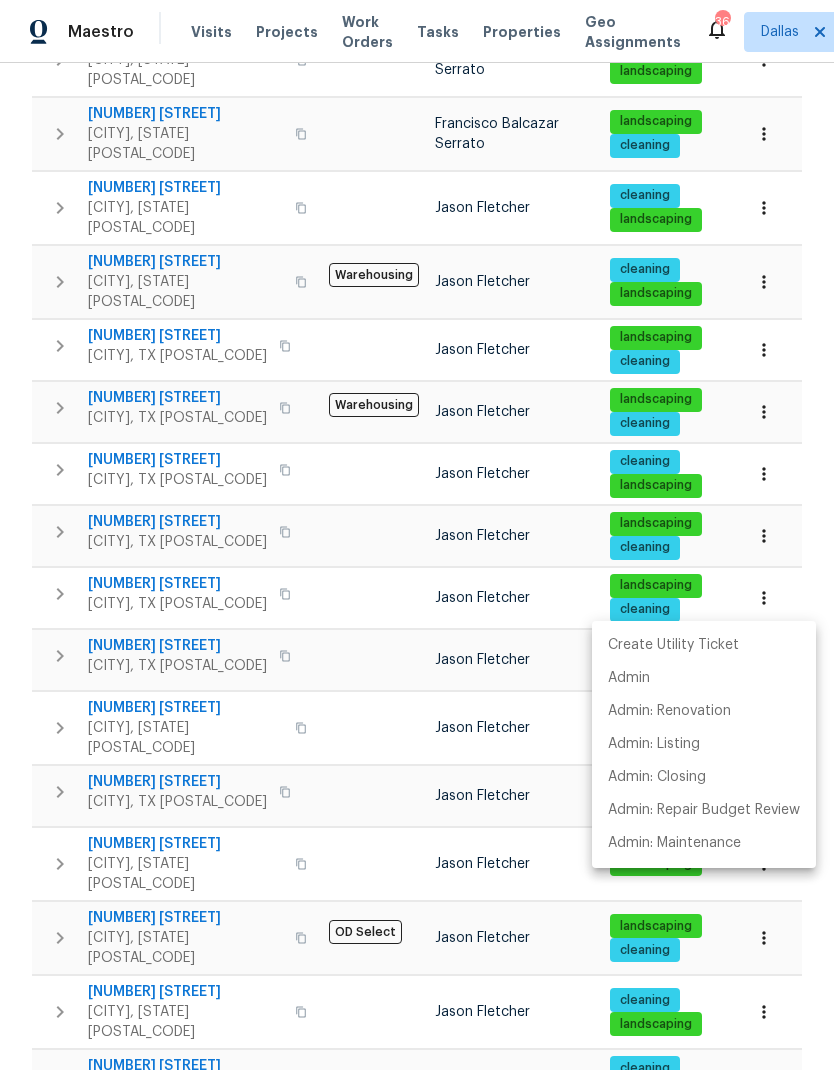 click at bounding box center (417, 535) 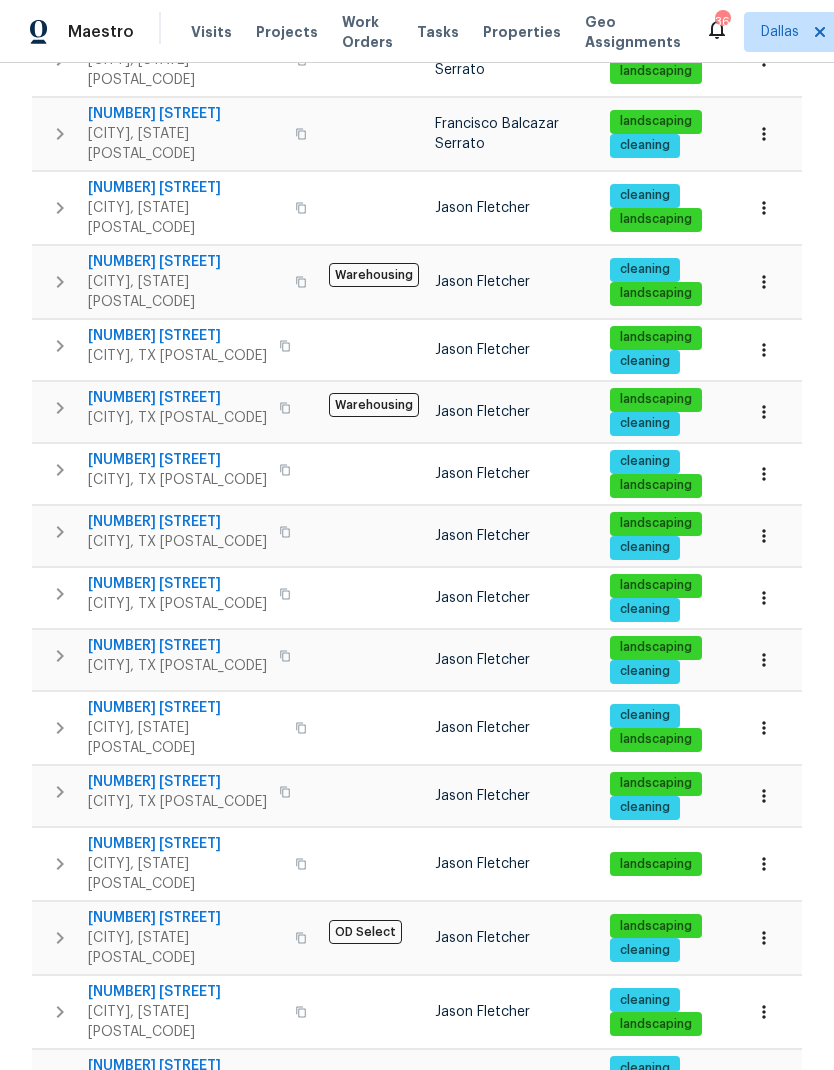 click 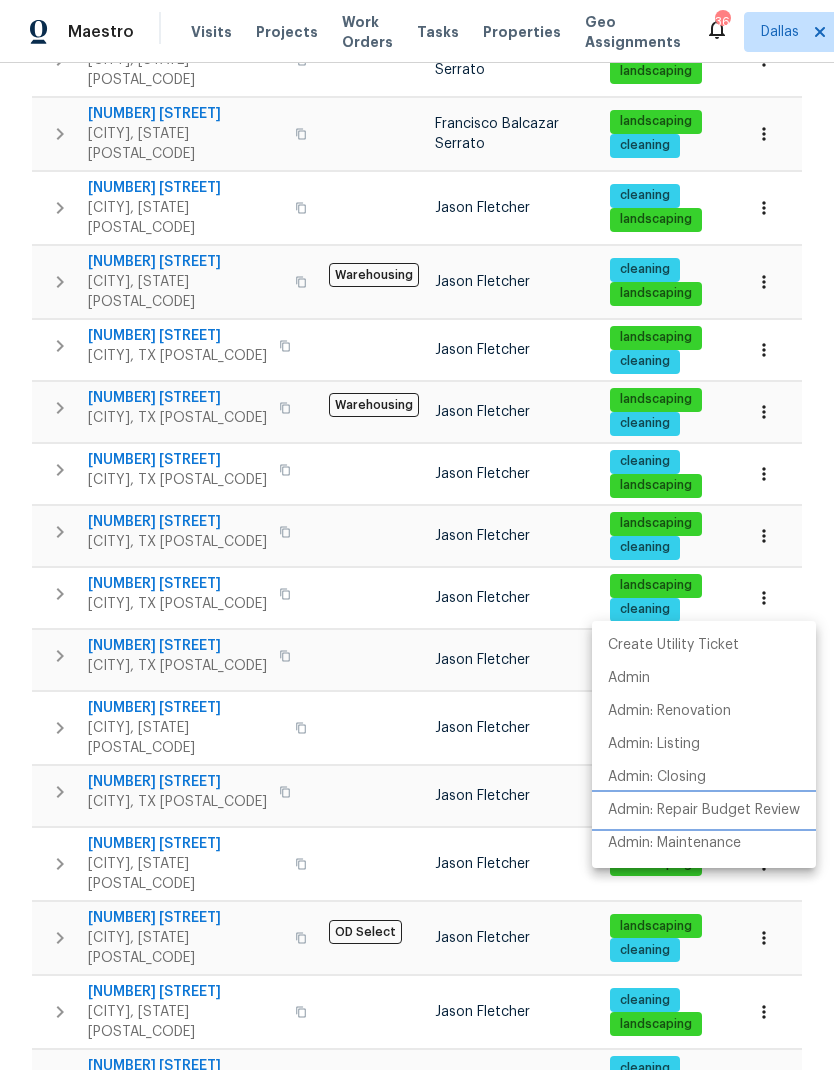 click on "Admin: Repair Budget Review" at bounding box center (704, 810) 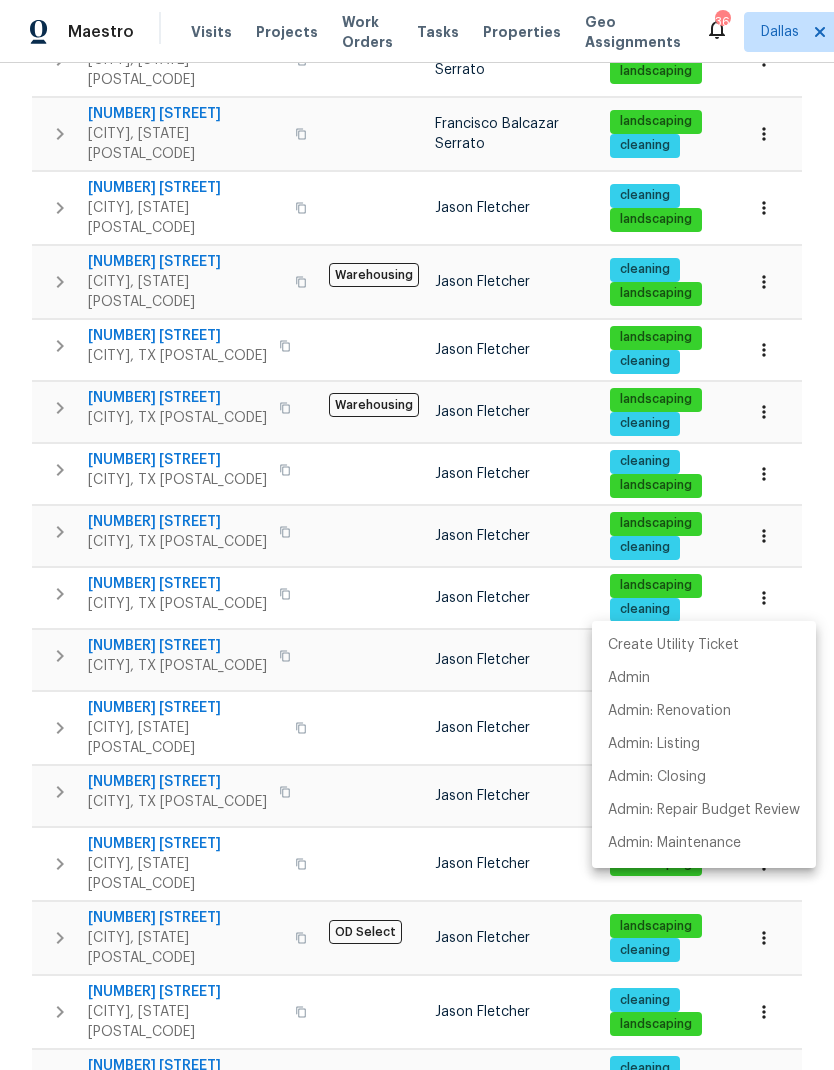 click at bounding box center (417, 535) 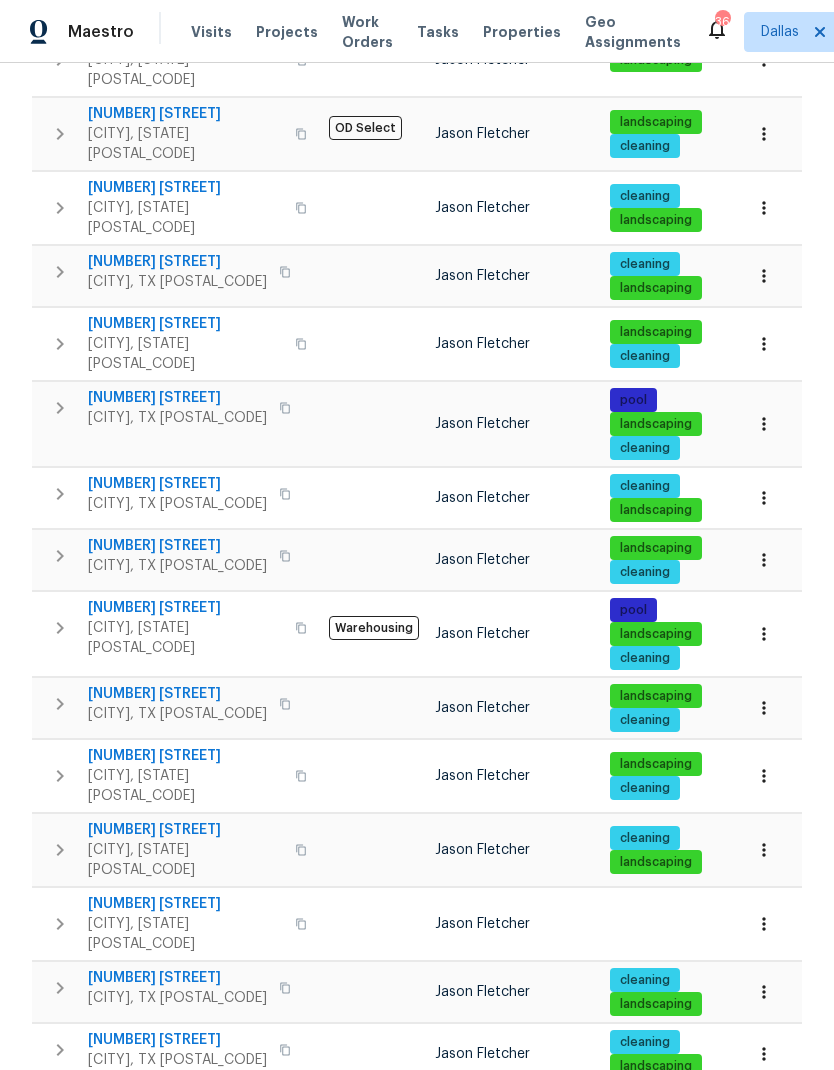 scroll, scrollTop: 2537, scrollLeft: 0, axis: vertical 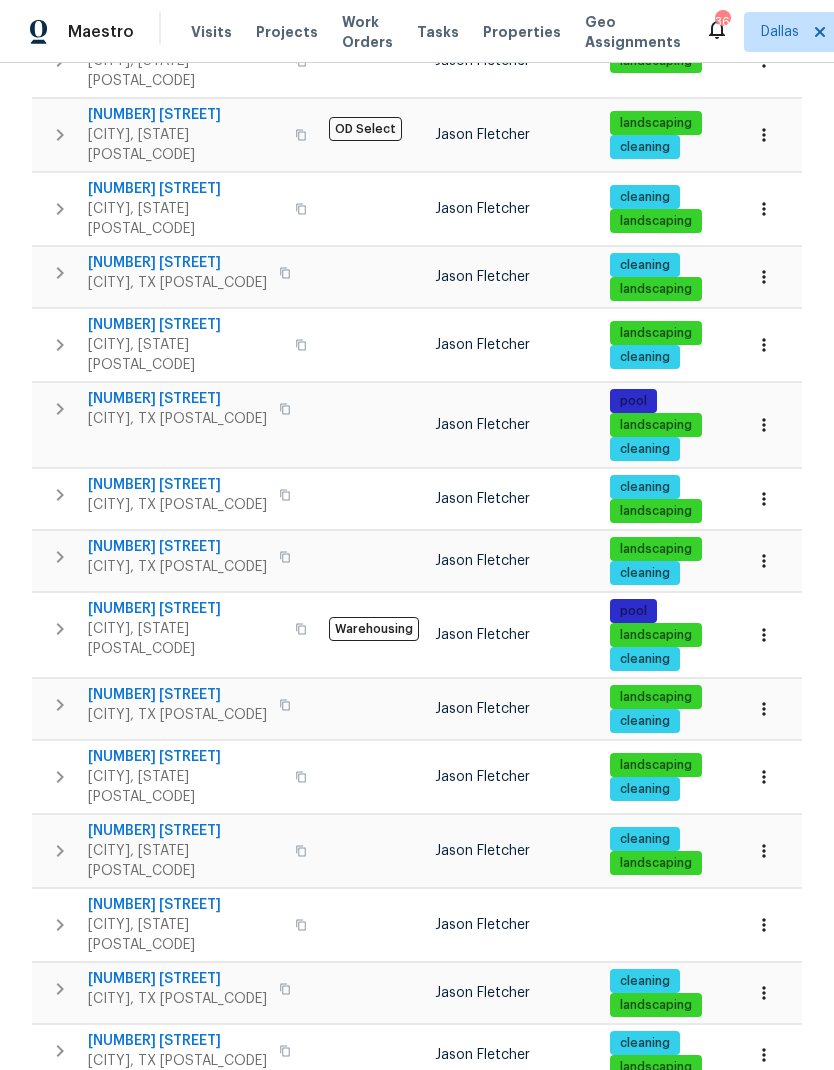click on "Next" at bounding box center [576, 1350] 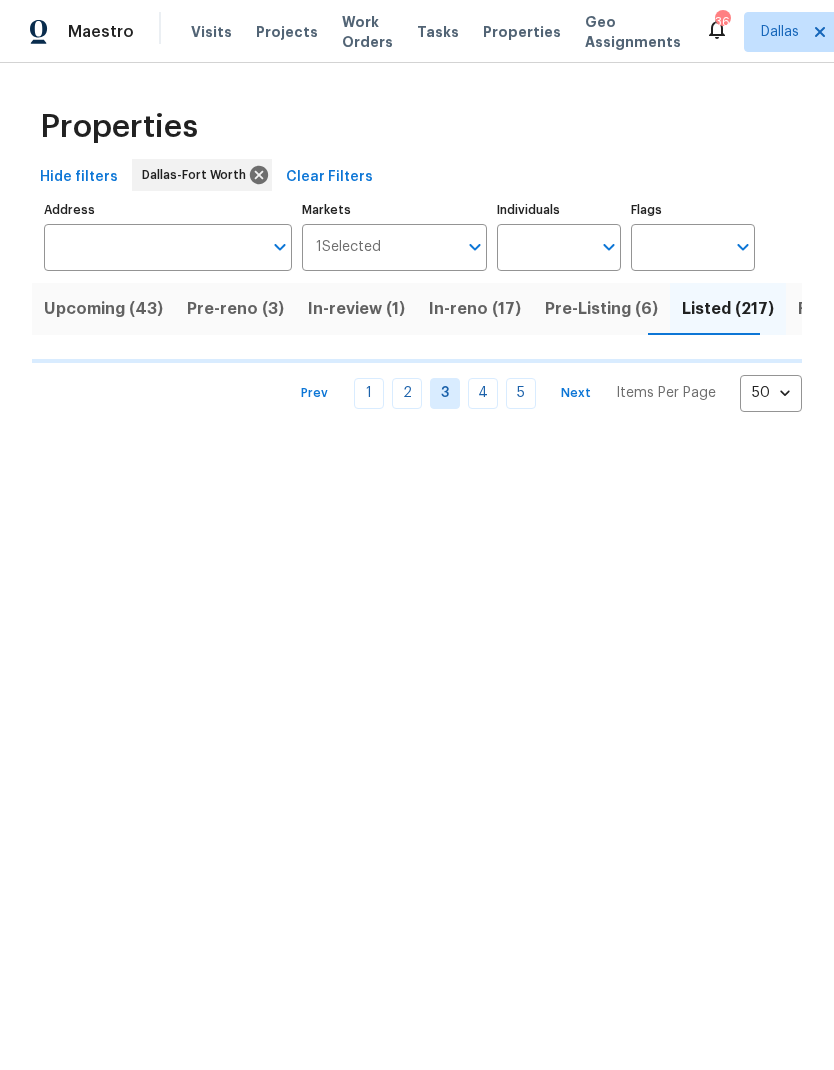 scroll, scrollTop: 0, scrollLeft: 0, axis: both 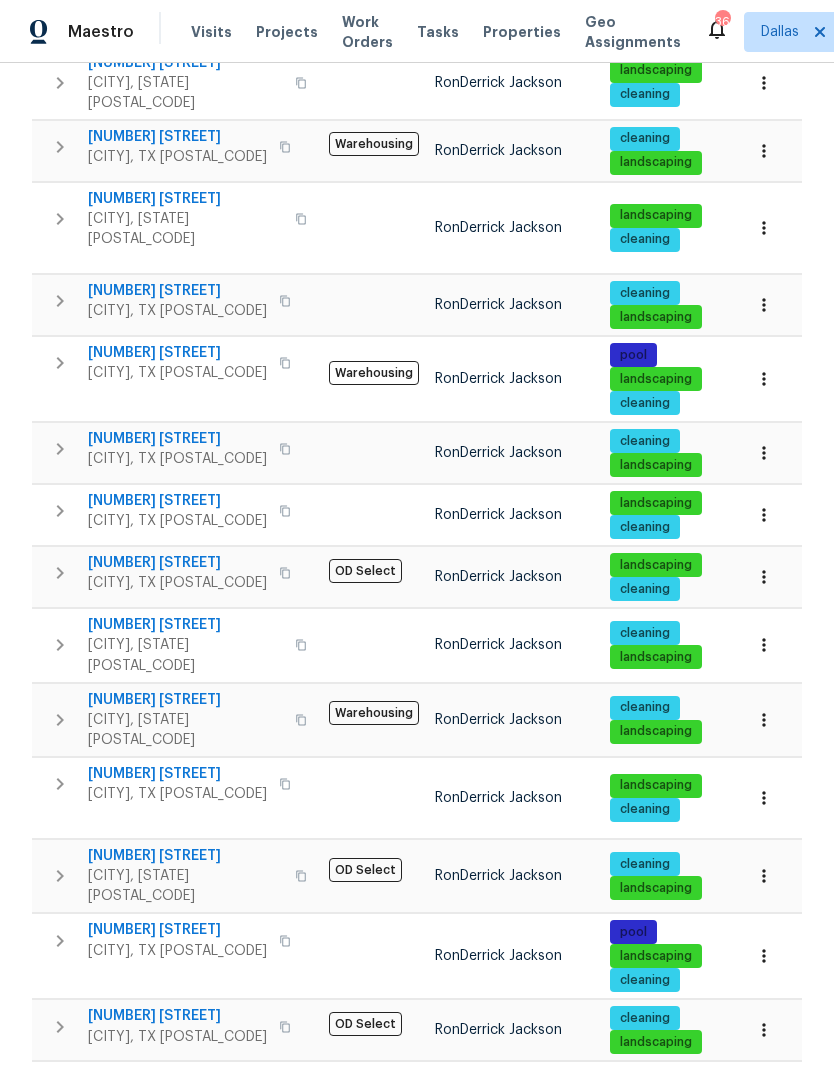 click at bounding box center [768, 379] 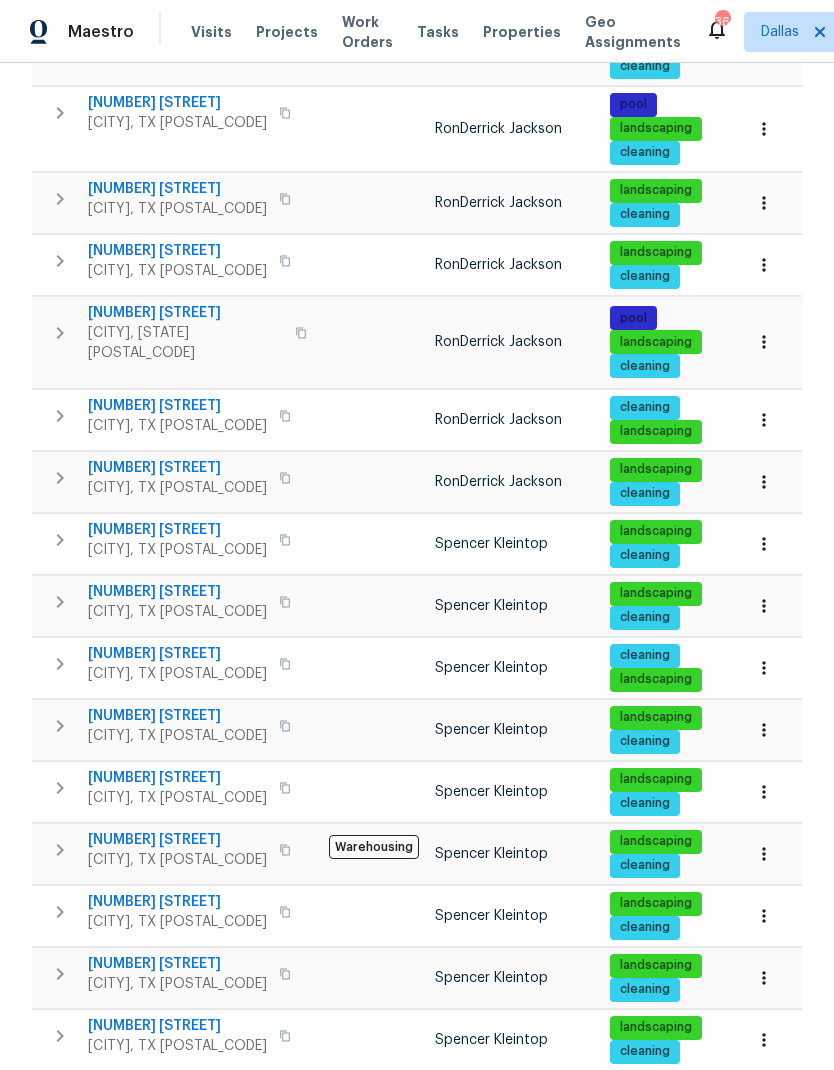 scroll, scrollTop: 2589, scrollLeft: 0, axis: vertical 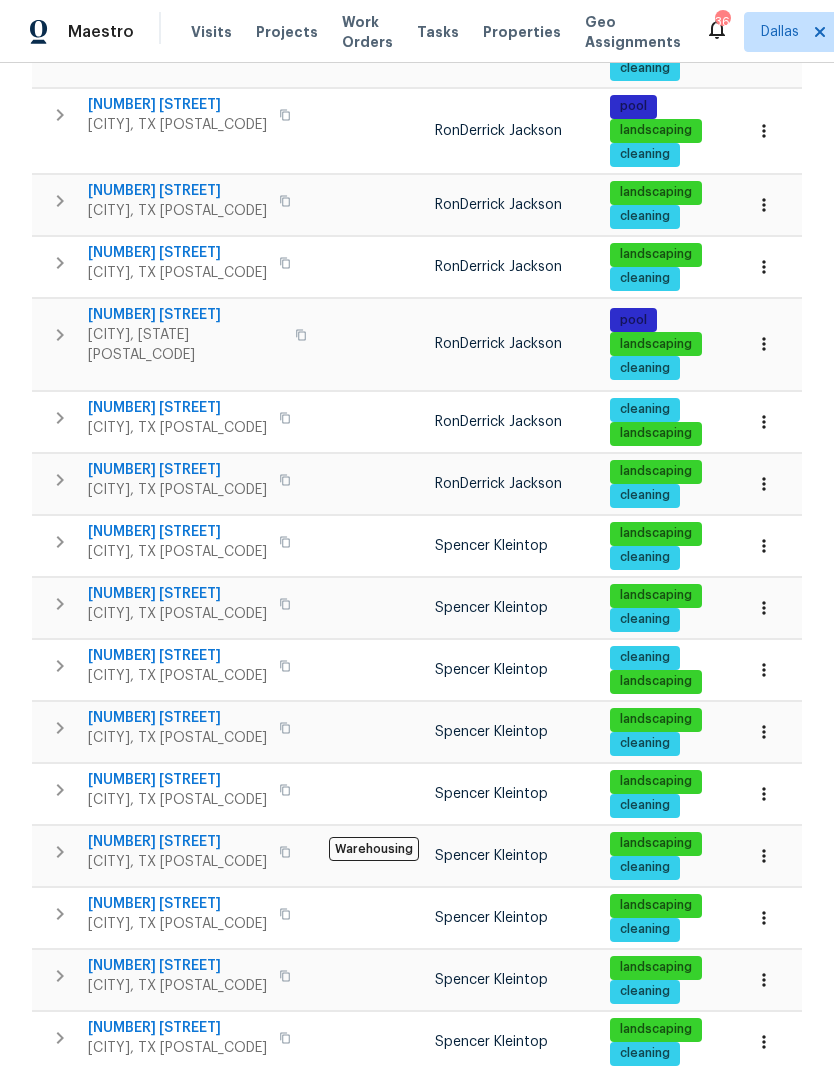 click on "Next" at bounding box center (576, 1285) 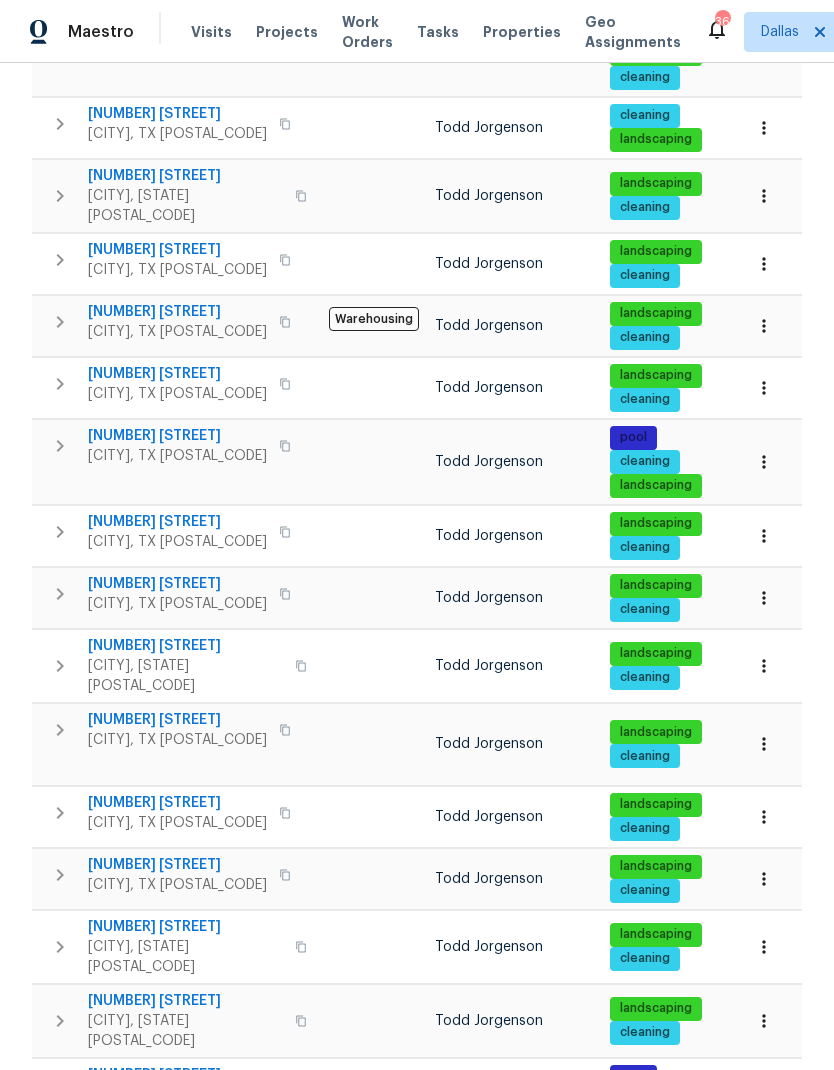 scroll, scrollTop: 475, scrollLeft: 0, axis: vertical 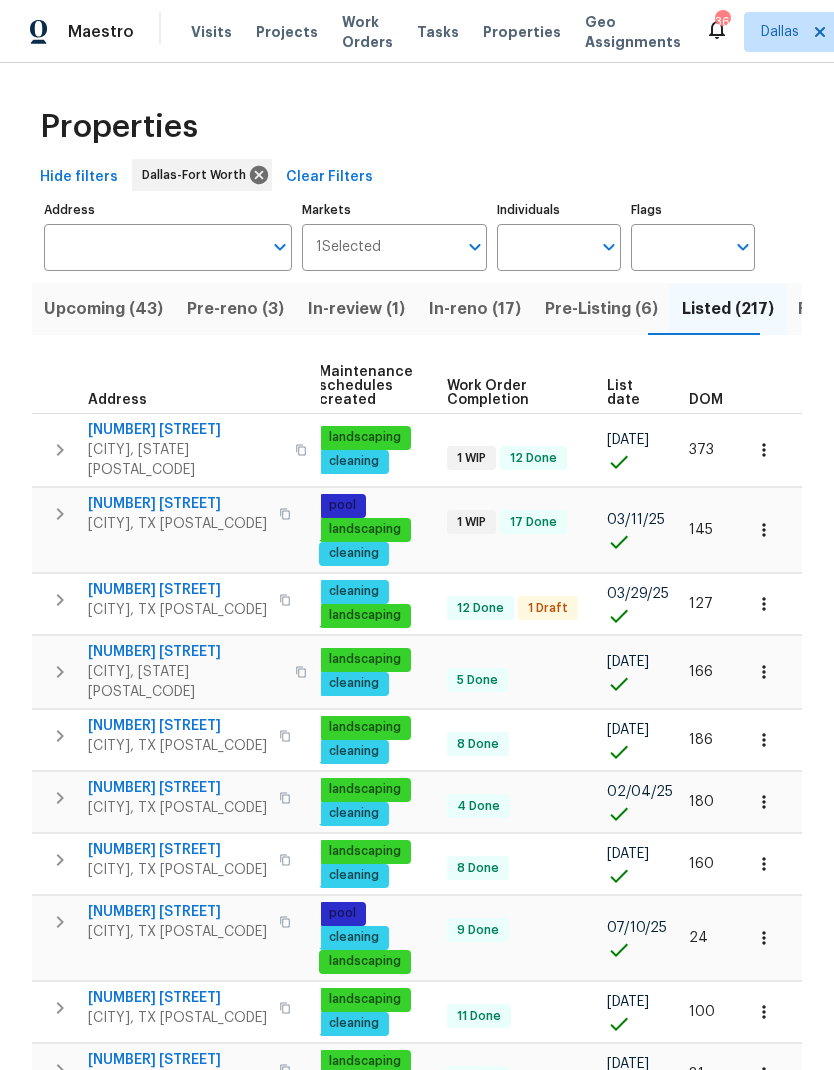 click on "Resale (66)" at bounding box center (843, 309) 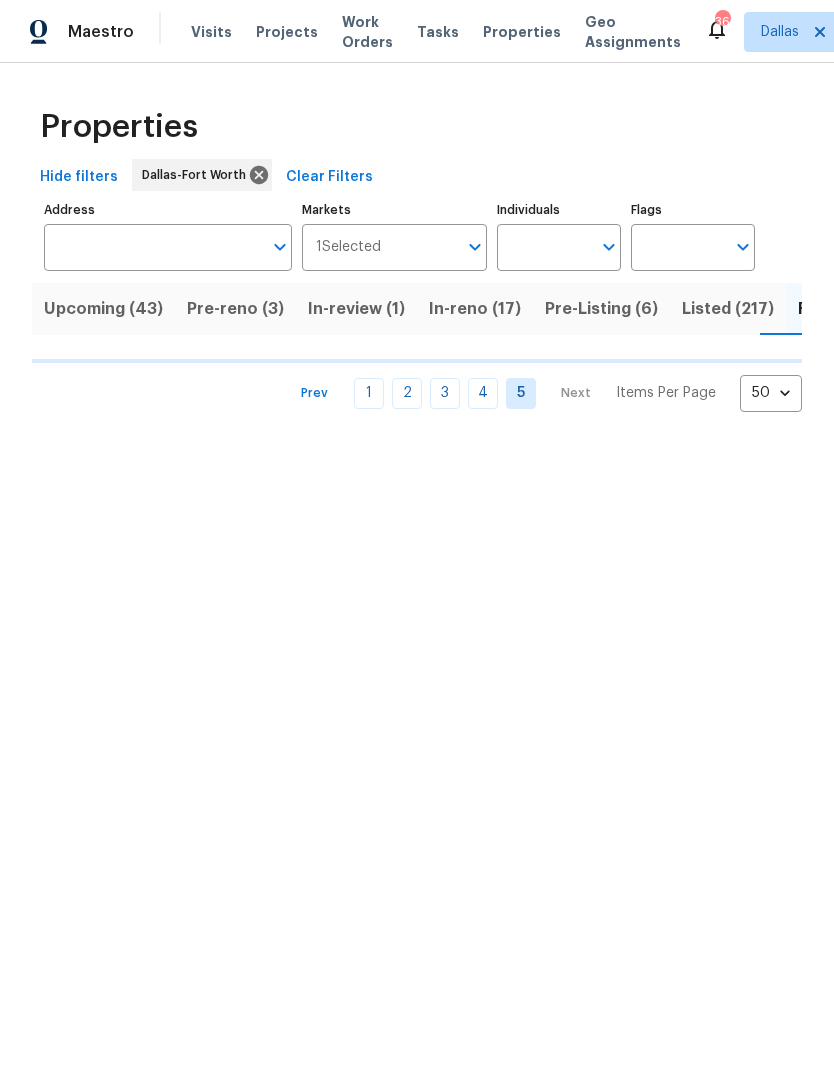 scroll, scrollTop: 0, scrollLeft: 0, axis: both 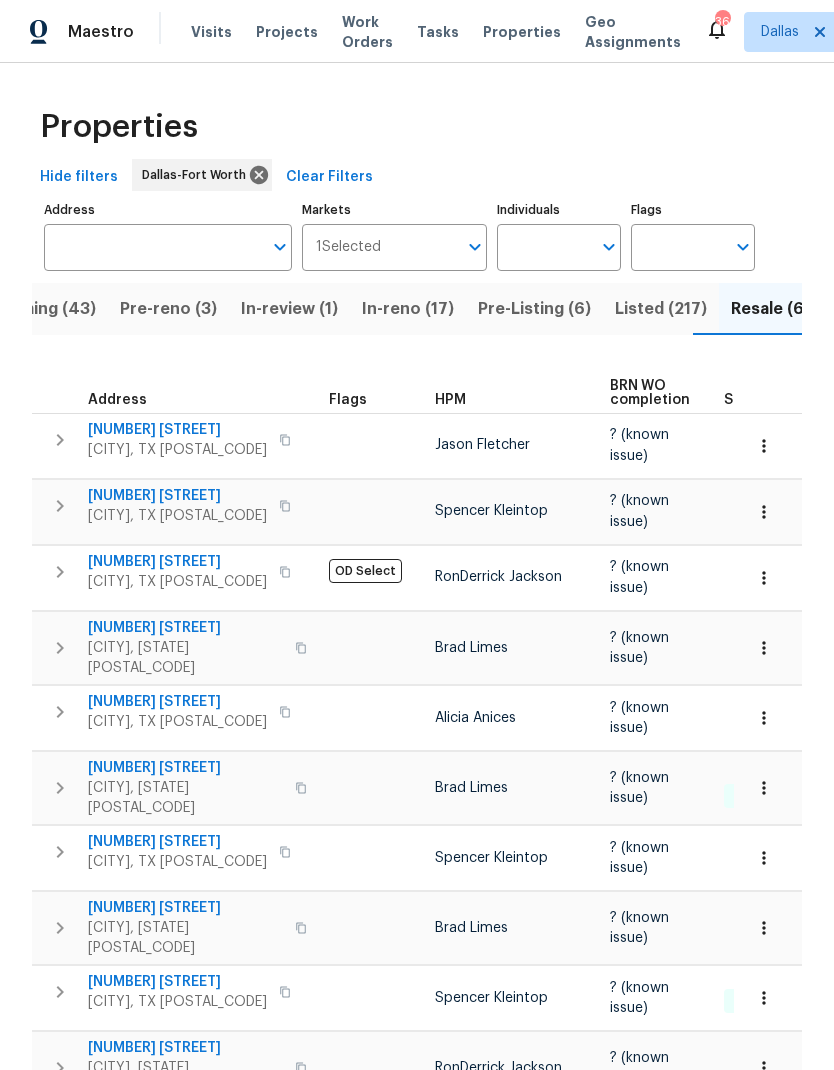click on "HPM" at bounding box center [514, 400] 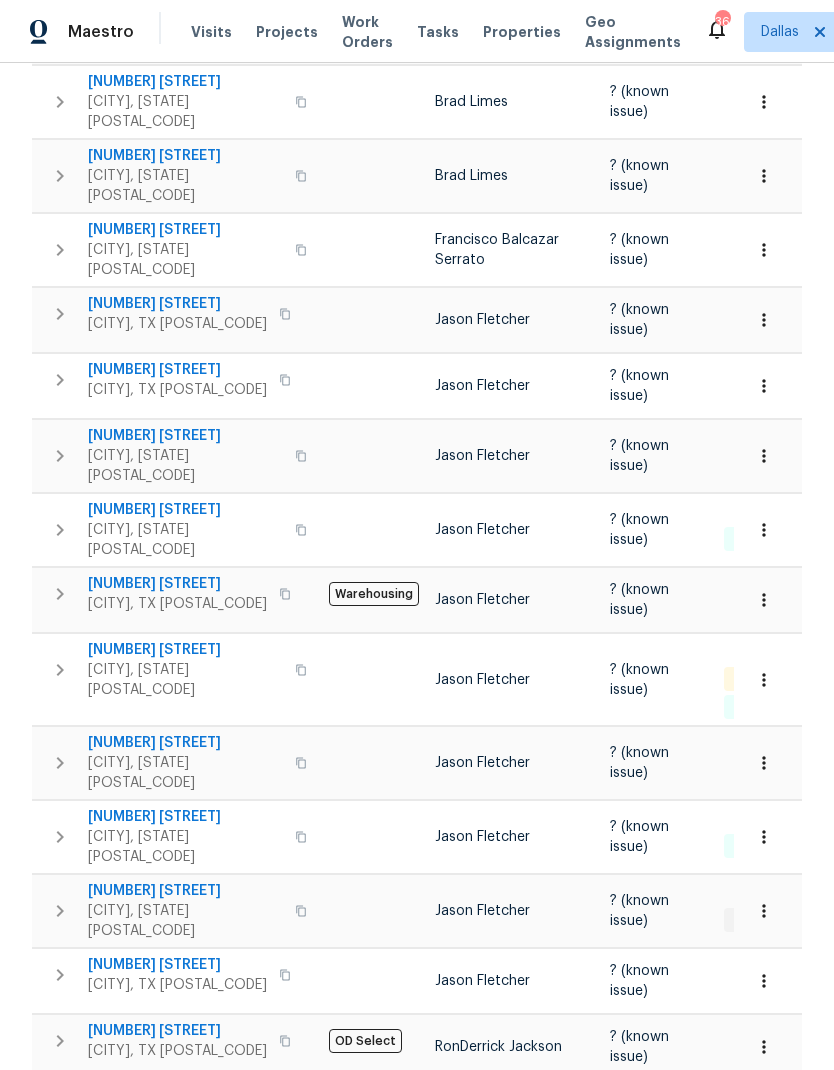 scroll, scrollTop: 2330, scrollLeft: 0, axis: vertical 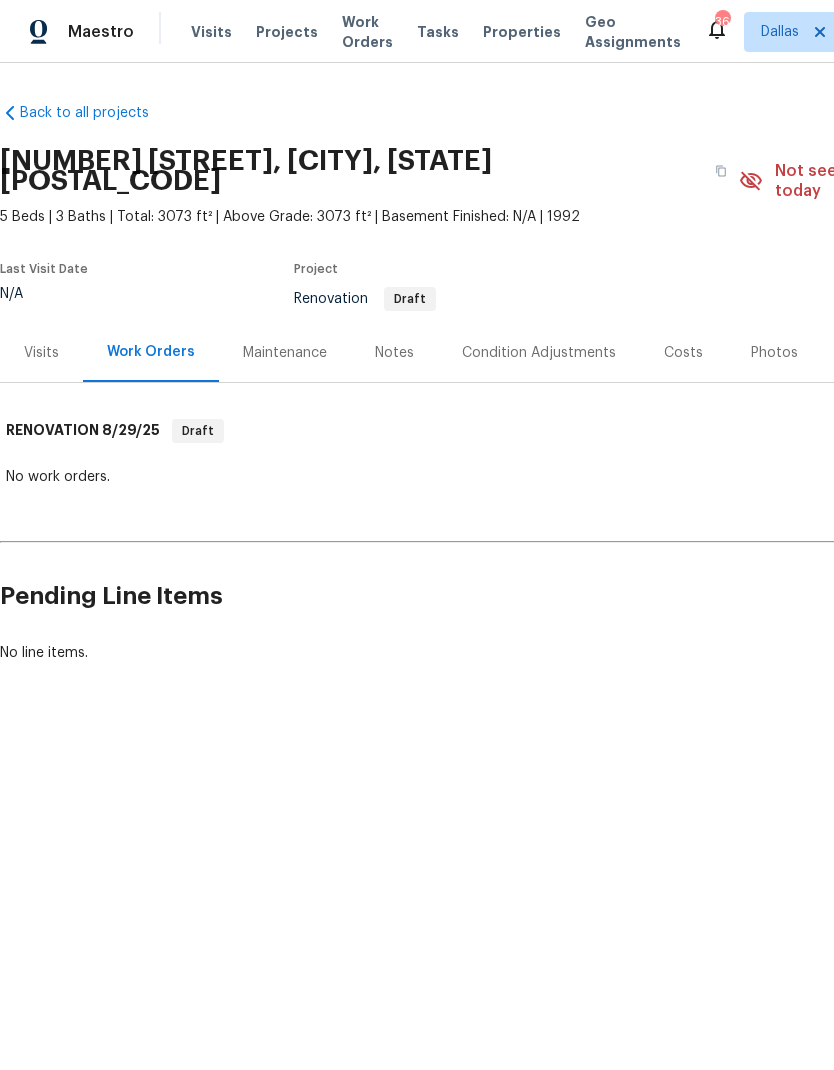 click on "Visits" at bounding box center (41, 352) 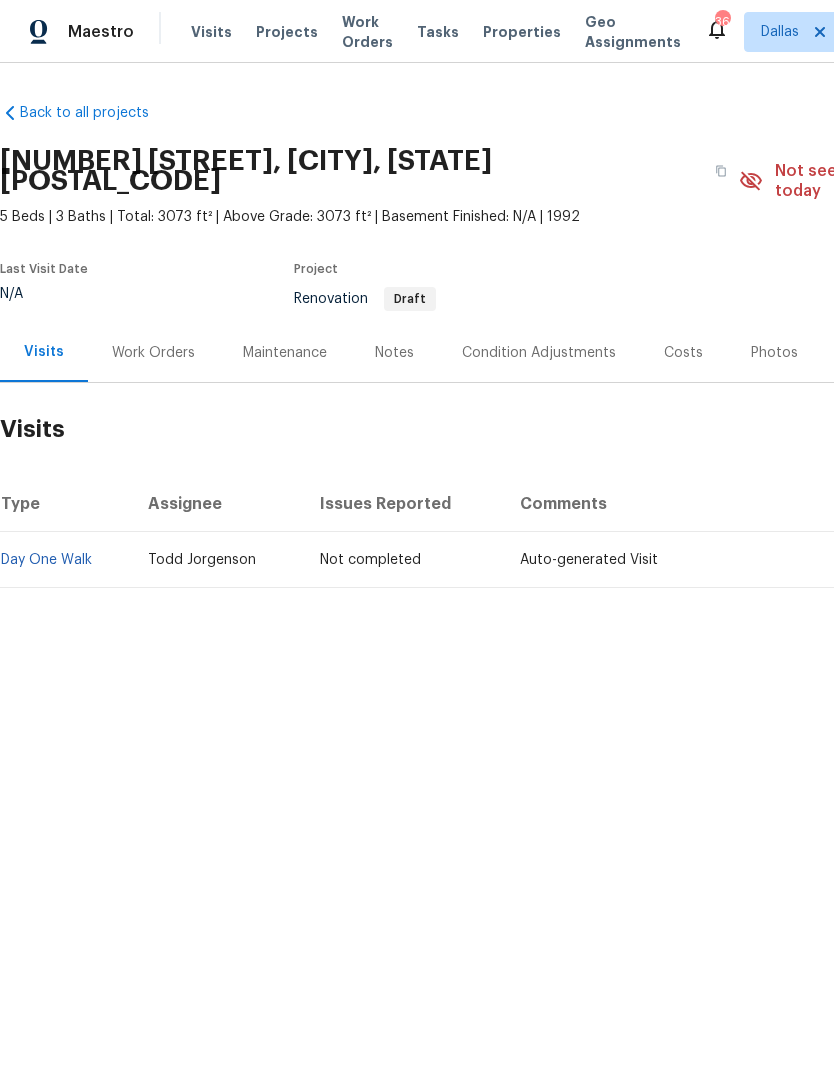 scroll, scrollTop: 0, scrollLeft: 0, axis: both 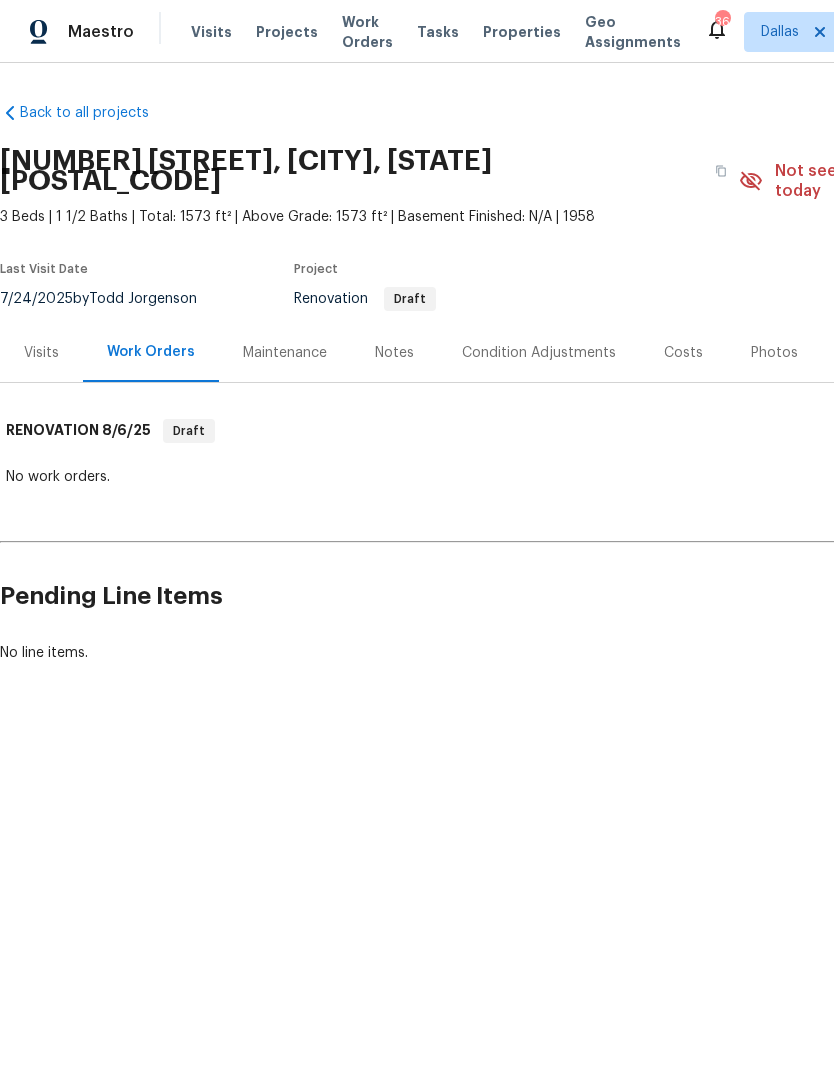 click on "Visits" at bounding box center (211, 32) 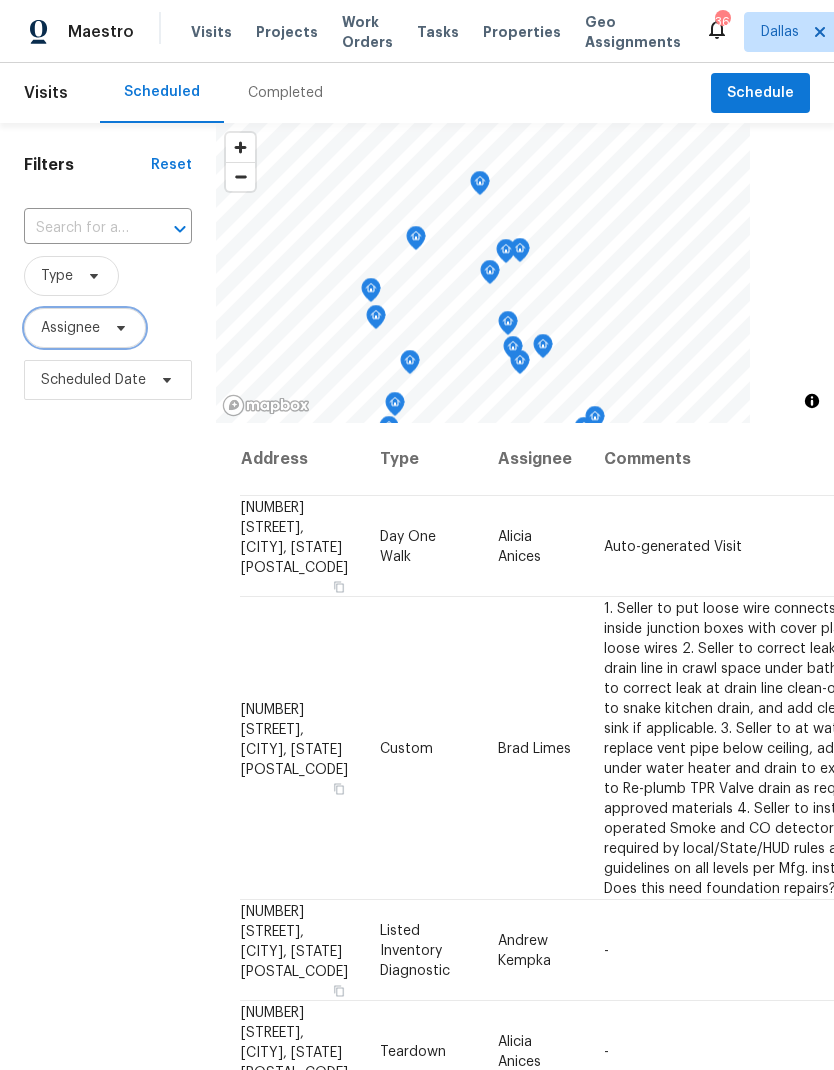 click on "Assignee" at bounding box center [85, 328] 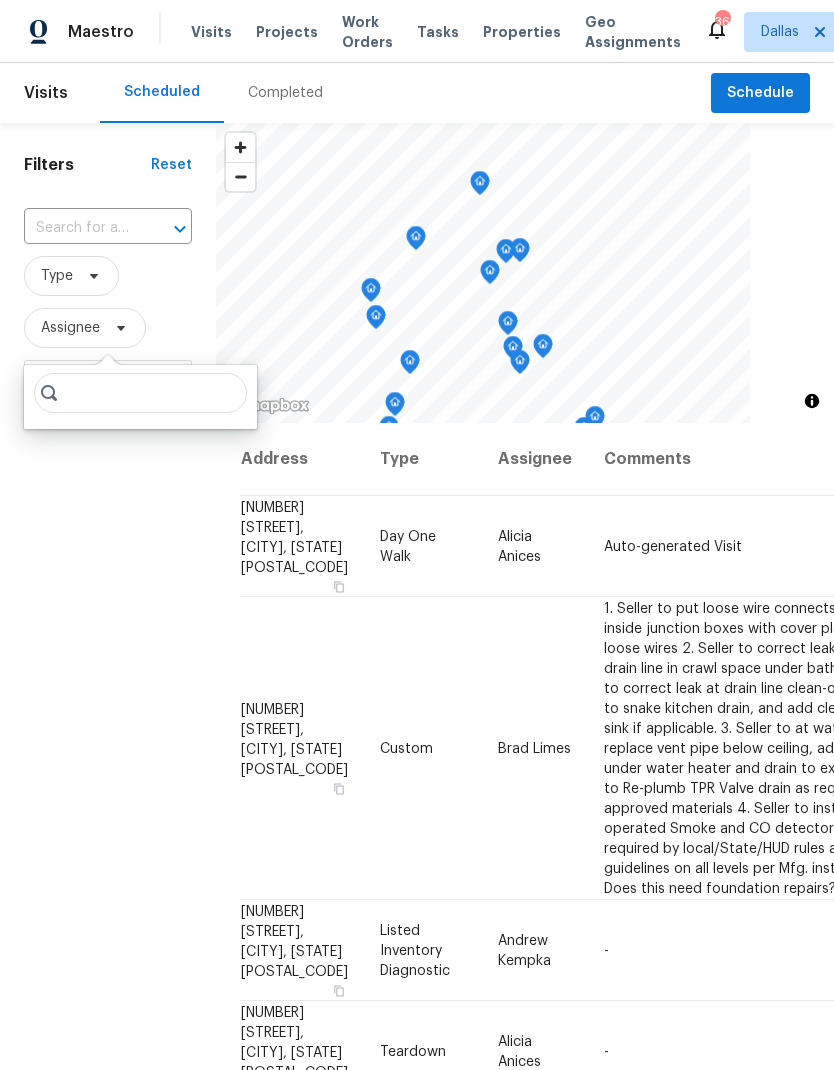 click on "Assignee" at bounding box center (108, 328) 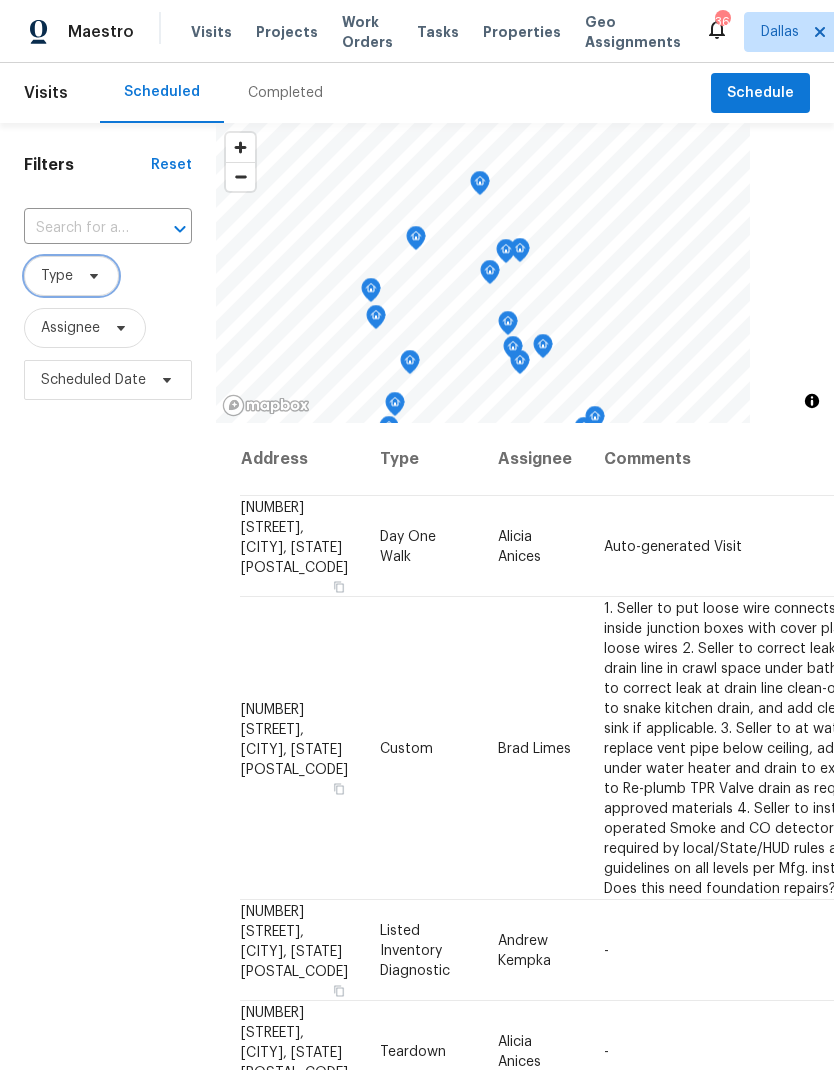 click 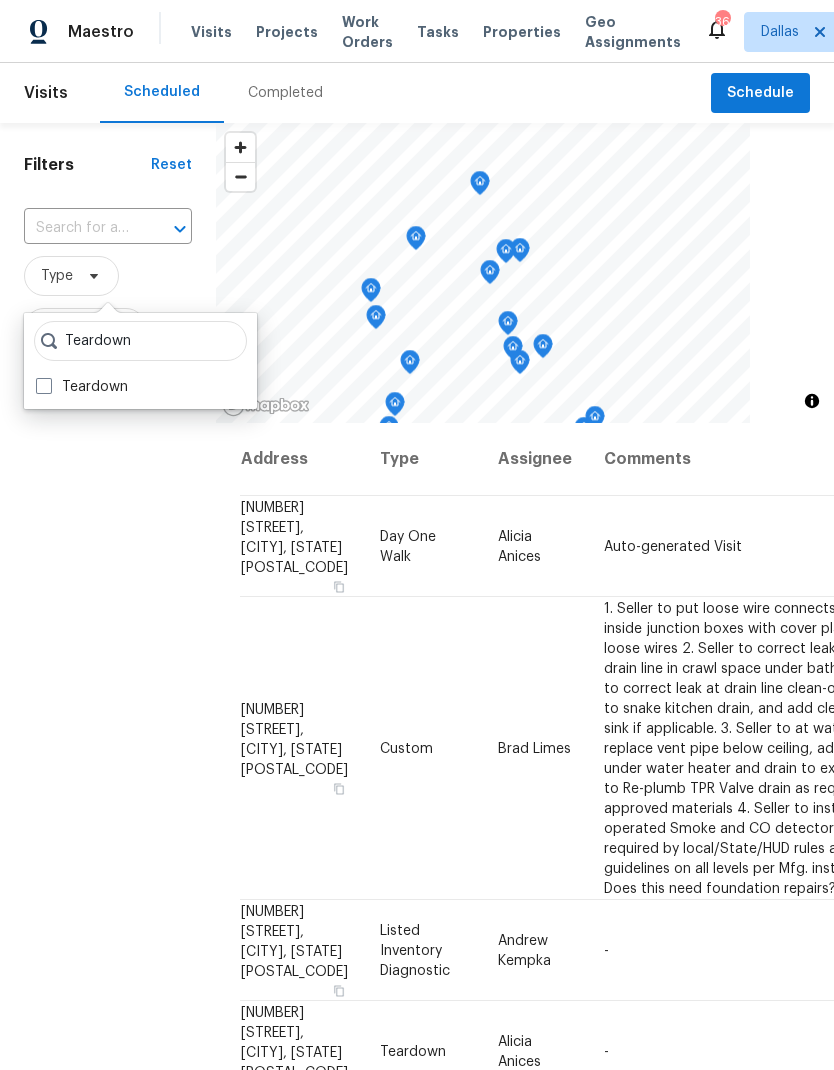type on "Teardown" 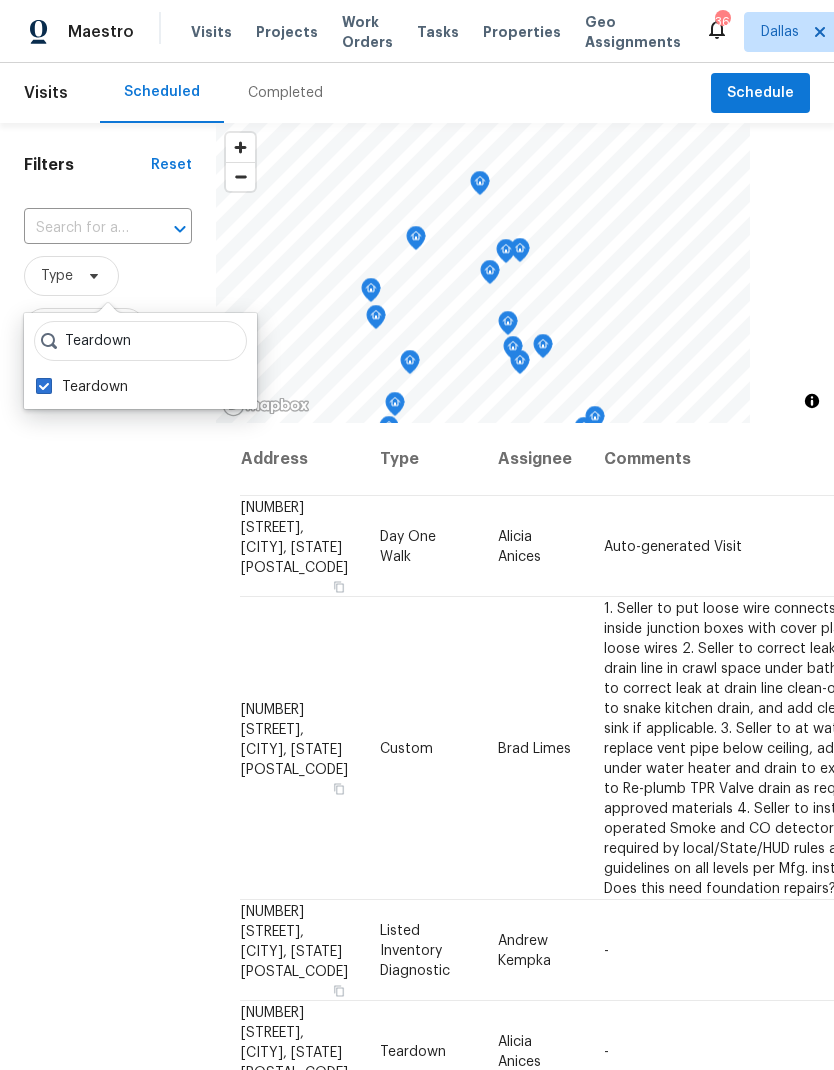 checkbox on "true" 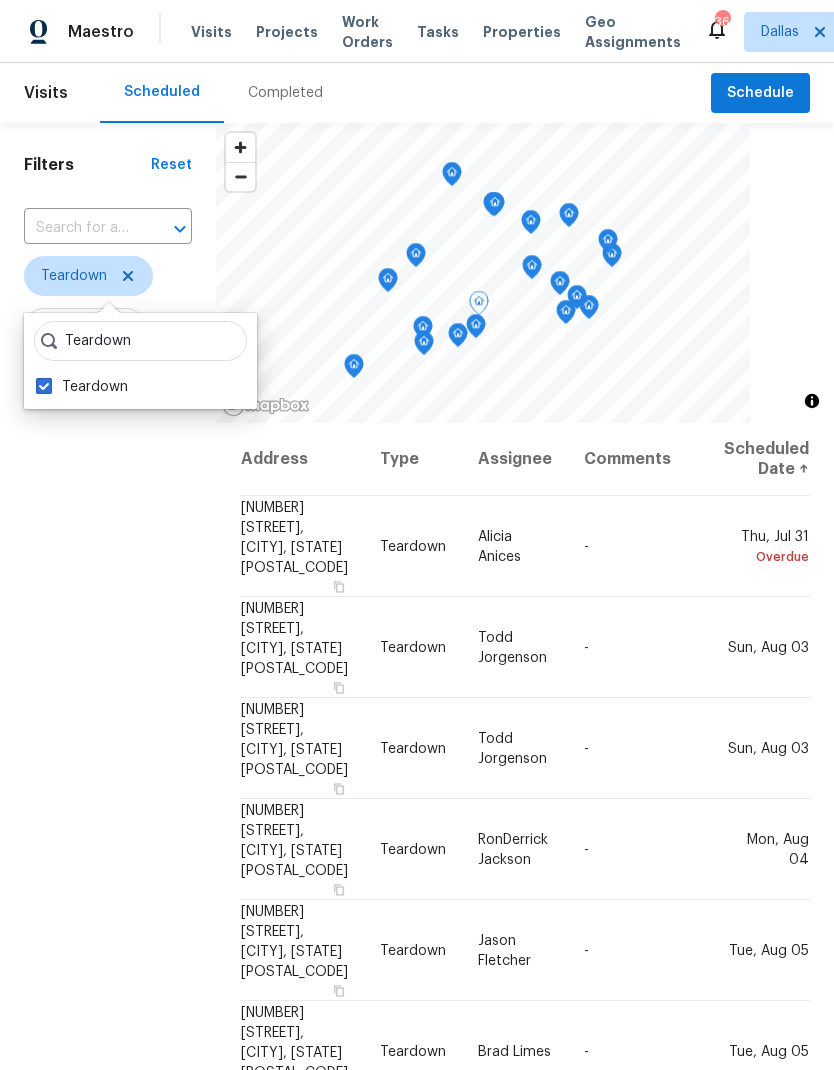 click 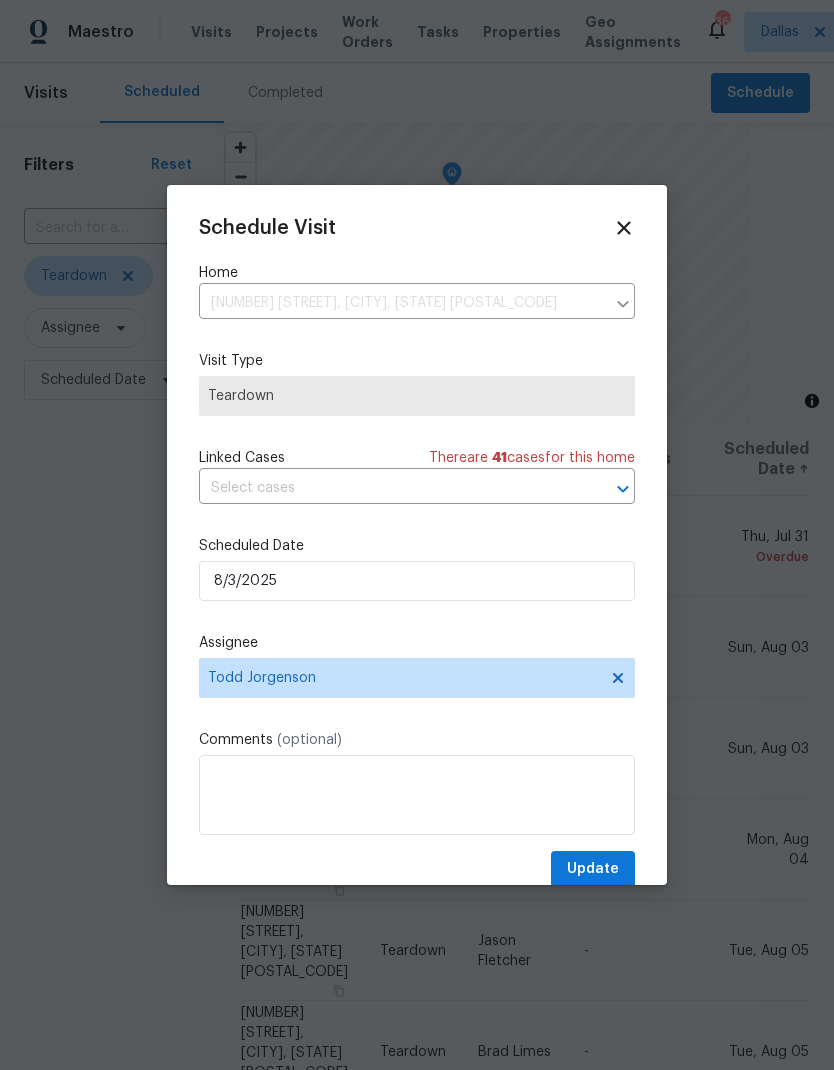 click 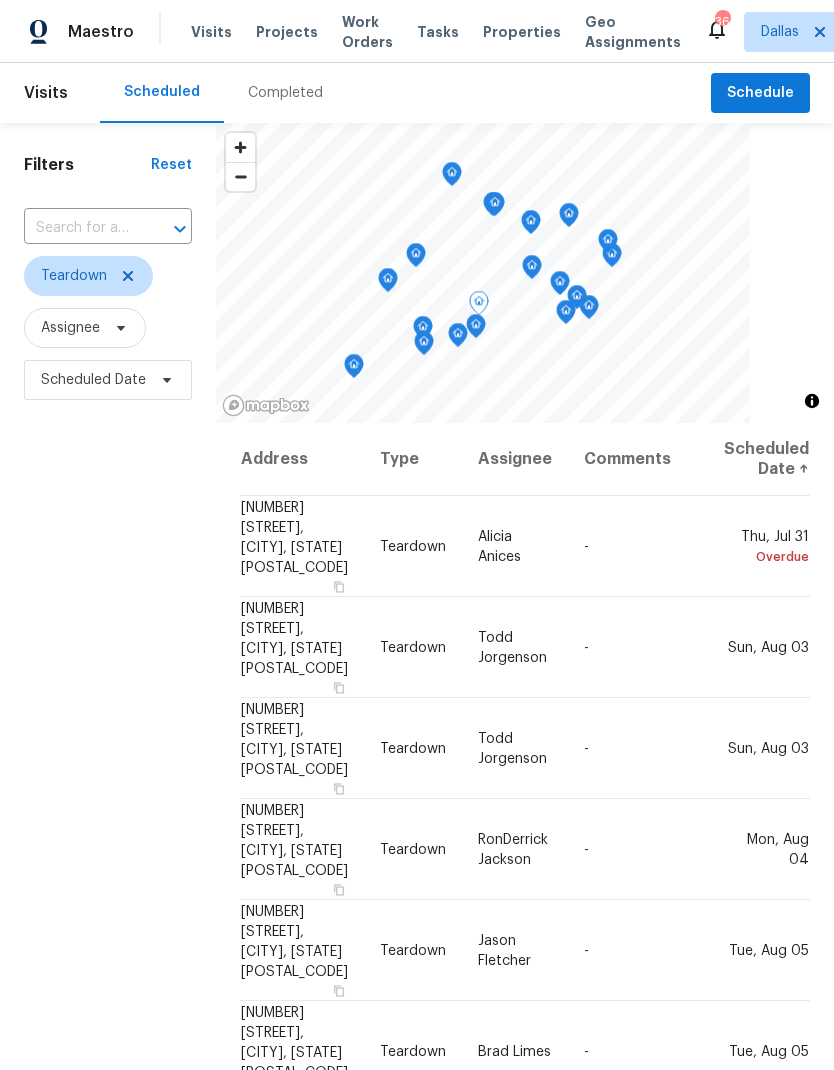 click 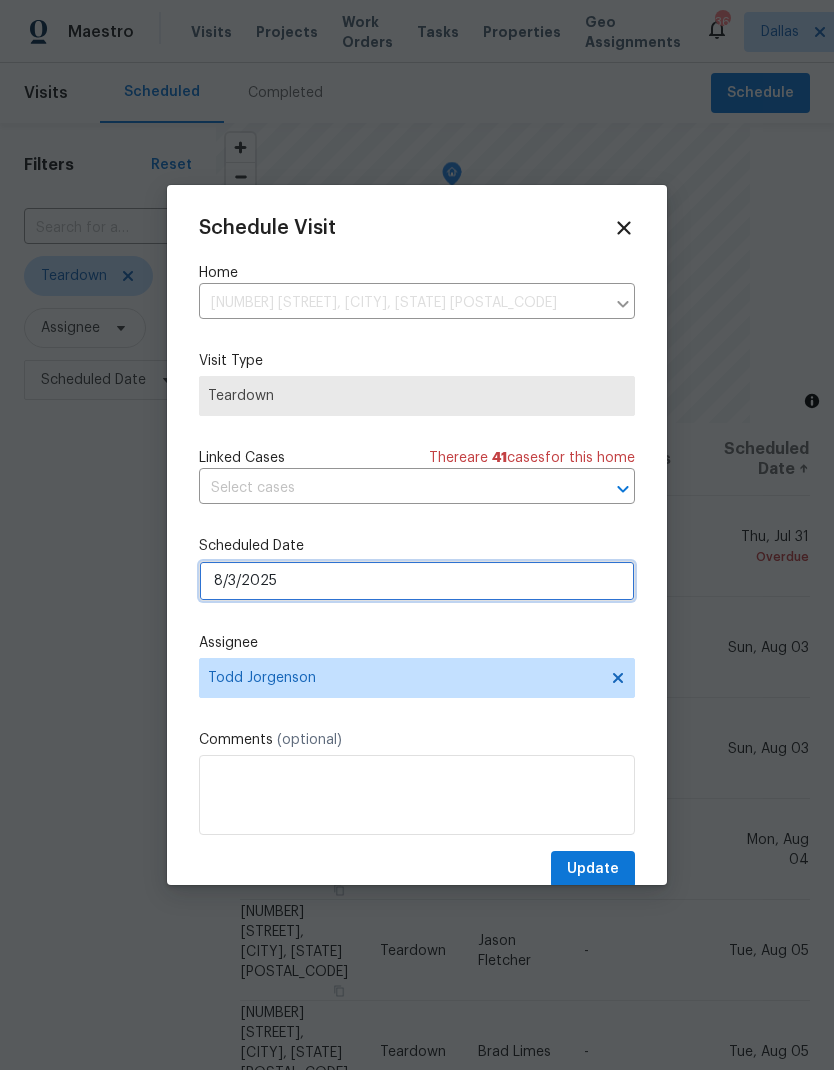 click on "8/3/2025" at bounding box center [417, 581] 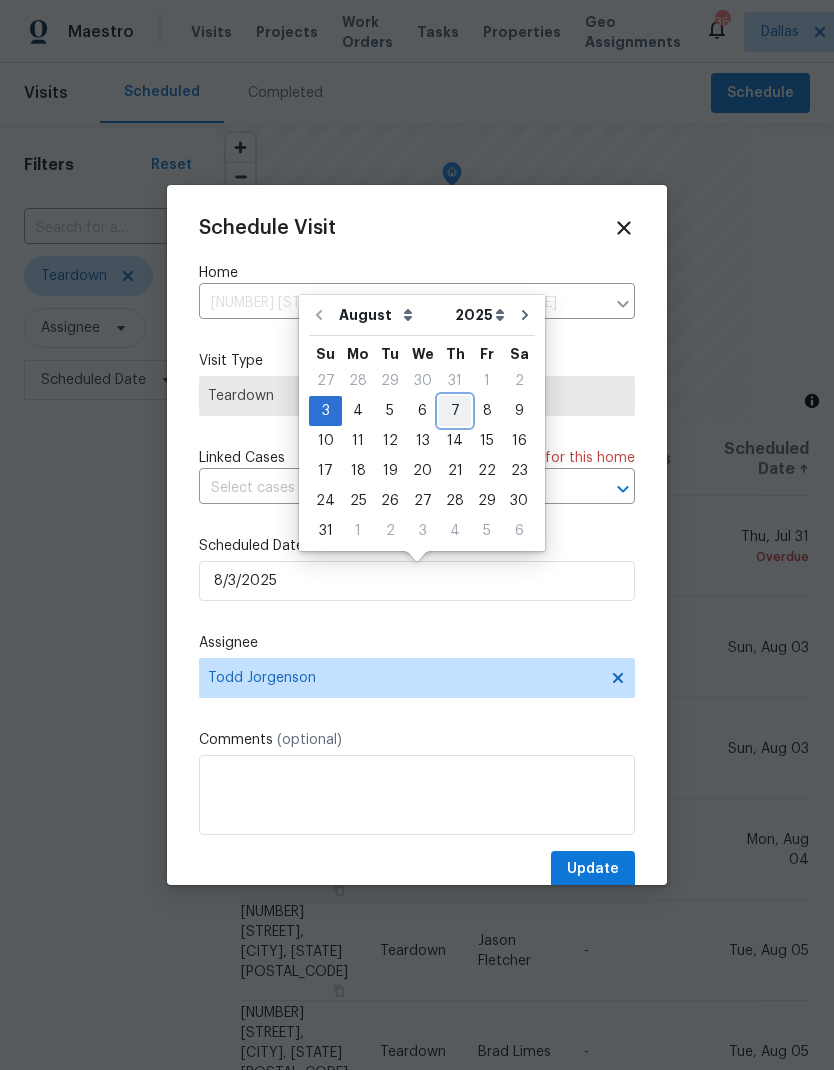 click on "7" at bounding box center (455, 411) 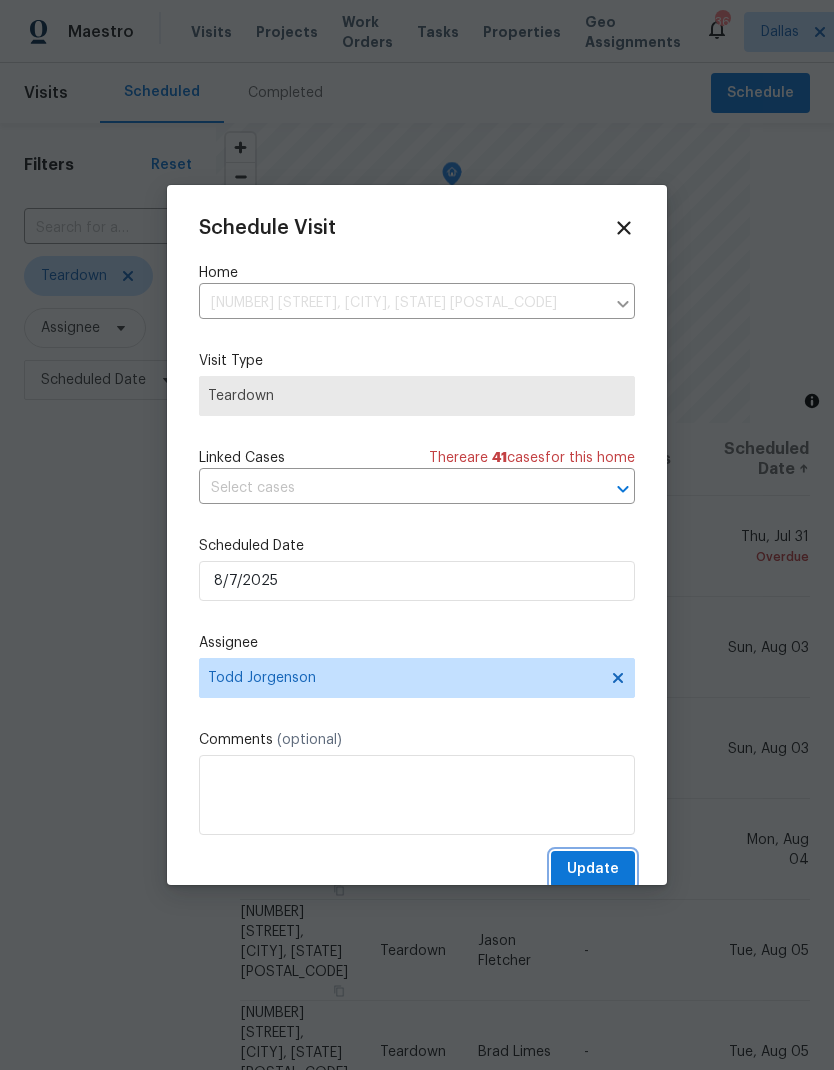 click on "Update" at bounding box center [593, 869] 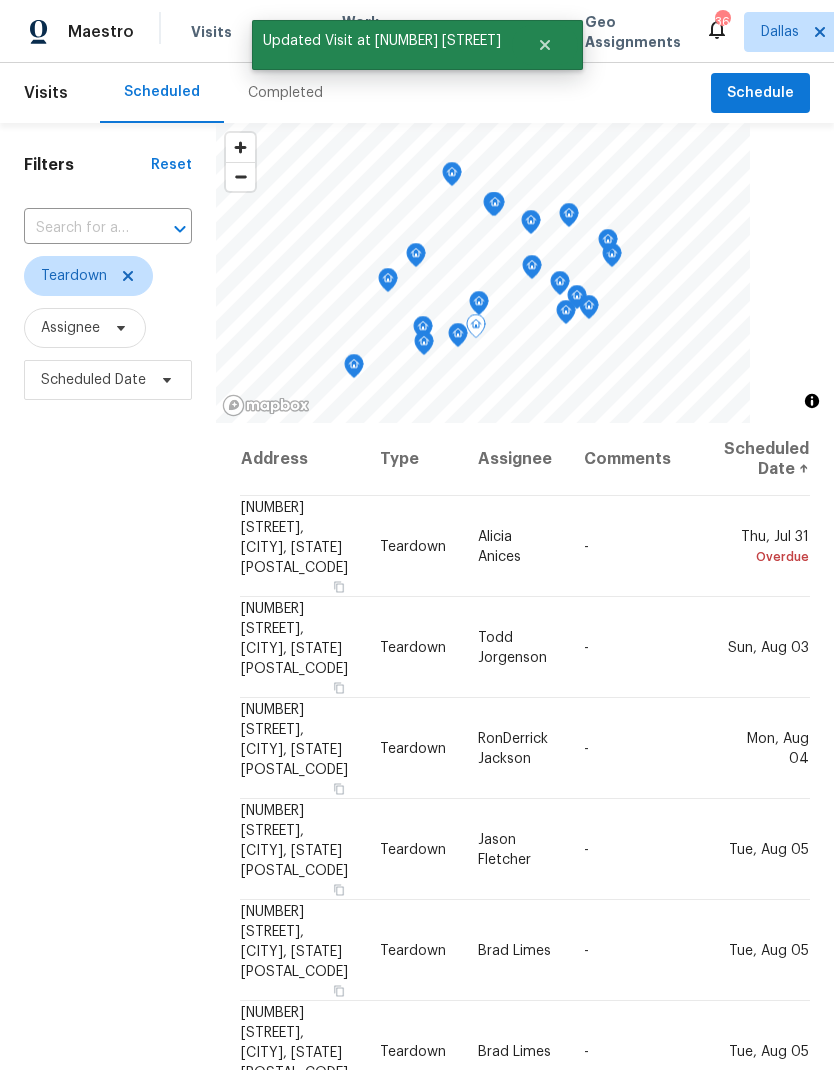 click 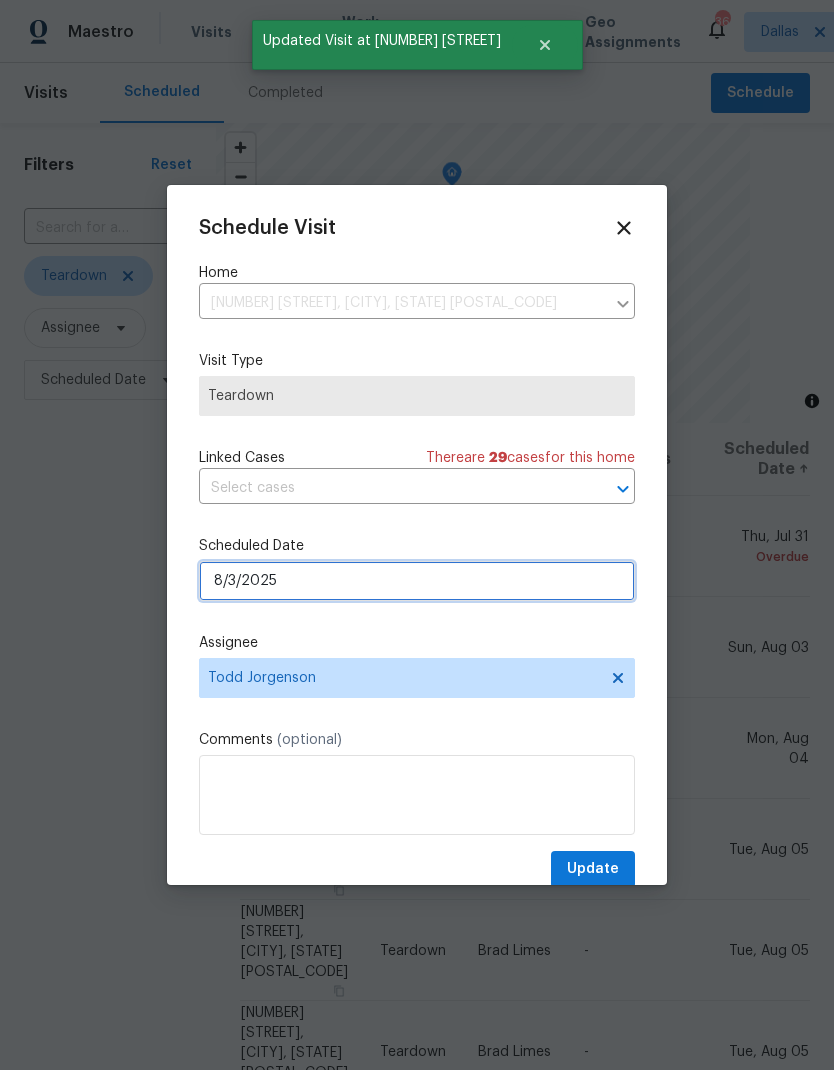 click on "8/3/2025" at bounding box center (417, 581) 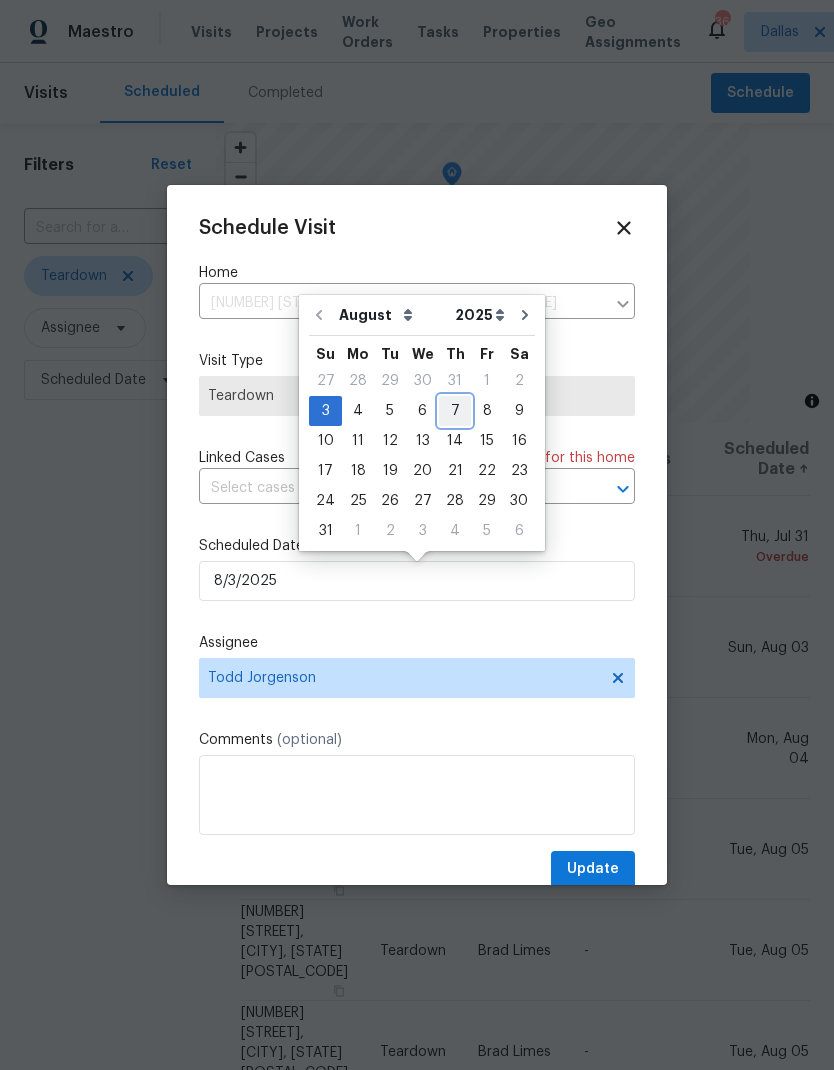 click on "7" at bounding box center [455, 411] 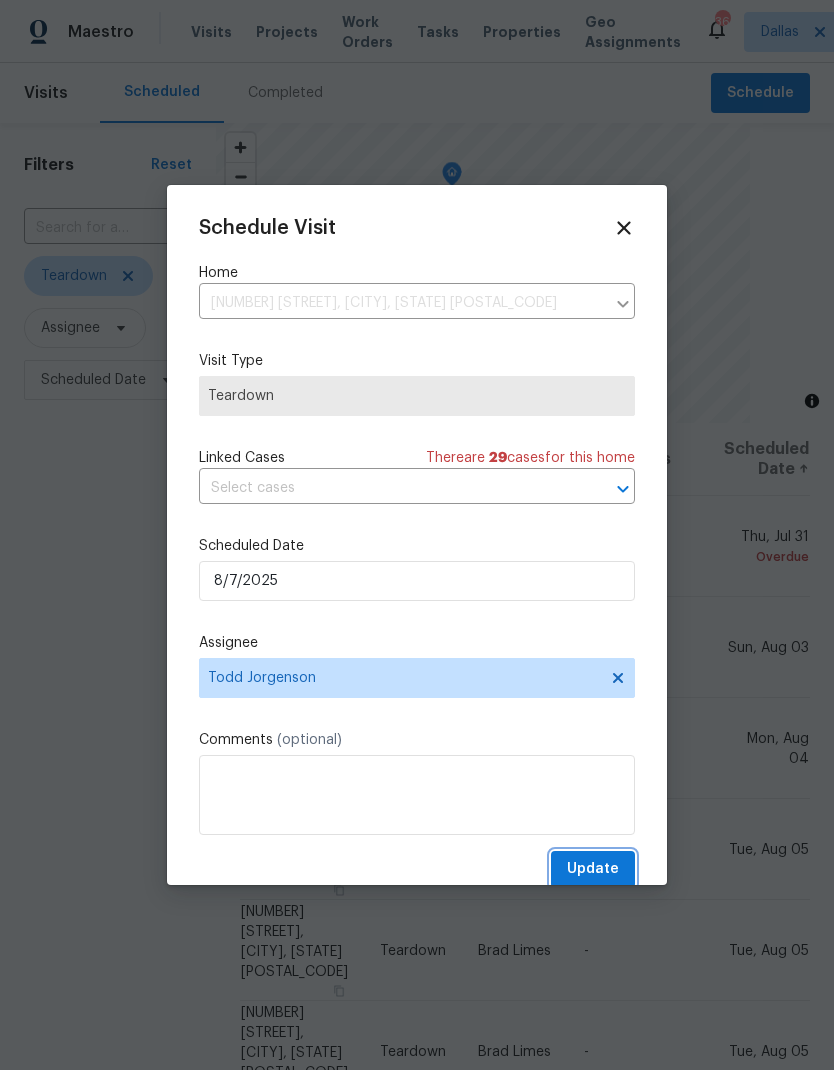 click on "Update" at bounding box center [593, 869] 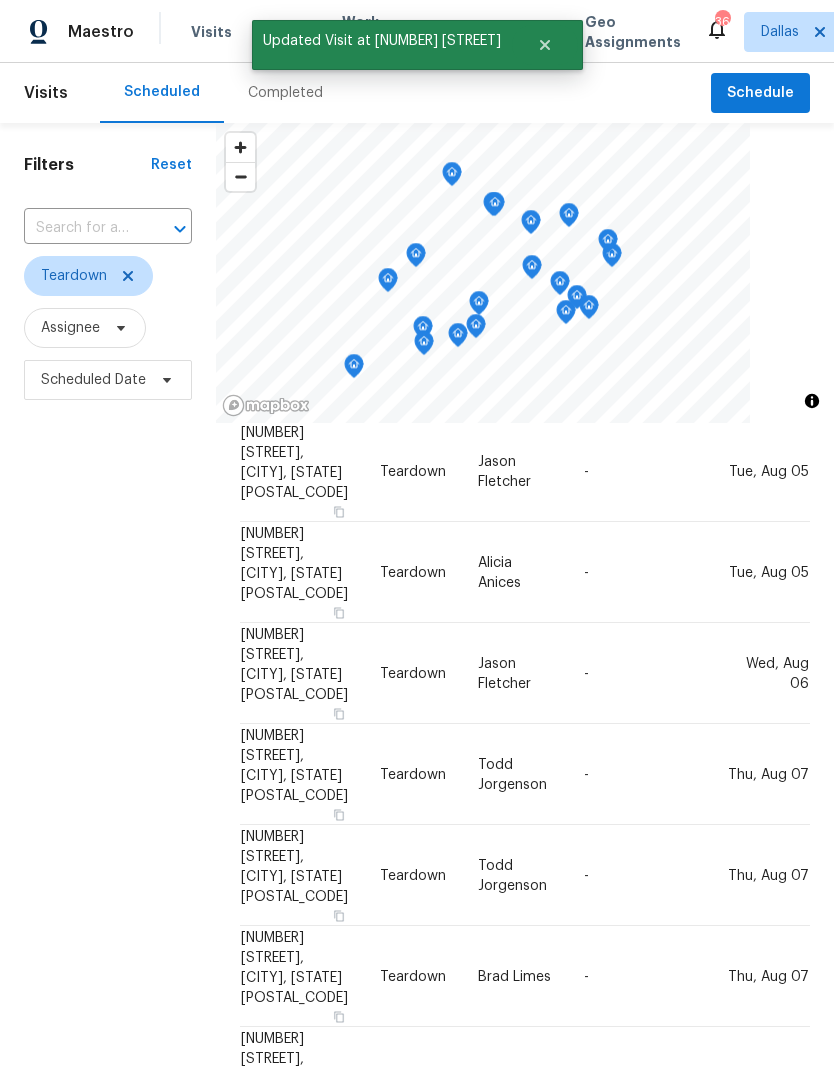 scroll, scrollTop: 569, scrollLeft: 0, axis: vertical 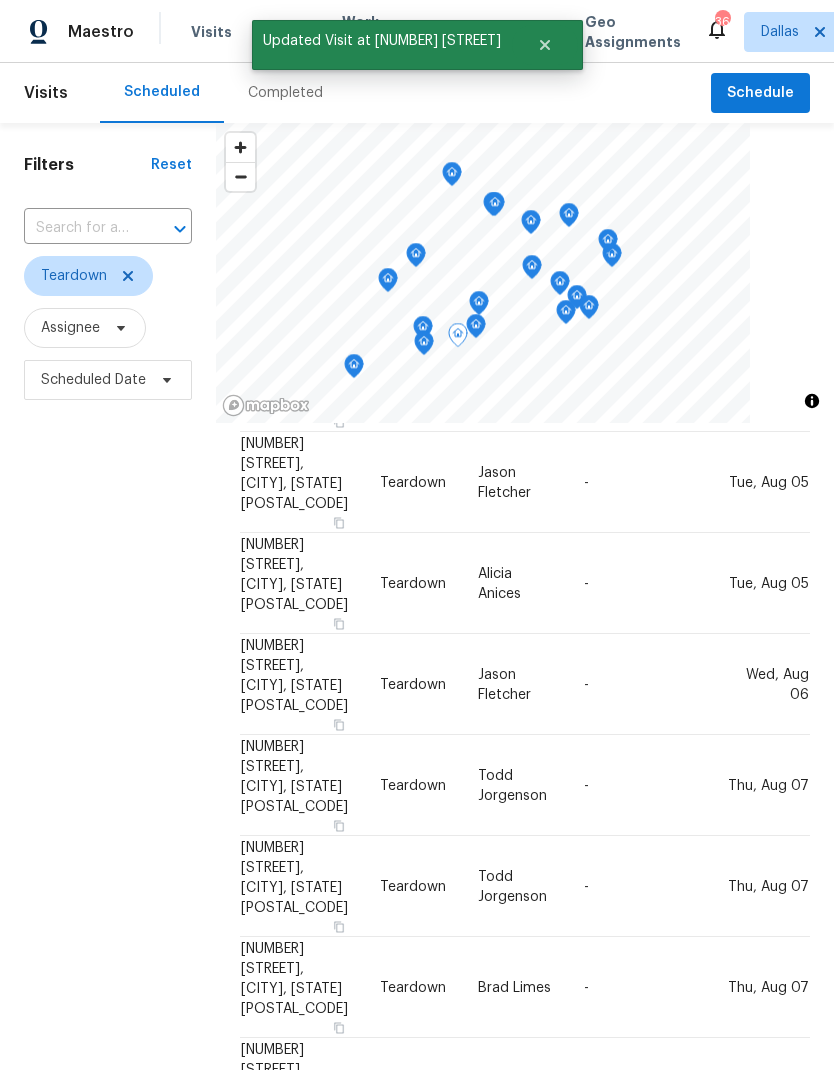 click 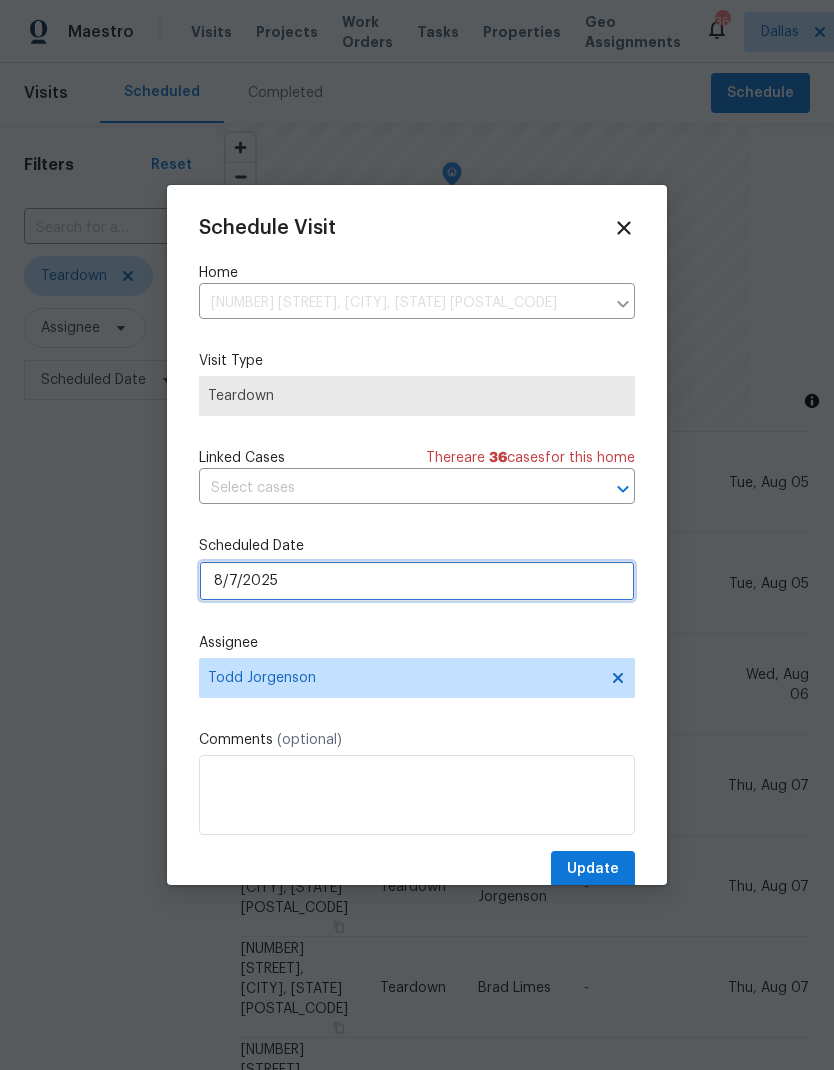 click on "8/7/2025" at bounding box center [417, 581] 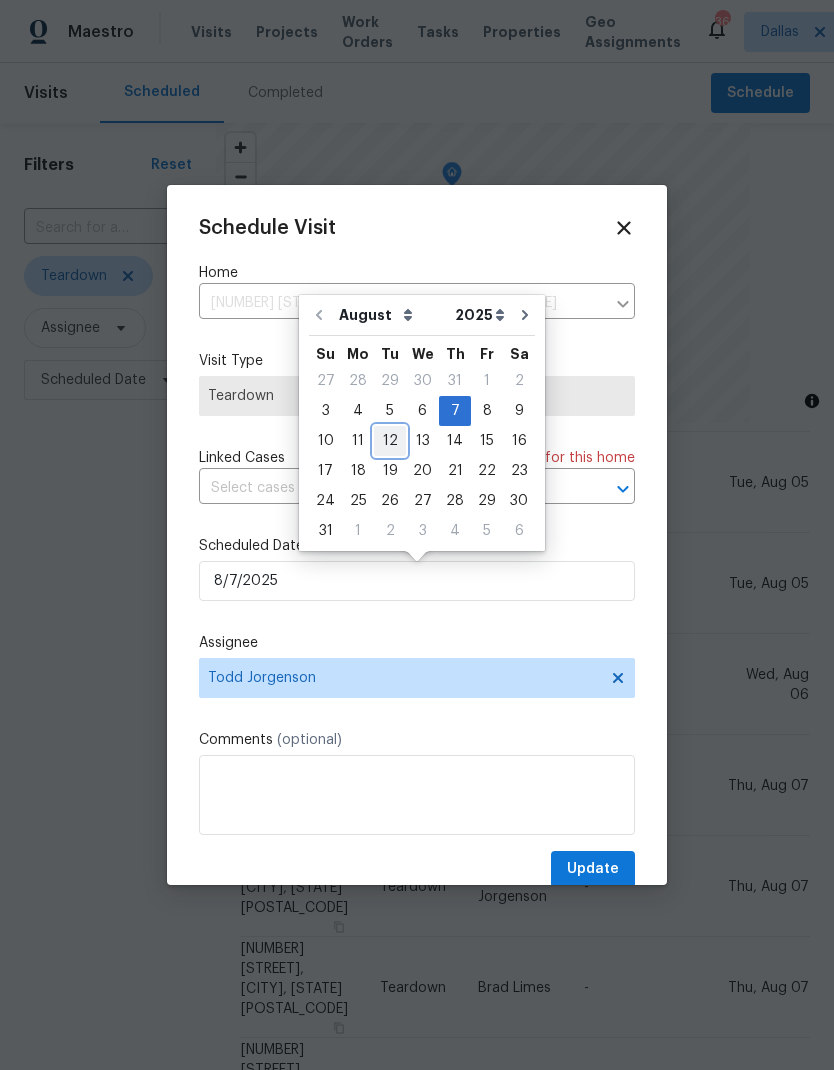 click on "12" at bounding box center (390, 441) 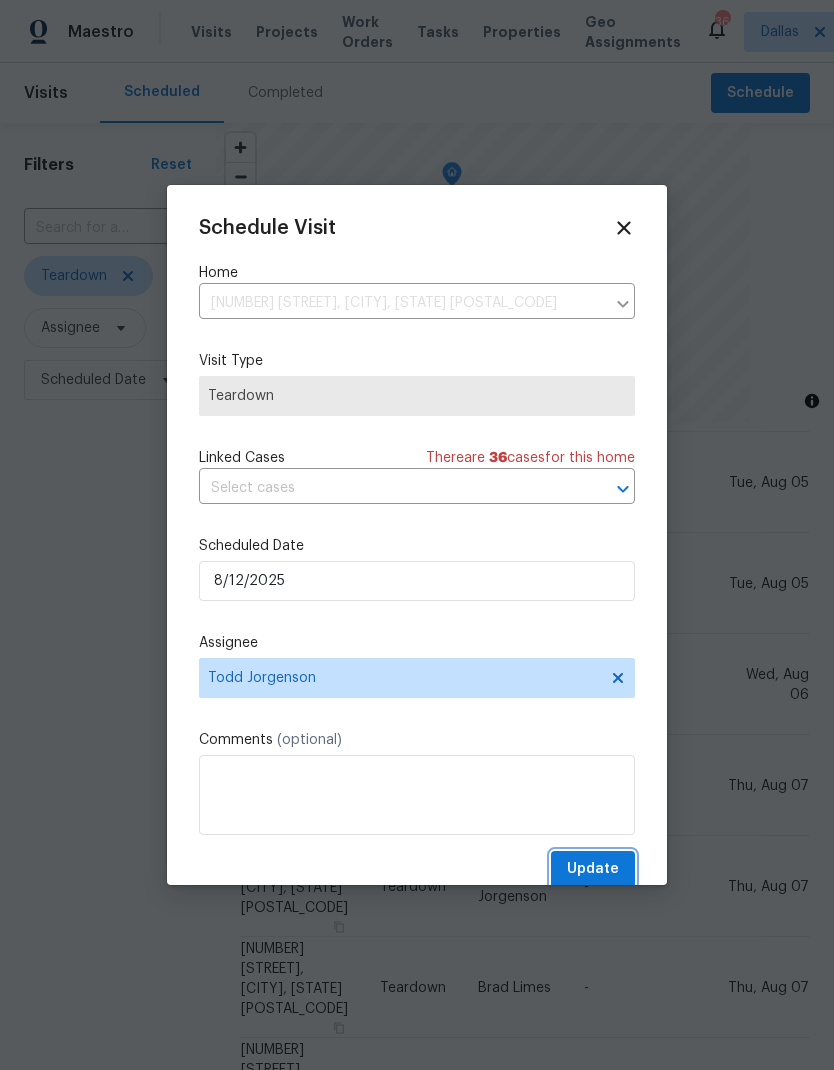 click on "Update" at bounding box center (593, 869) 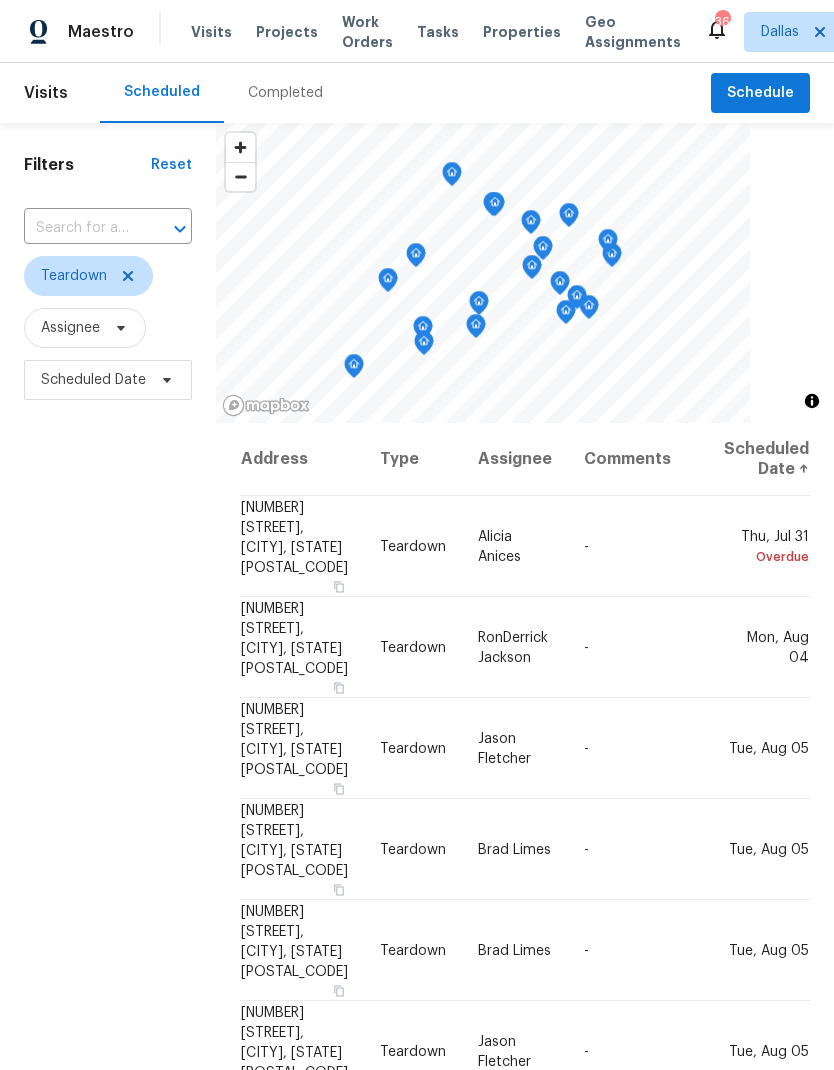 scroll, scrollTop: 0, scrollLeft: 0, axis: both 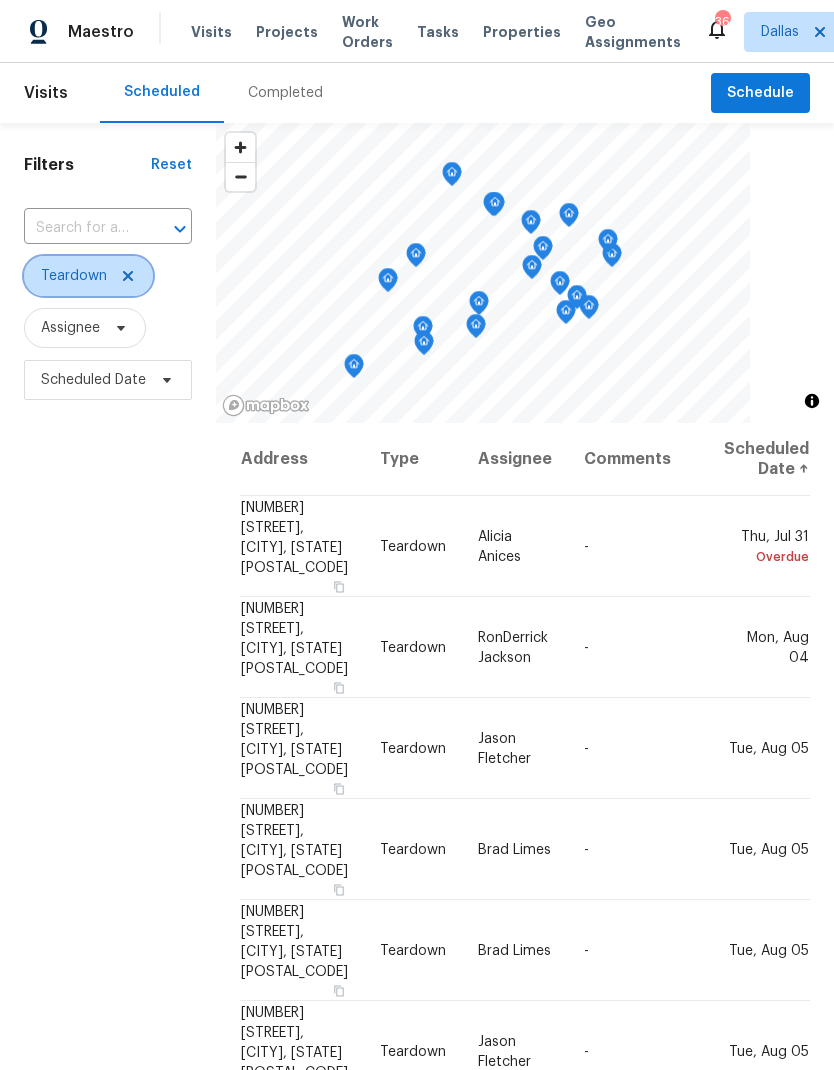 click 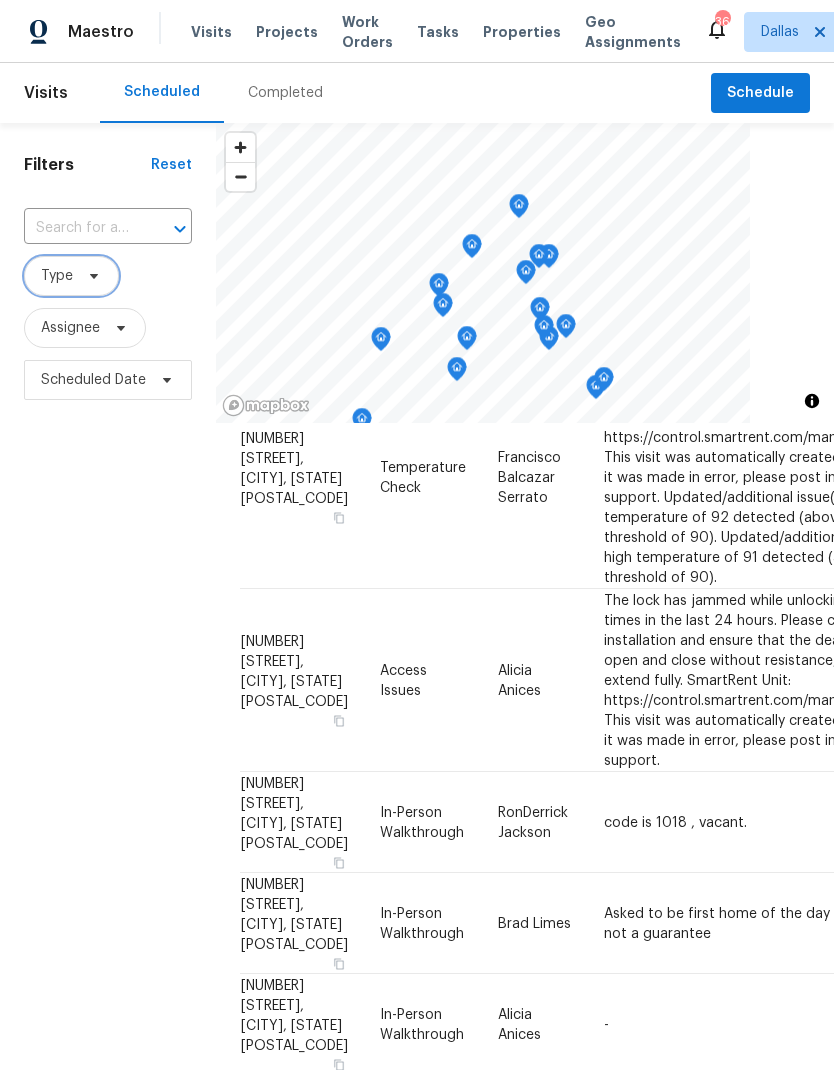 scroll, scrollTop: 1932, scrollLeft: 0, axis: vertical 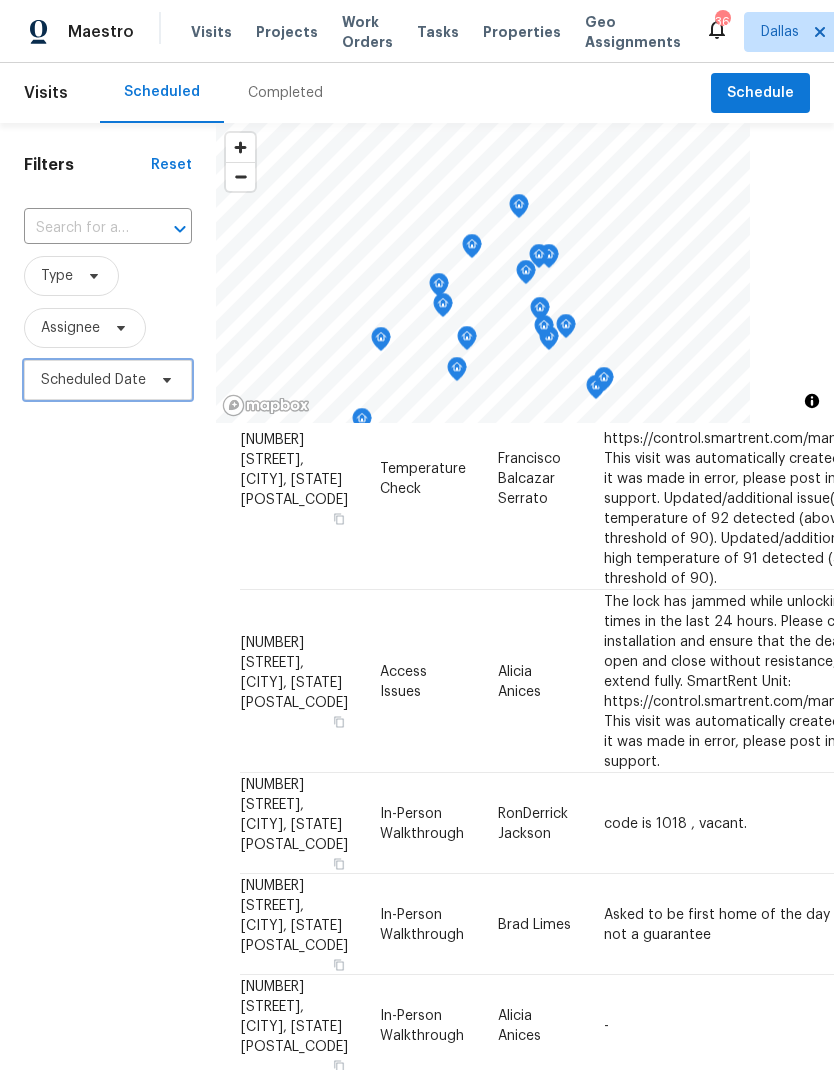 click on "Scheduled Date" at bounding box center (108, 380) 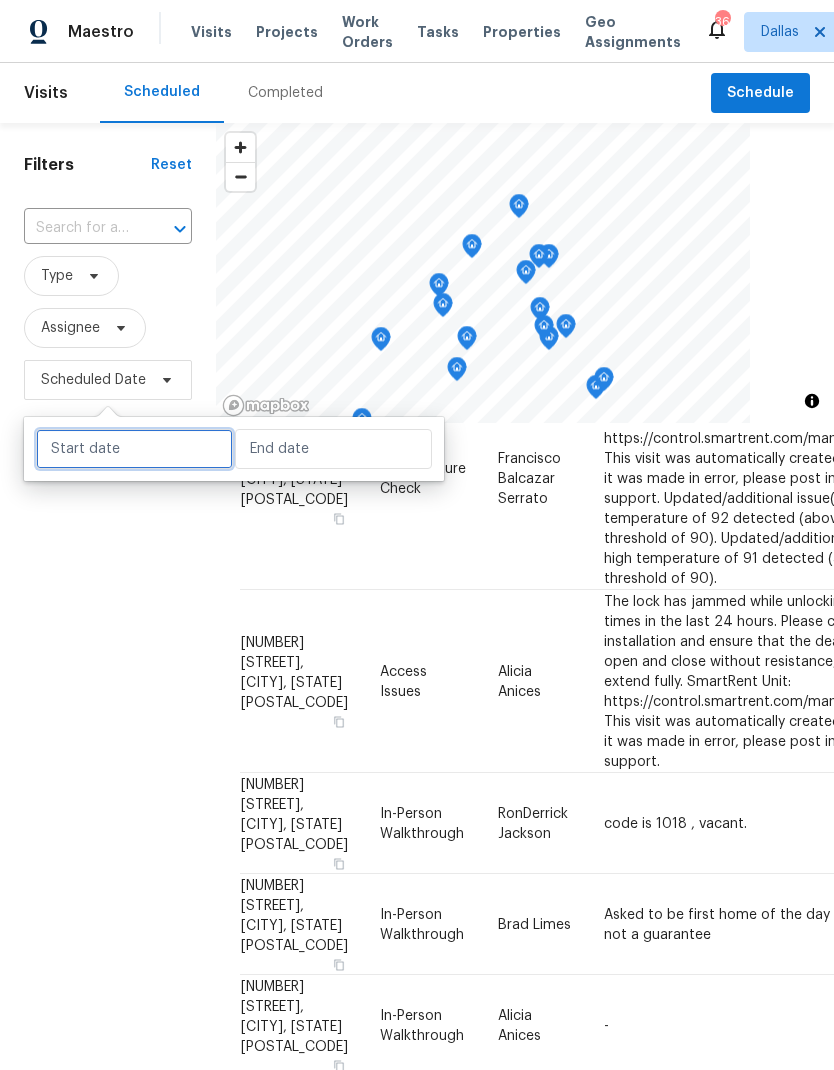 click at bounding box center (134, 449) 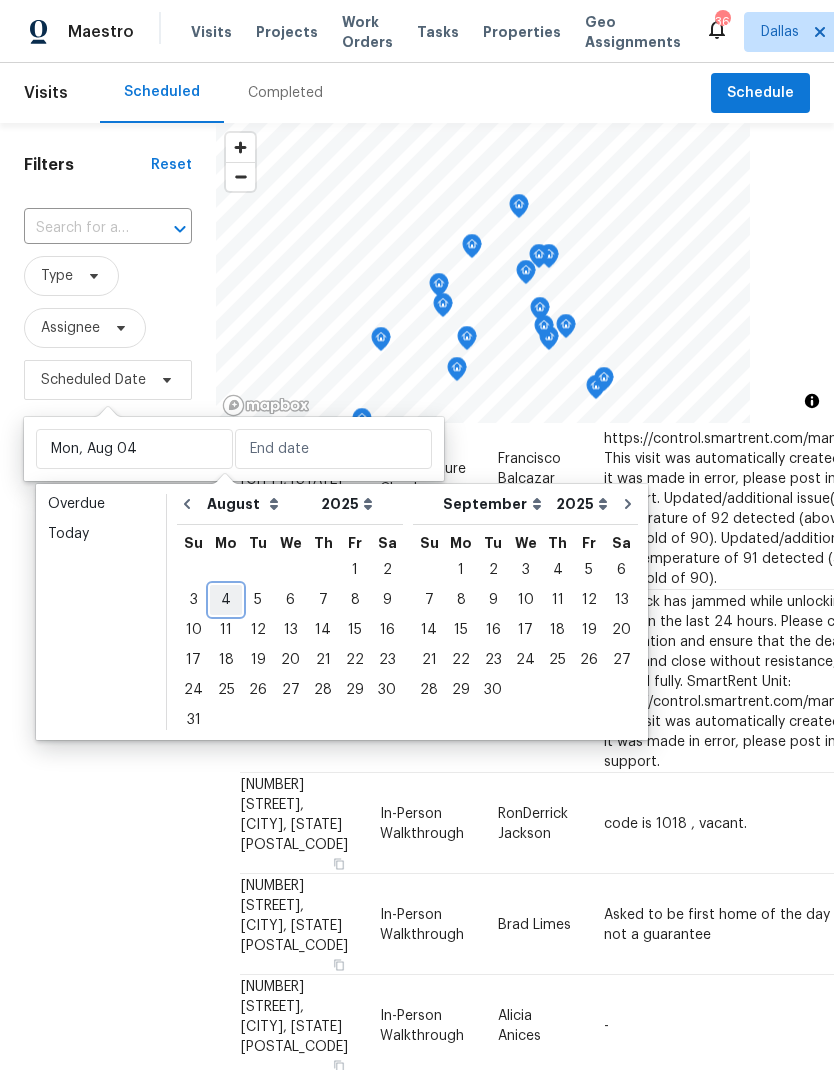 click on "4" at bounding box center (226, 600) 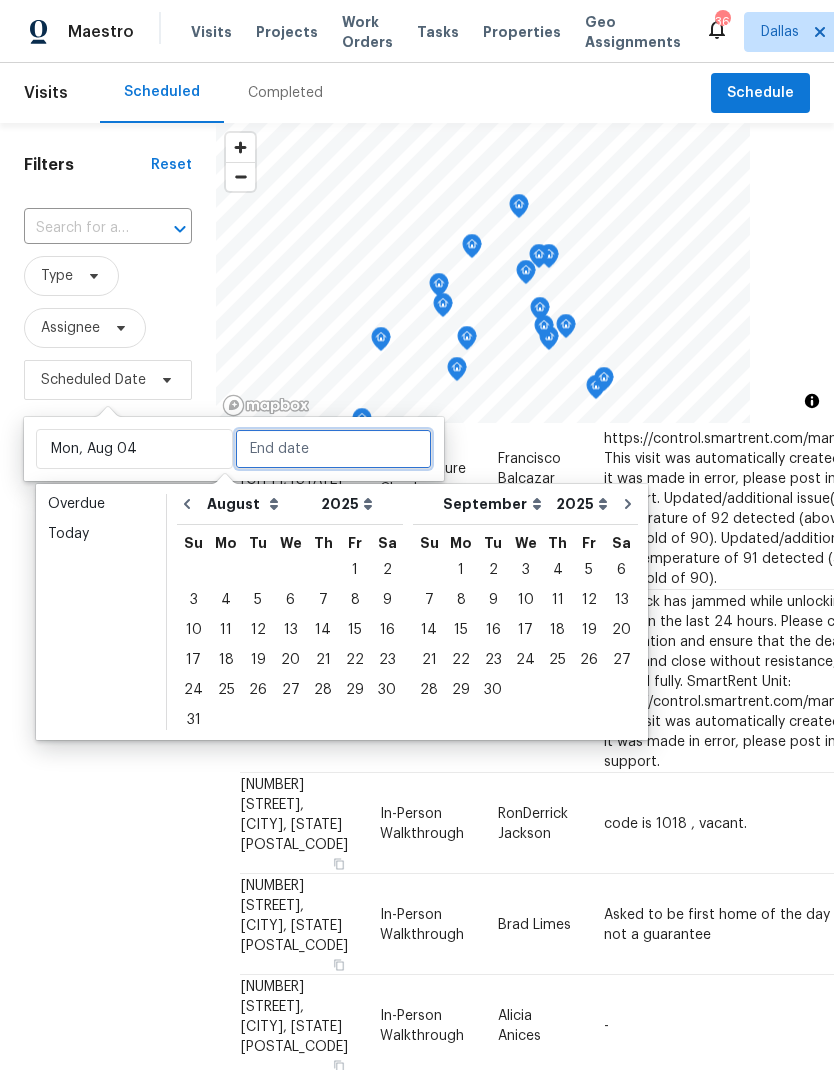 type on "Mon, Aug 04" 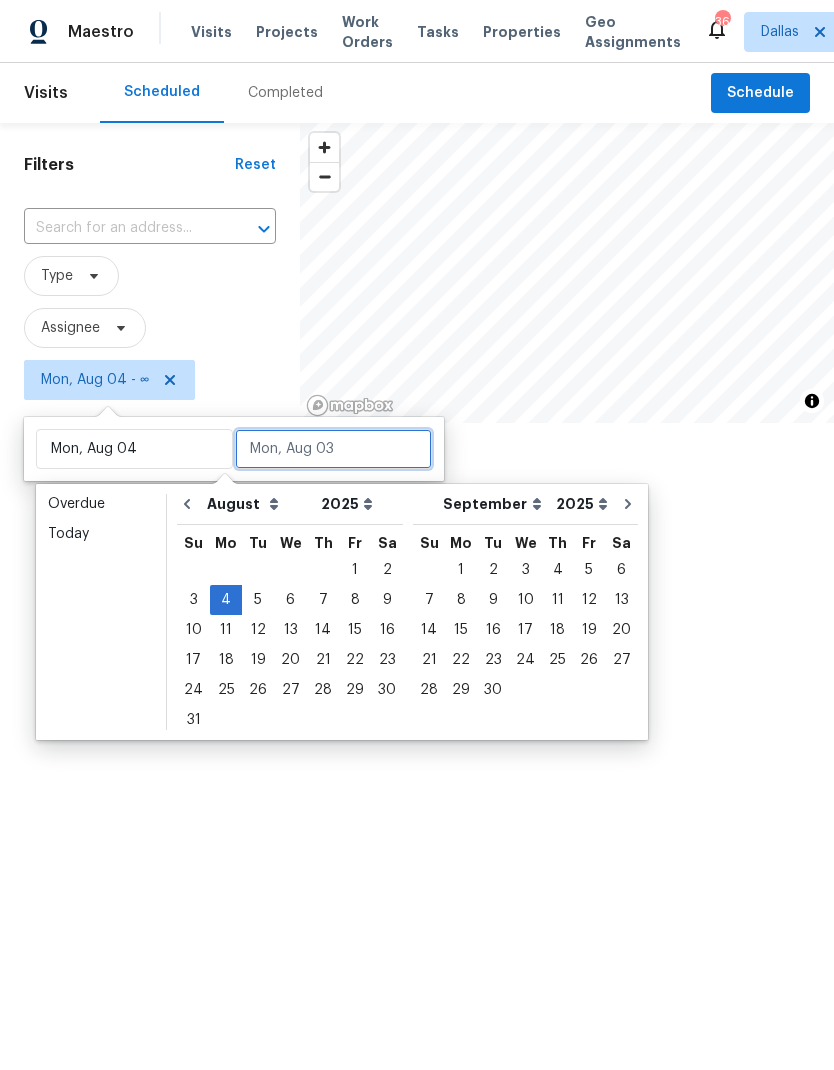scroll, scrollTop: 1066, scrollLeft: 0, axis: vertical 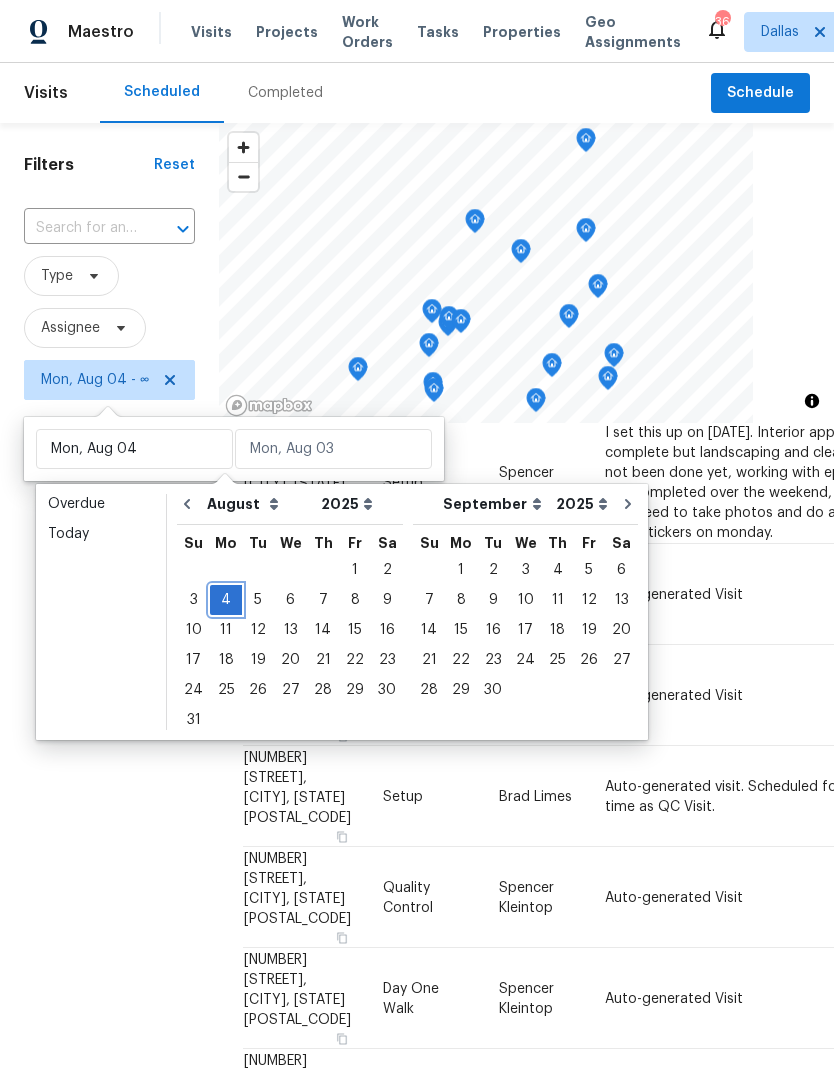 click on "4" at bounding box center (226, 600) 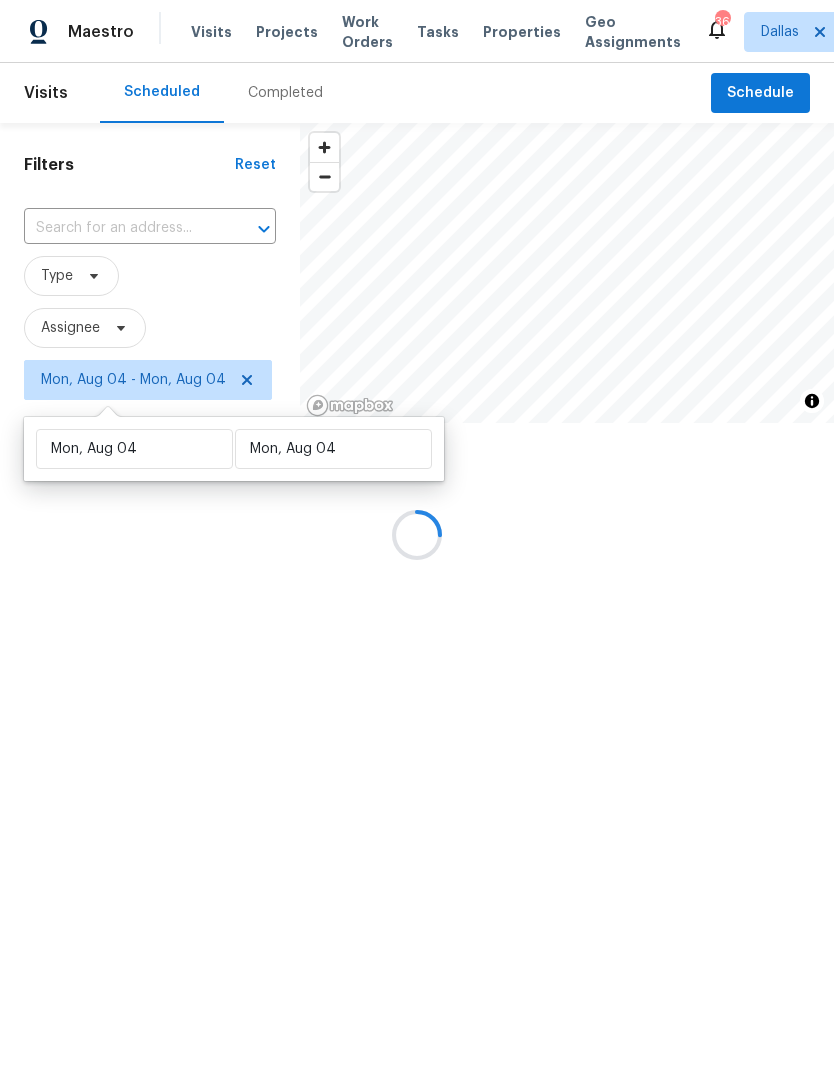 type on "Mon, Aug 04" 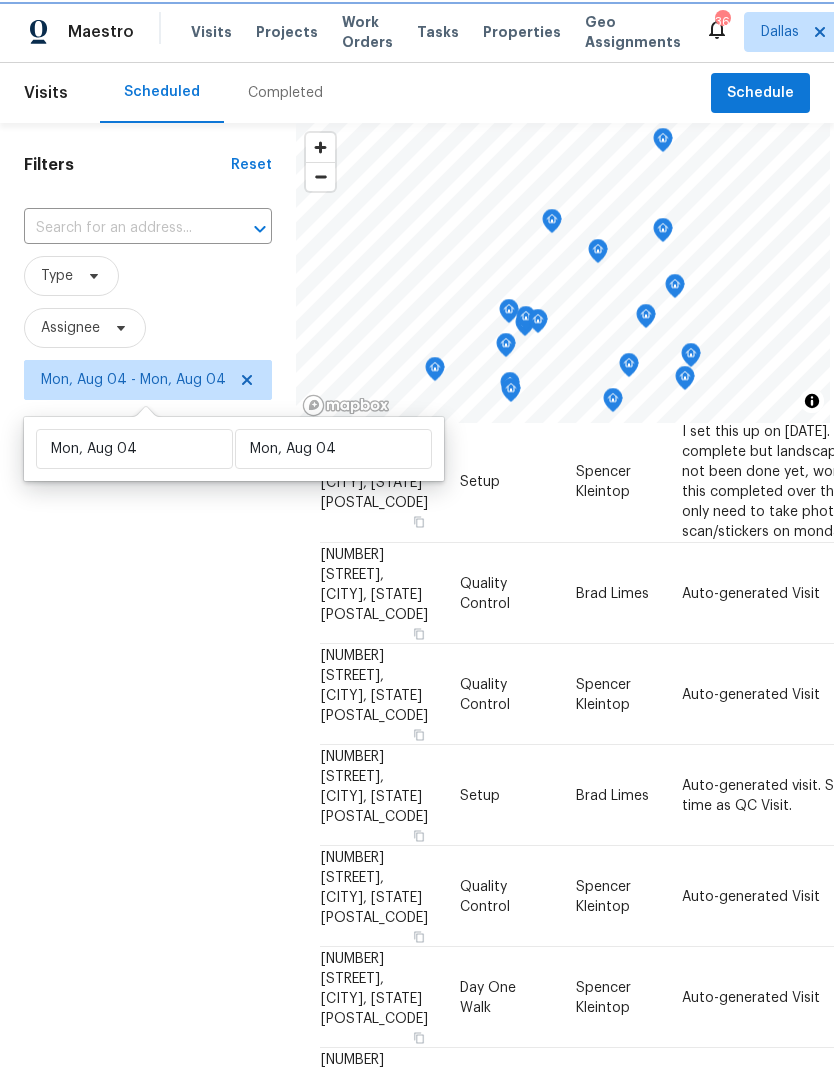 scroll, scrollTop: 1066, scrollLeft: 0, axis: vertical 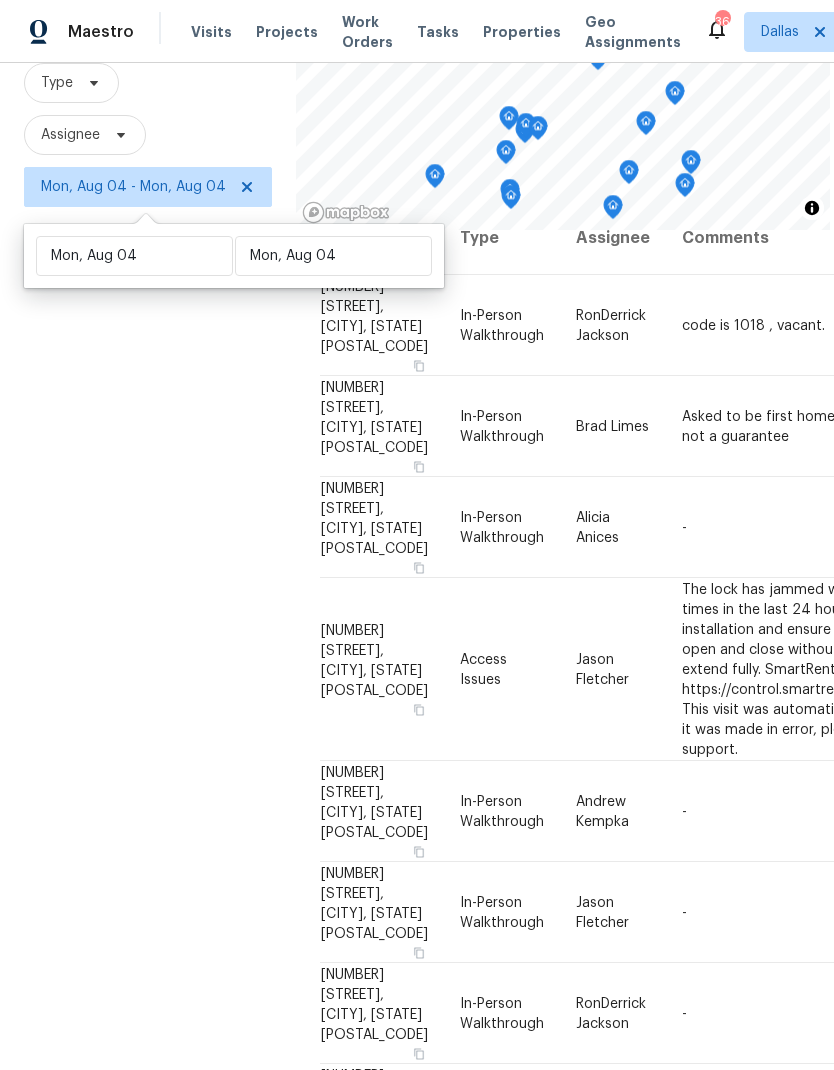 click on "Assignee" at bounding box center (148, 135) 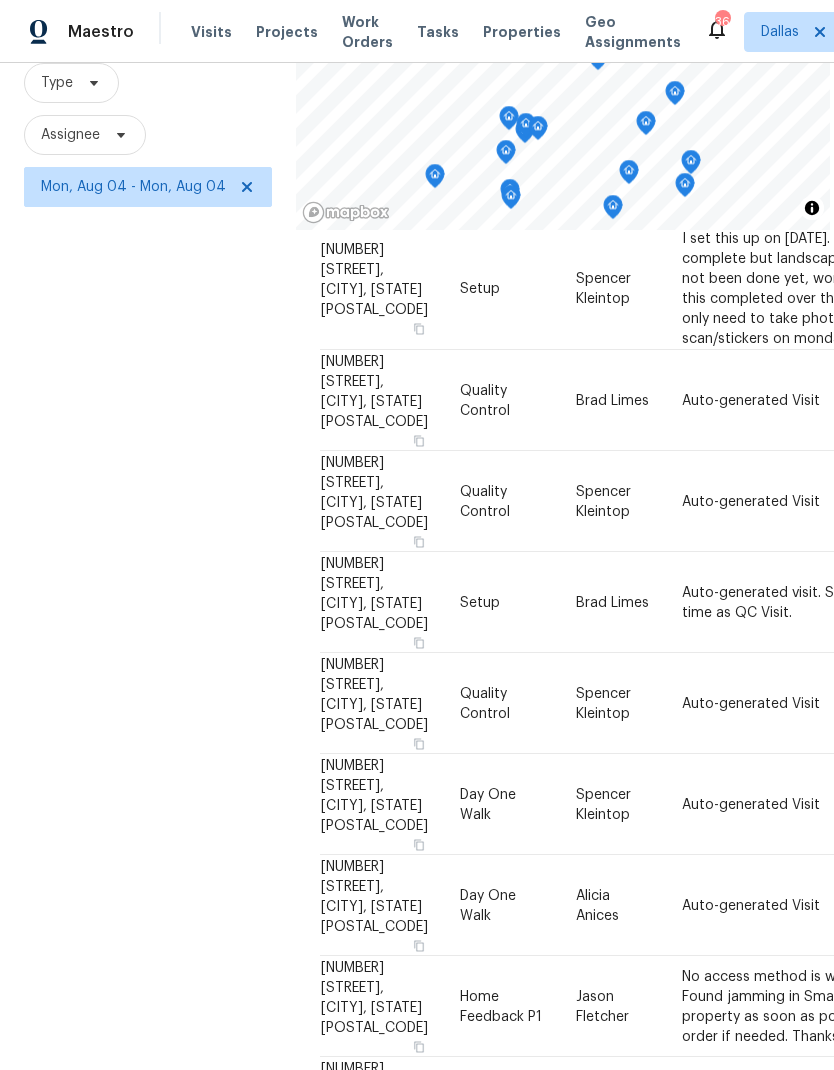 scroll, scrollTop: 1066, scrollLeft: 0, axis: vertical 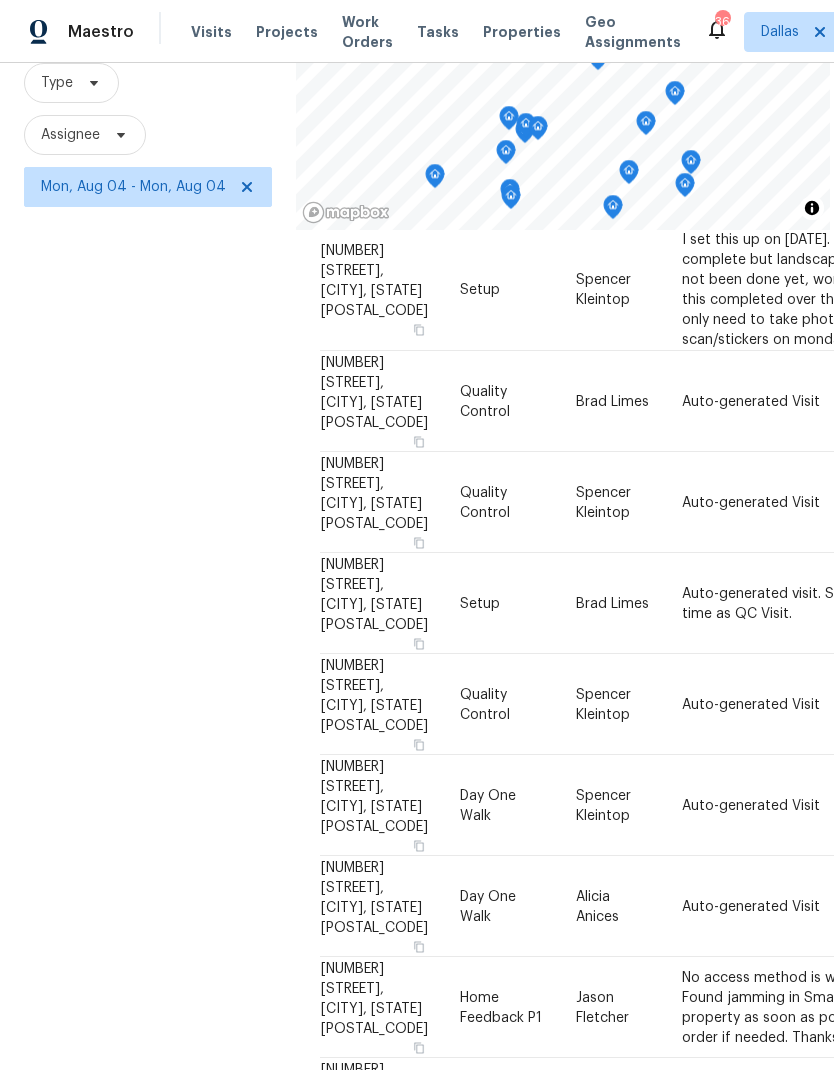 click 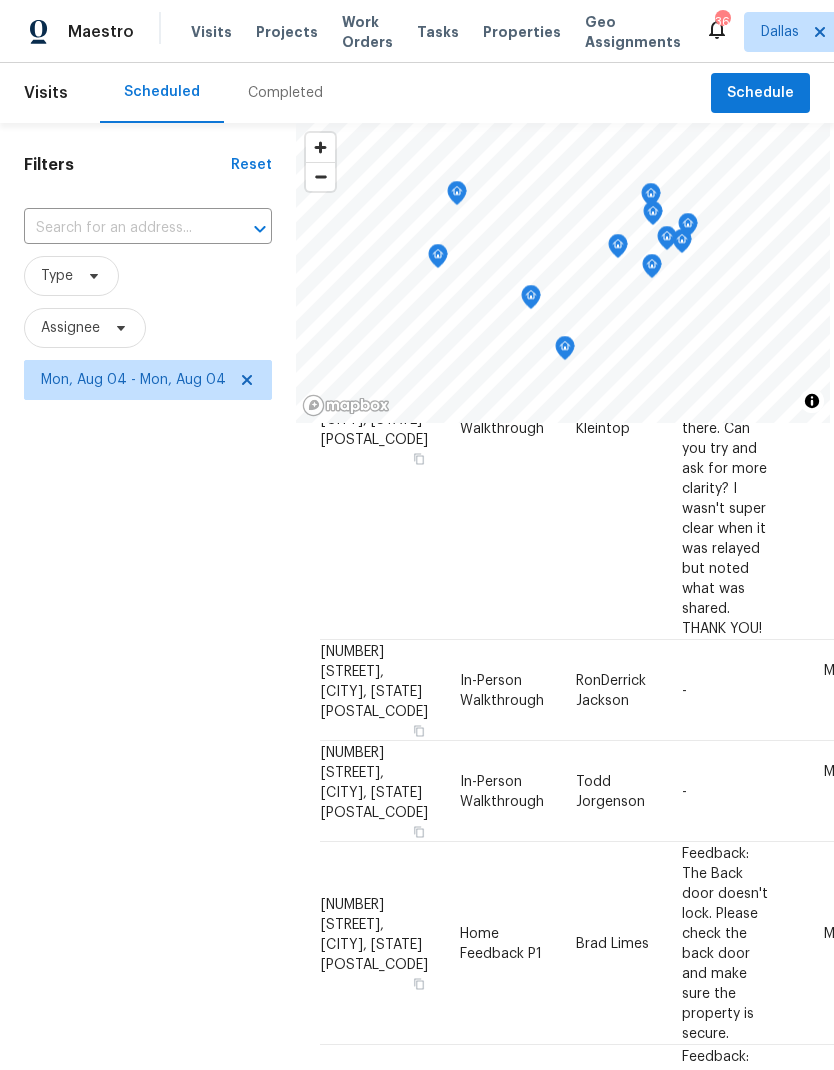 scroll, scrollTop: 399, scrollLeft: 0, axis: vertical 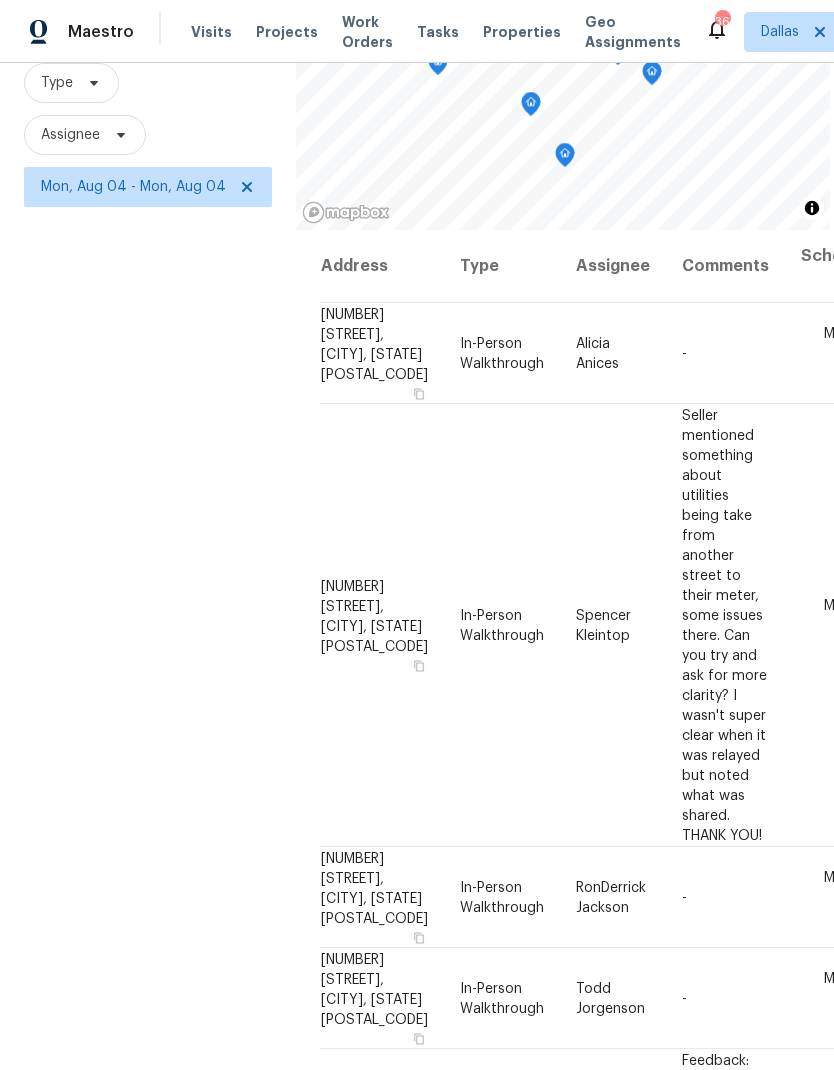 click on "Filters Reset ​ Type Assignee Mon, Aug 04 - Mon, Aug 04" at bounding box center [148, 508] 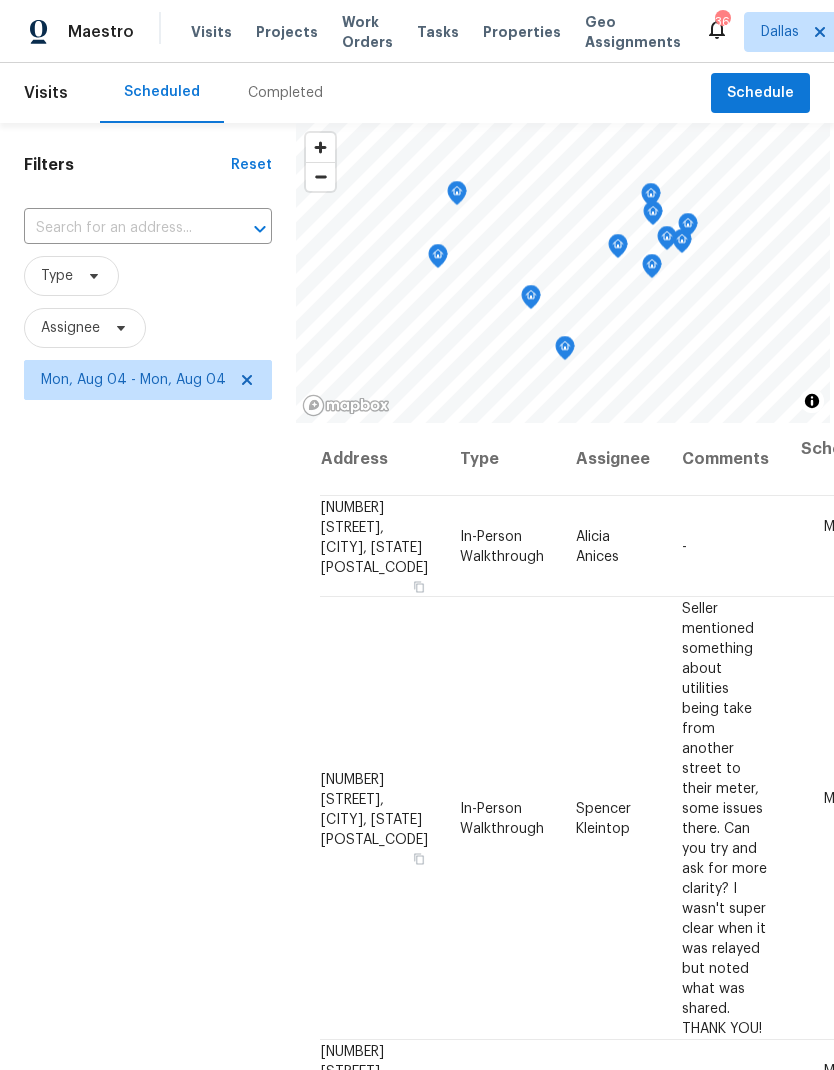 scroll, scrollTop: 0, scrollLeft: 0, axis: both 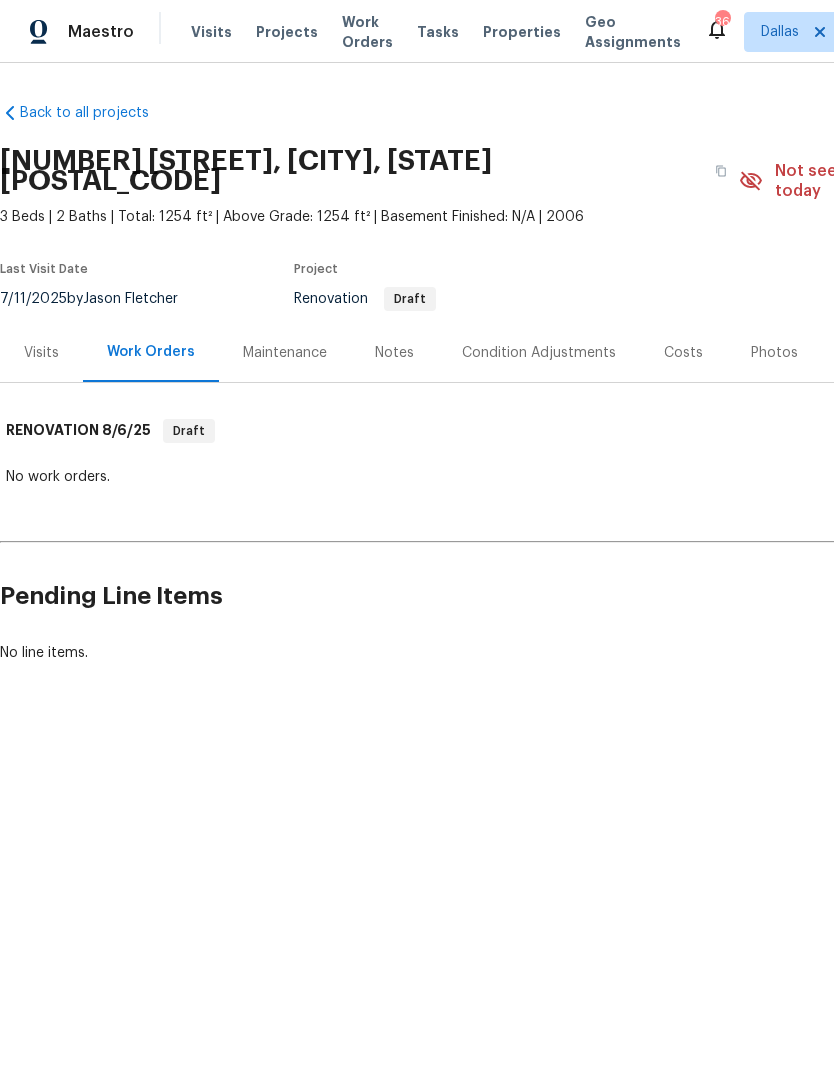 click on "Visits" at bounding box center (41, 353) 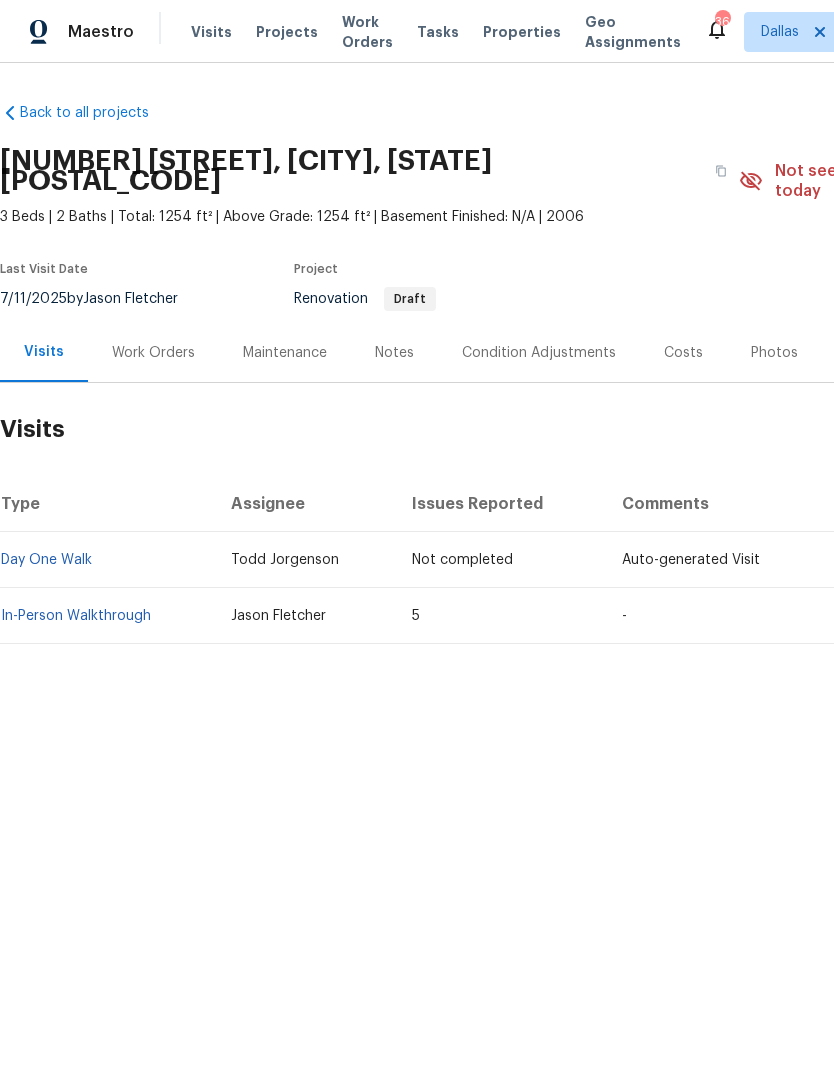 click on "In-Person Walkthrough" at bounding box center (76, 616) 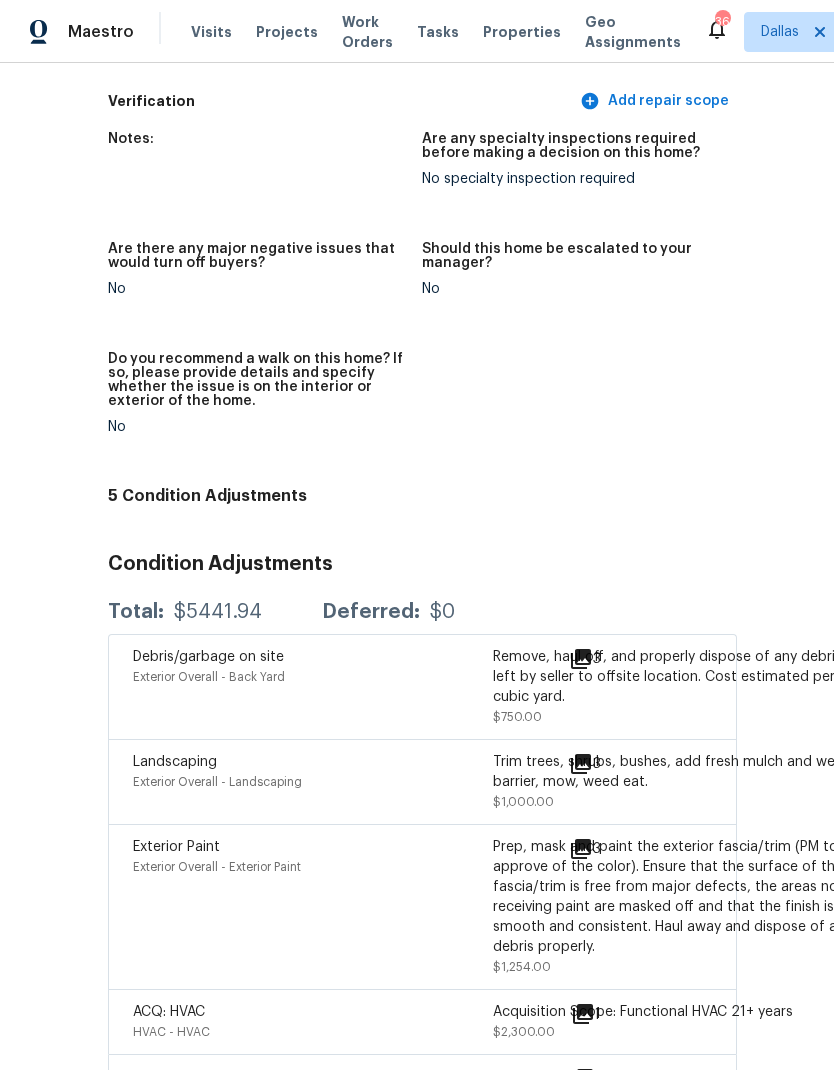 scroll, scrollTop: 4452, scrollLeft: 97, axis: both 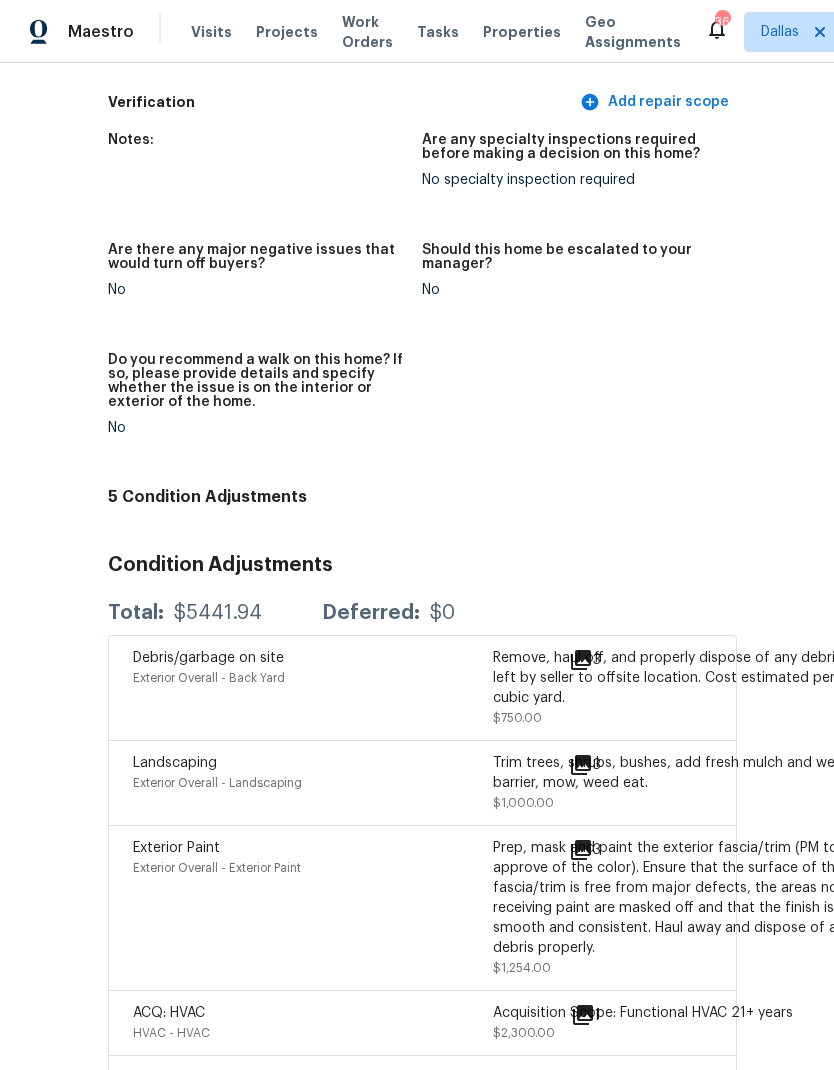 click 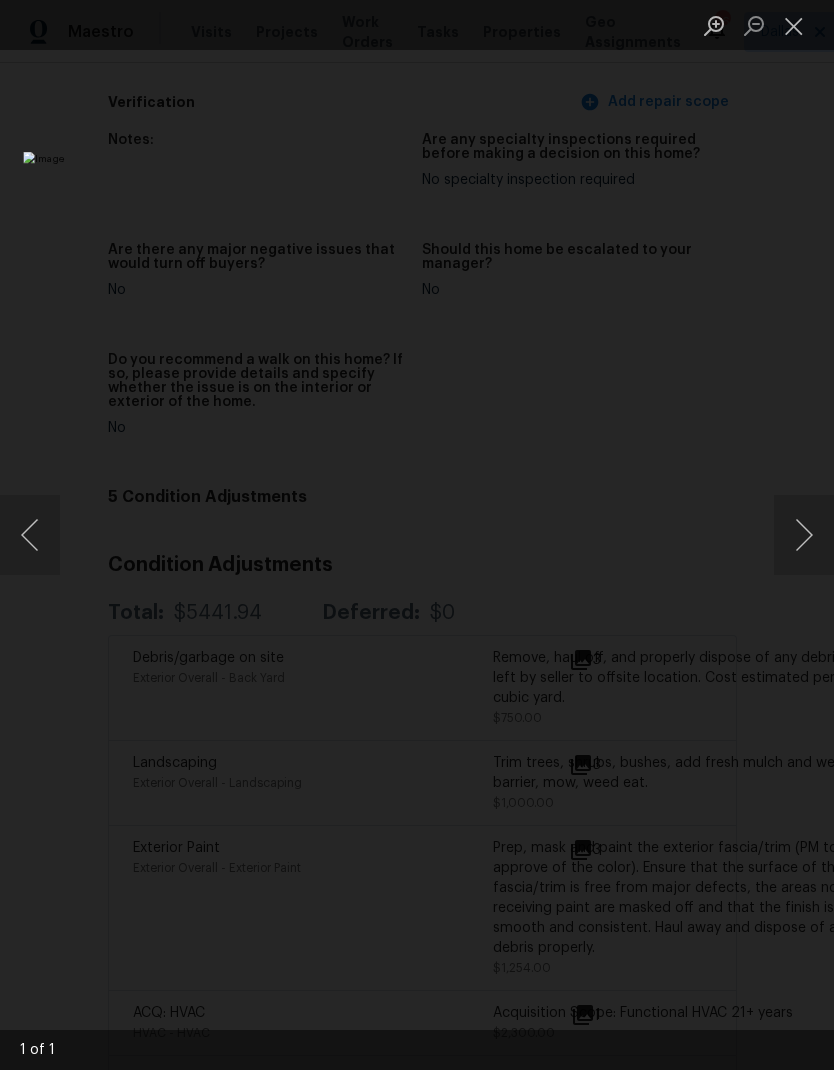 click at bounding box center (804, 535) 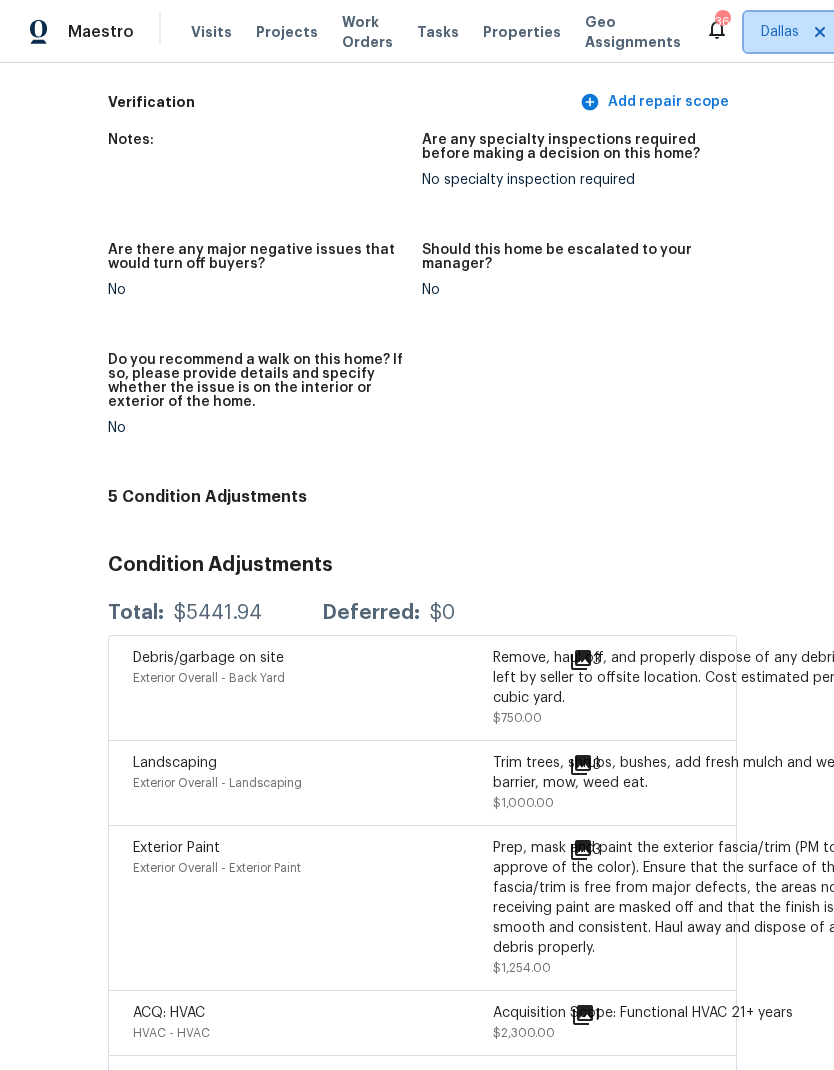 click on "Dallas" at bounding box center (794, 32) 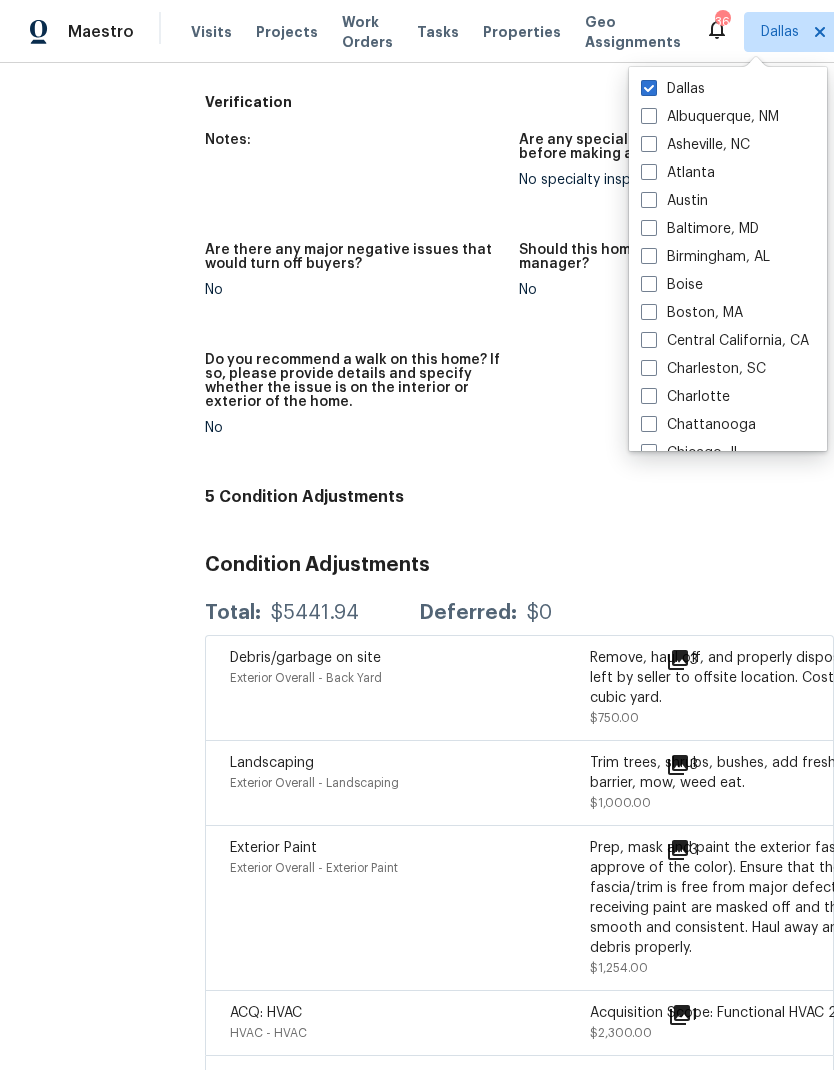 scroll, scrollTop: 4452, scrollLeft: 0, axis: vertical 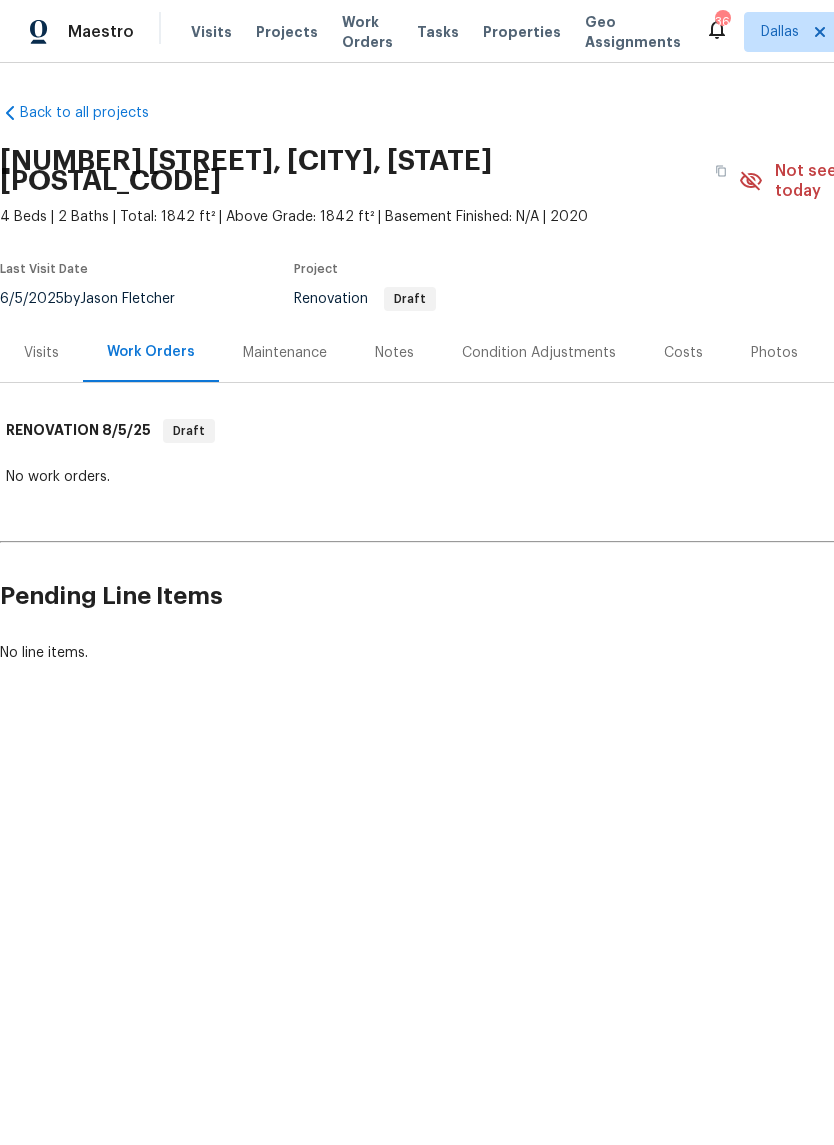 click on "Visits" at bounding box center [41, 353] 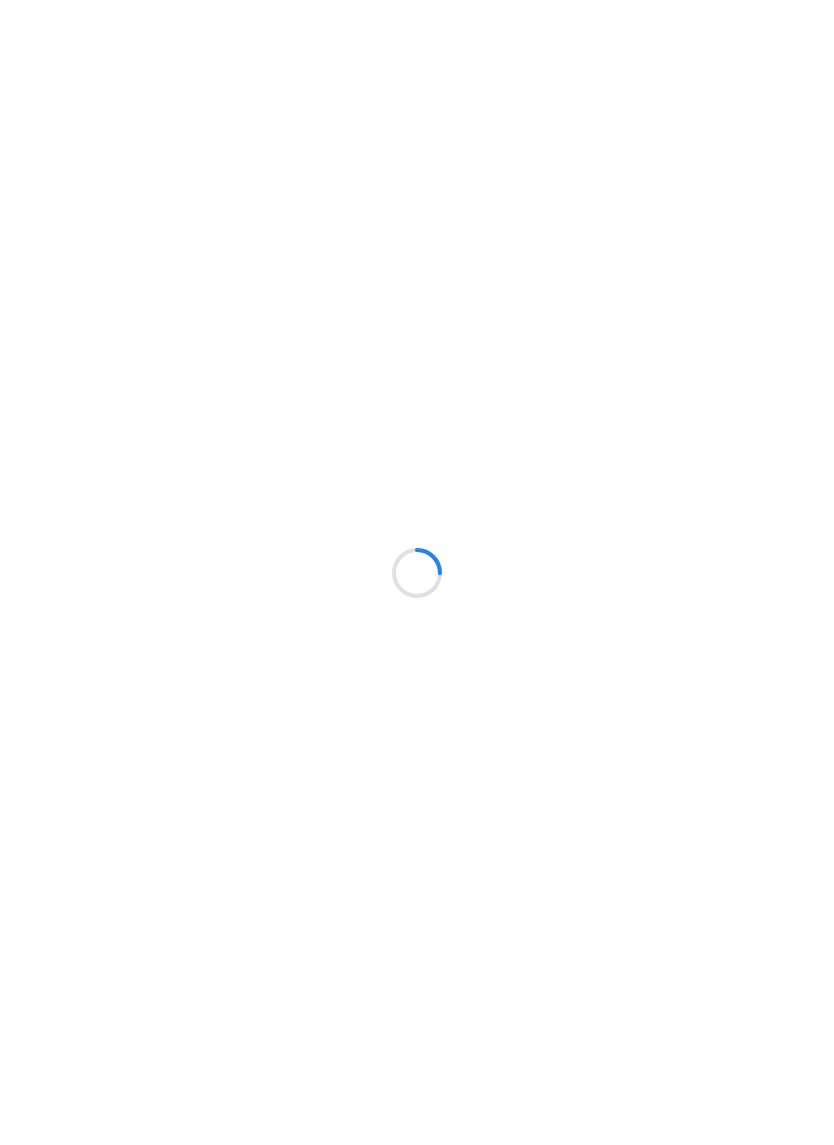scroll, scrollTop: 0, scrollLeft: 0, axis: both 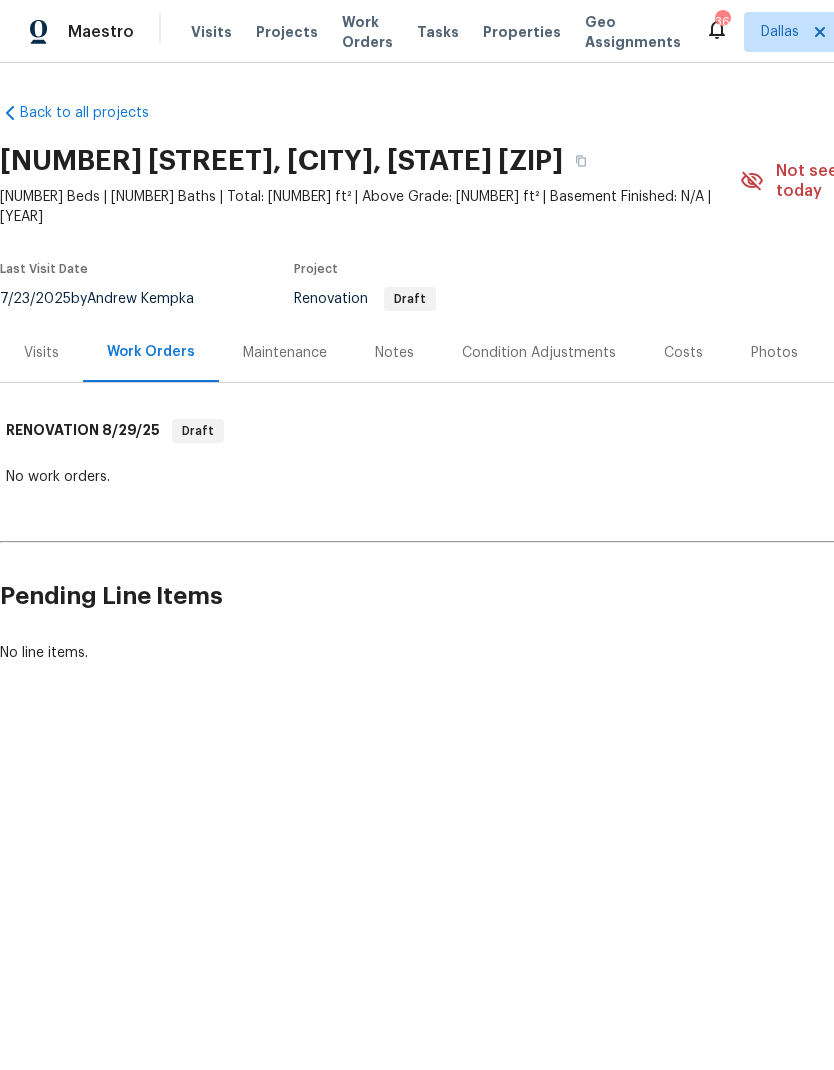 click on "Visits" at bounding box center [41, 353] 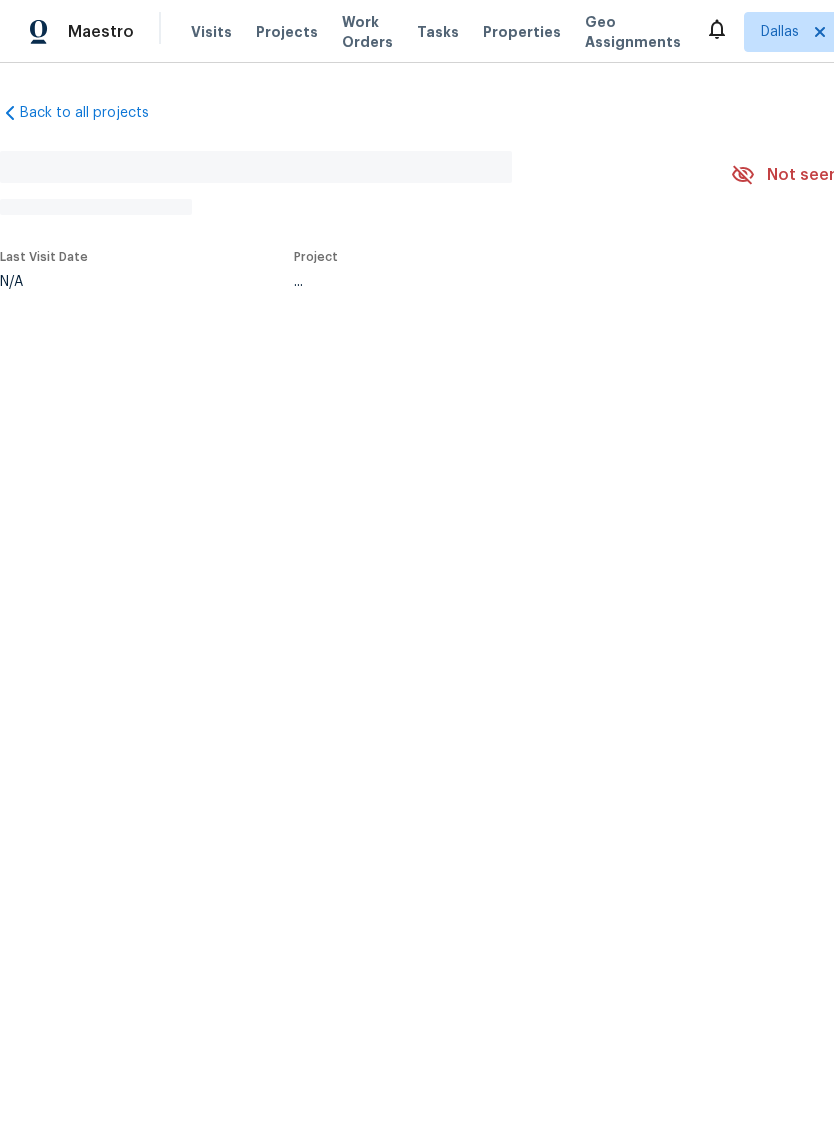 scroll, scrollTop: 0, scrollLeft: 0, axis: both 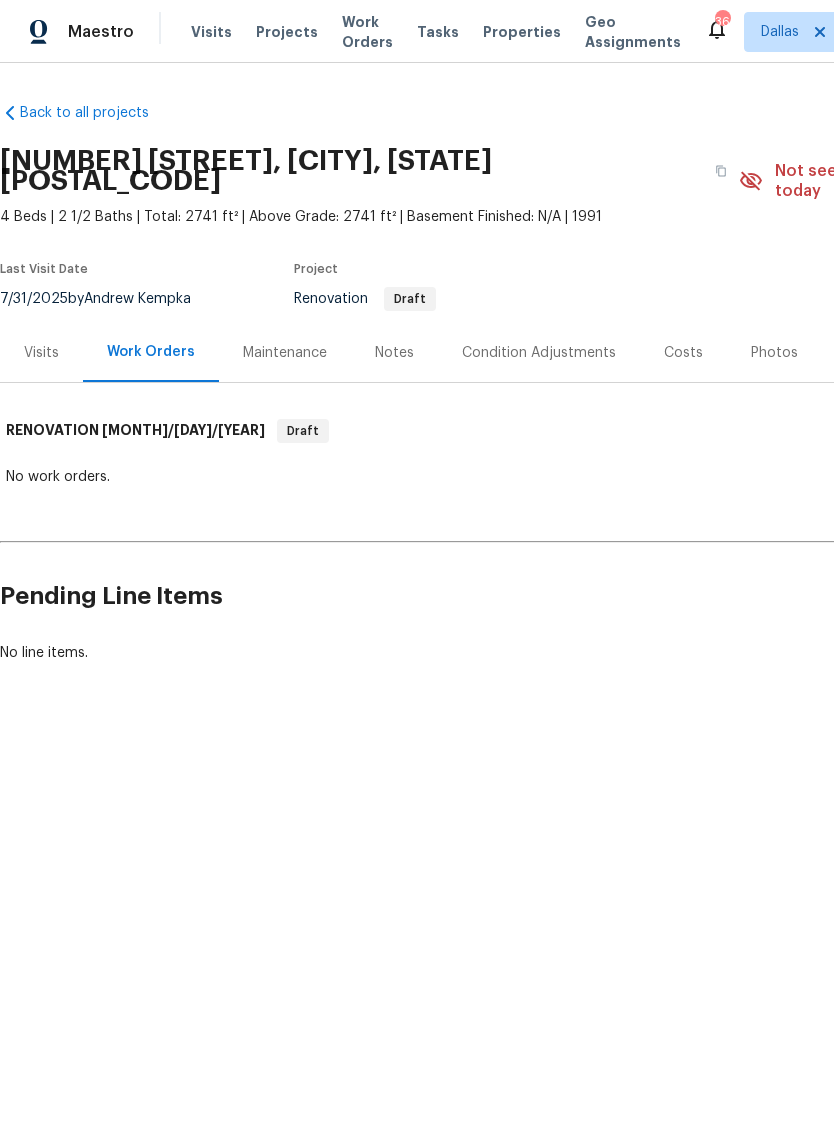 click on "Visits" at bounding box center [41, 353] 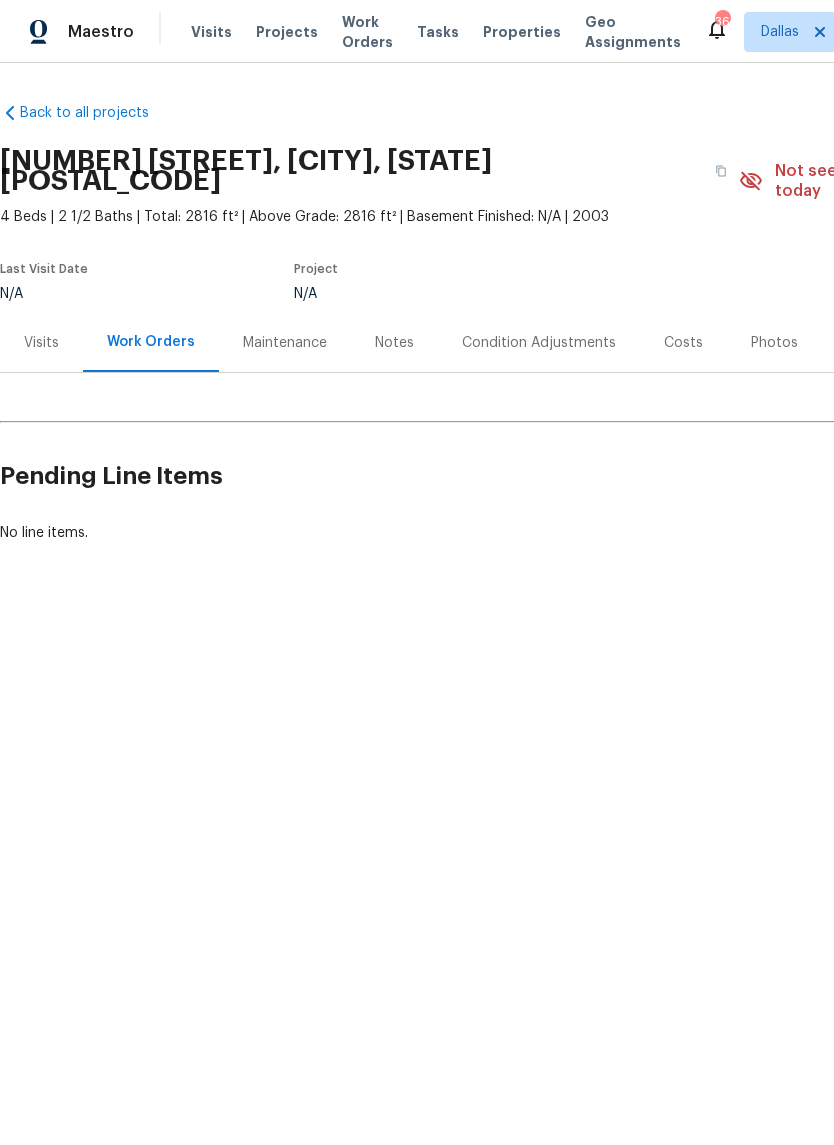 scroll, scrollTop: 0, scrollLeft: 0, axis: both 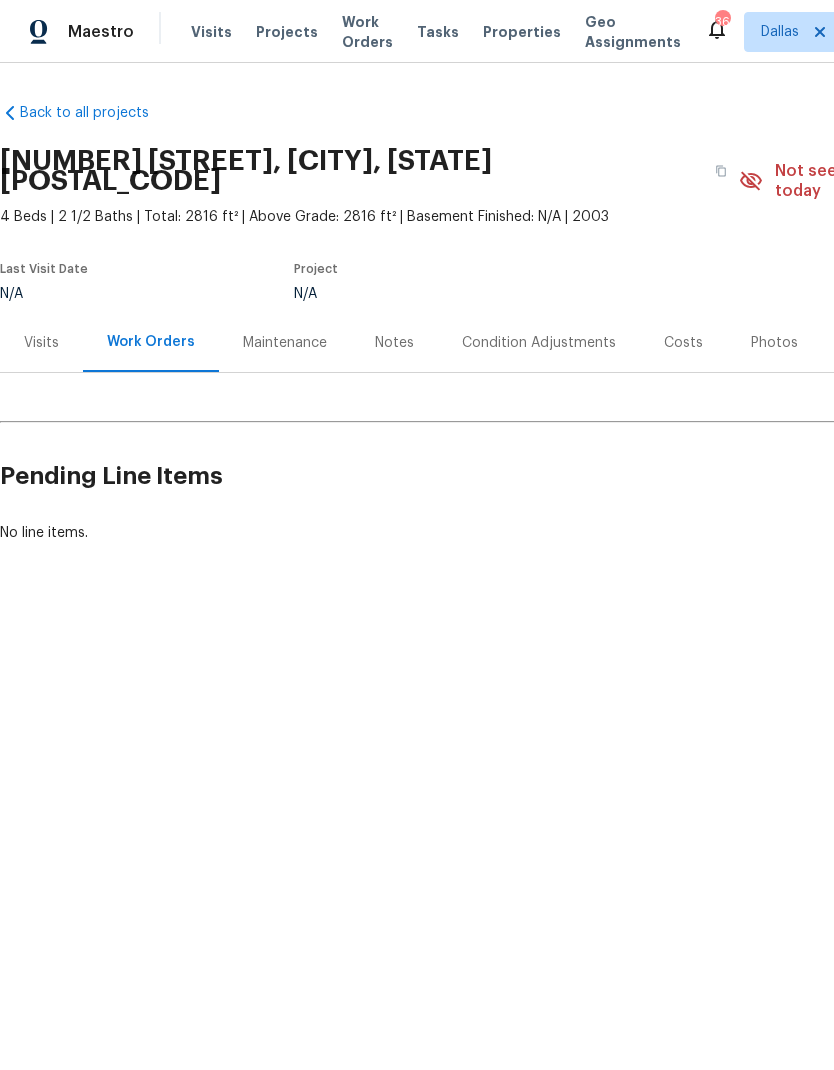 click on "Visits" at bounding box center (41, 343) 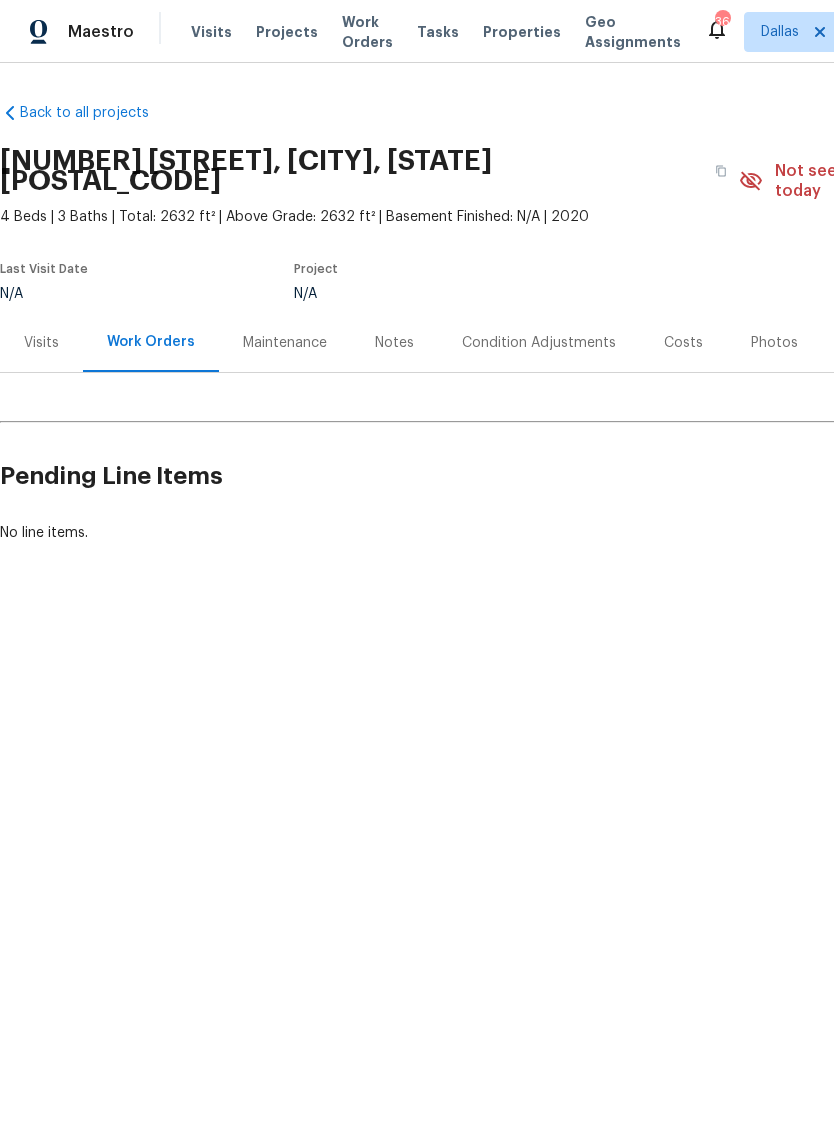 scroll, scrollTop: 0, scrollLeft: 0, axis: both 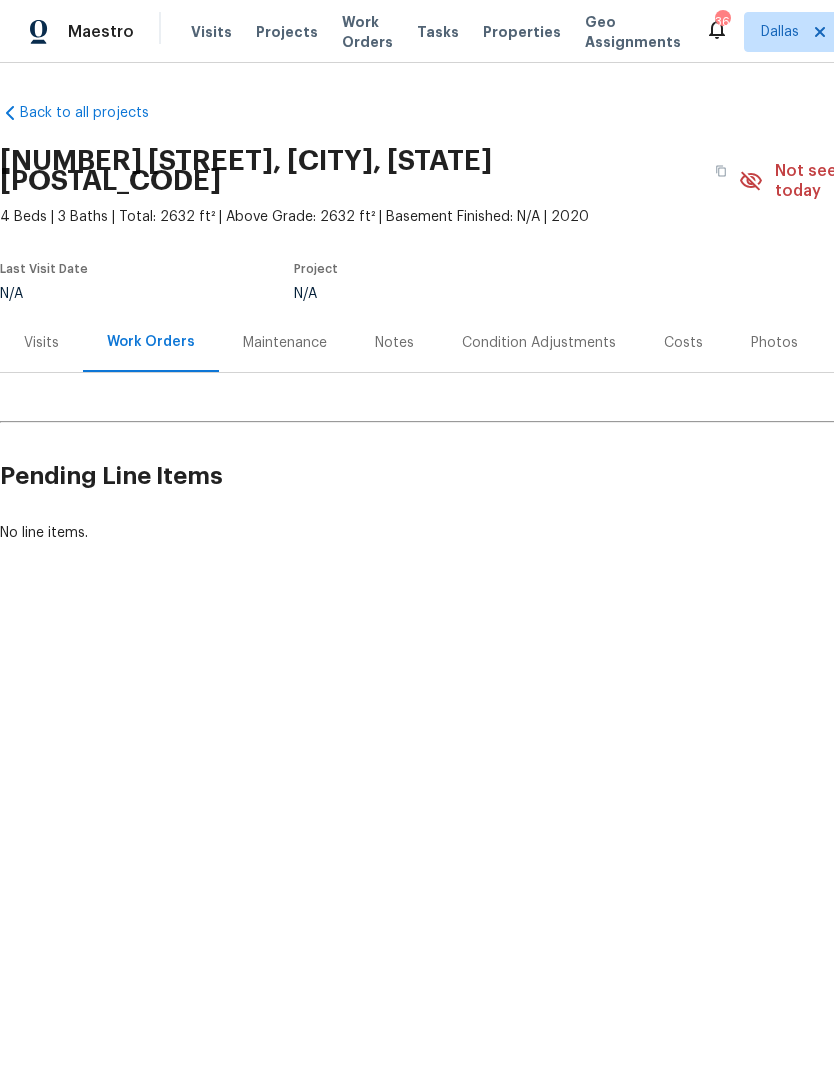 click on "Visits" at bounding box center [41, 343] 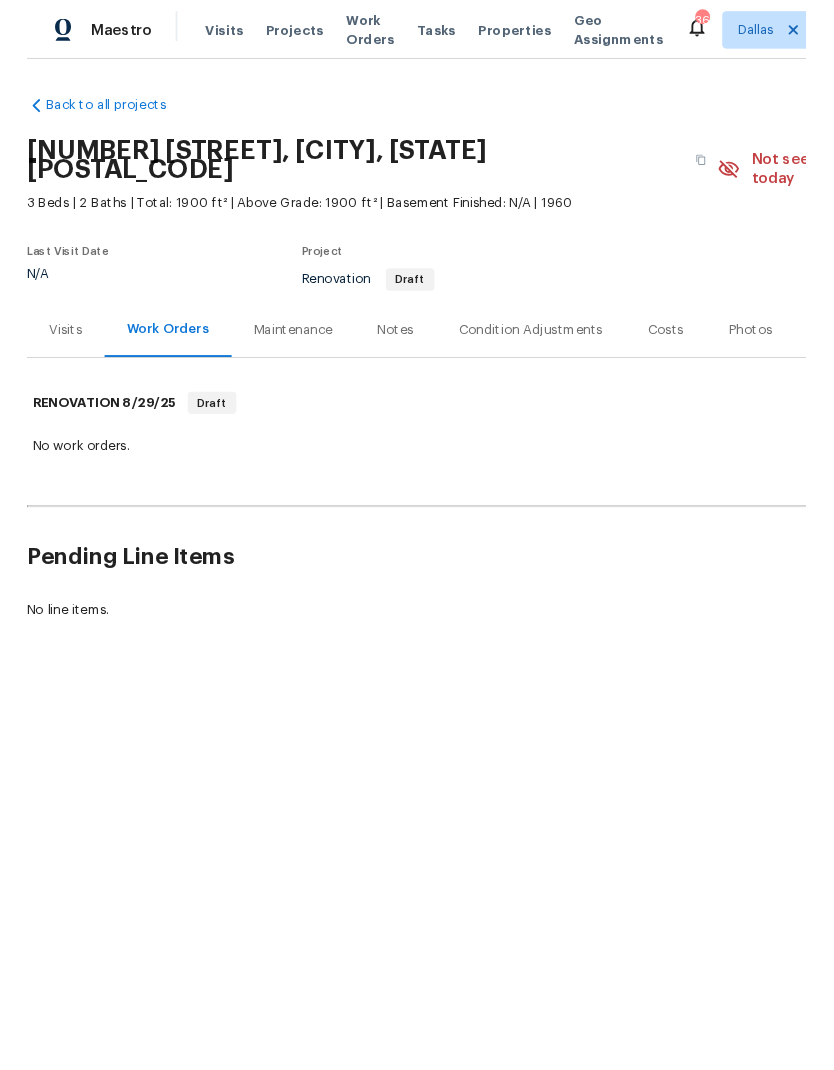 scroll, scrollTop: 0, scrollLeft: 0, axis: both 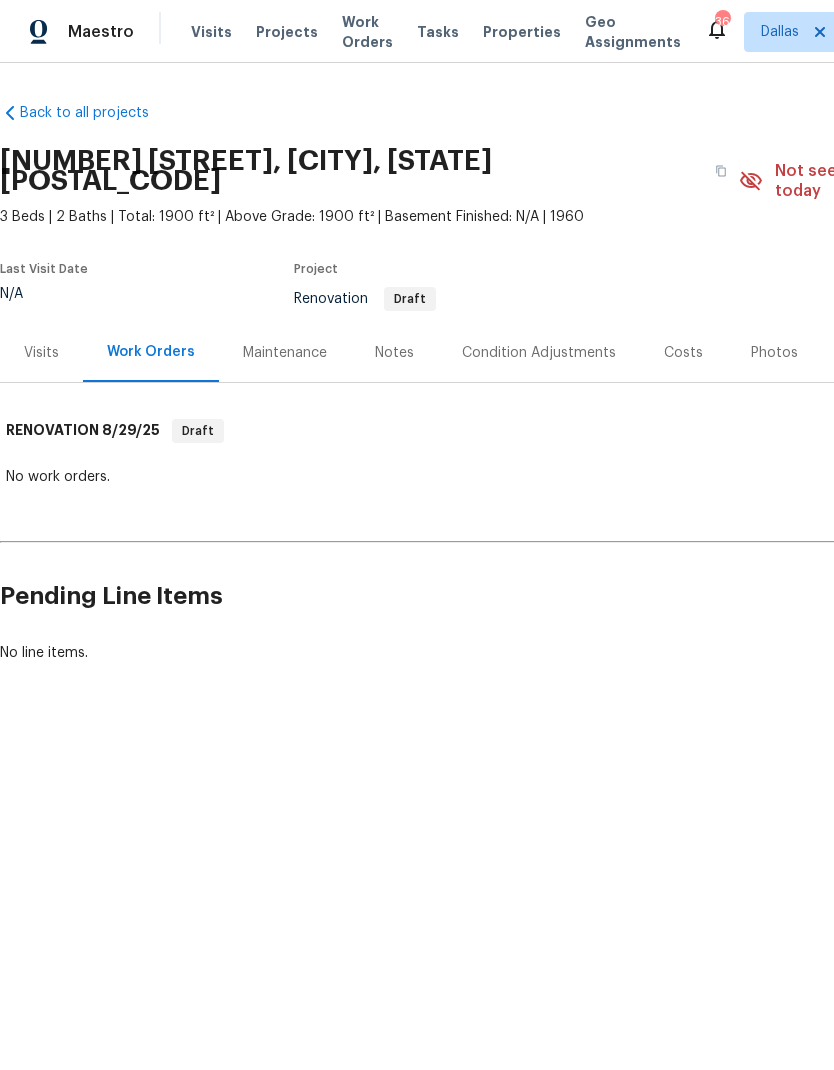 click on "Visits" at bounding box center [41, 353] 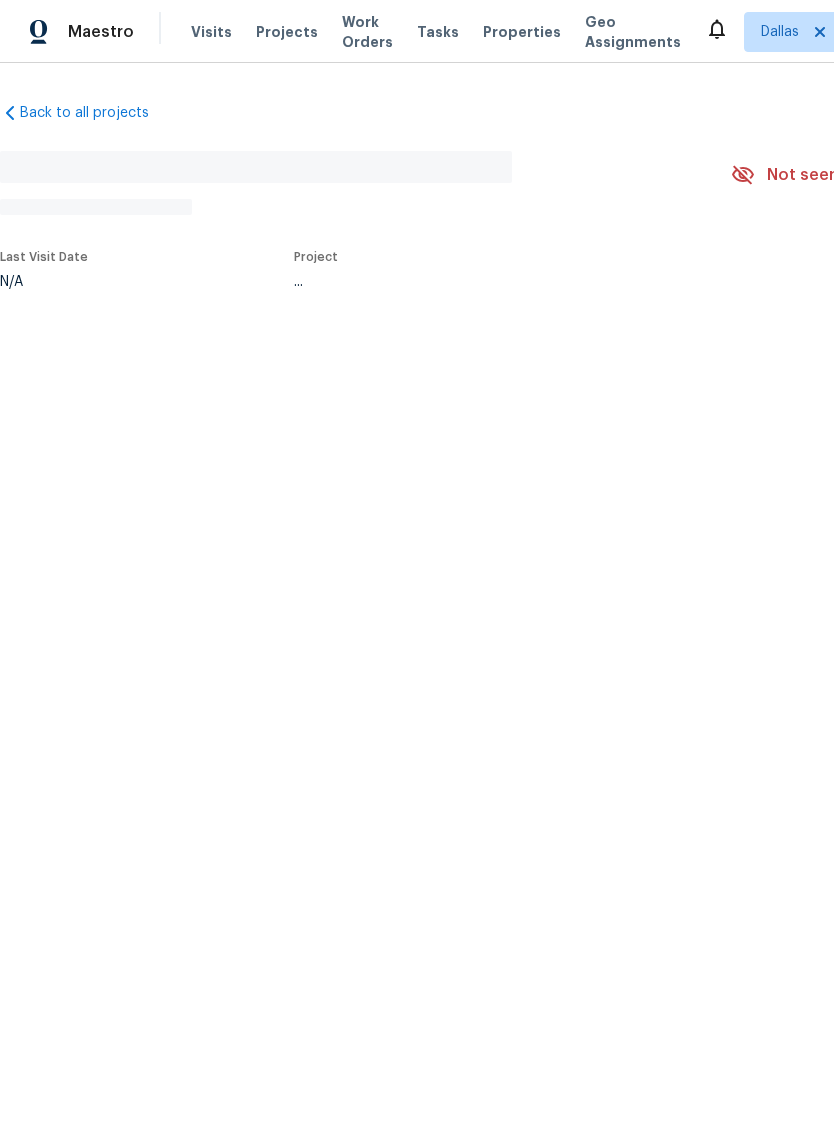 scroll, scrollTop: 0, scrollLeft: 0, axis: both 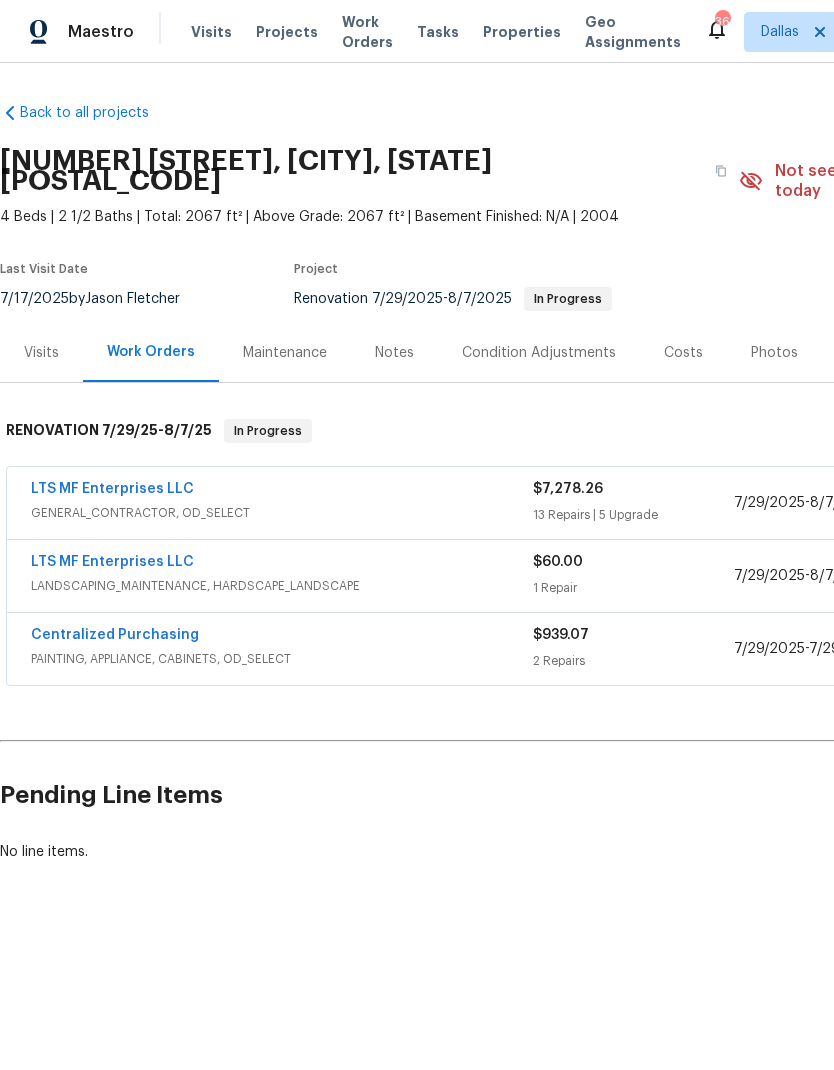 click on "Visits" at bounding box center (41, 353) 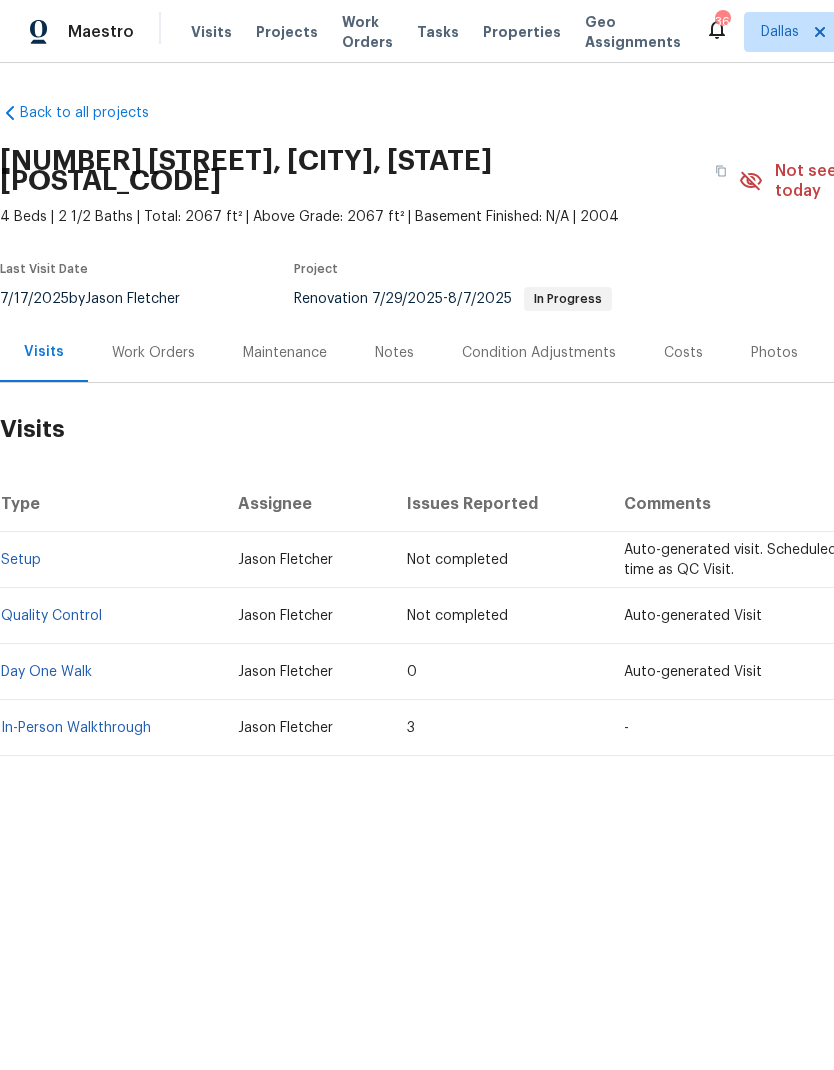 click on "In-Person Walkthrough" at bounding box center [76, 728] 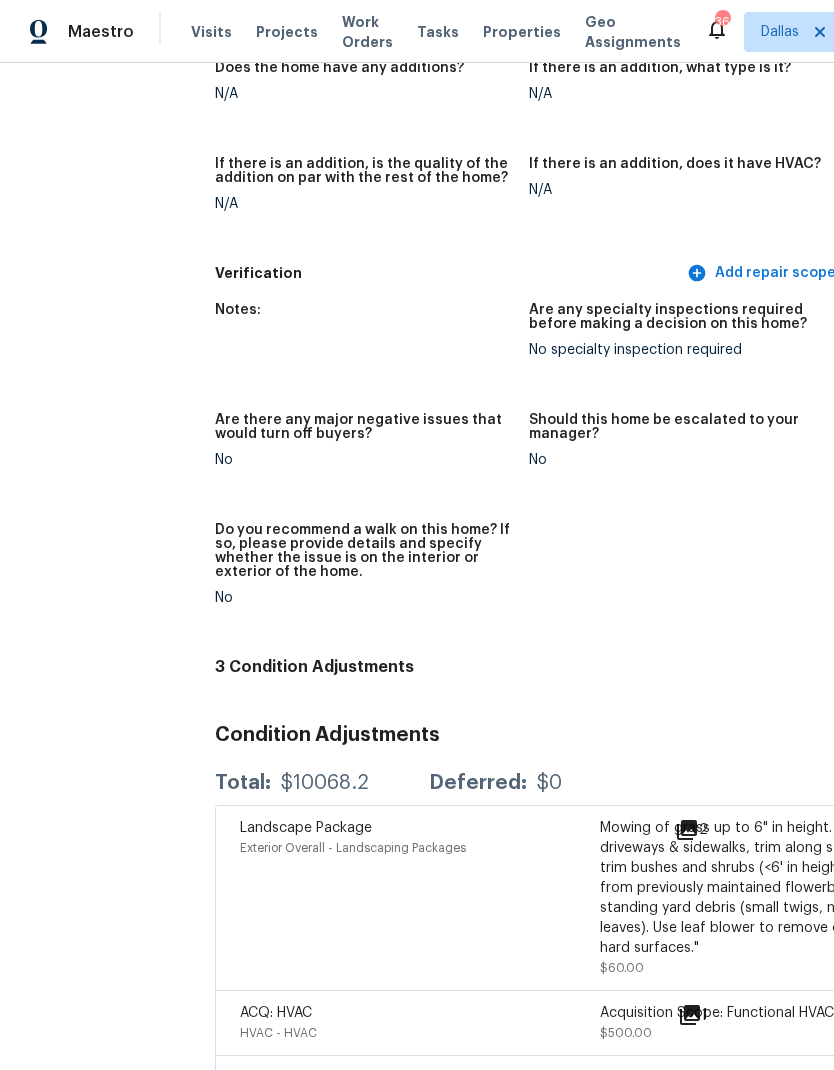 scroll, scrollTop: 4624, scrollLeft: 0, axis: vertical 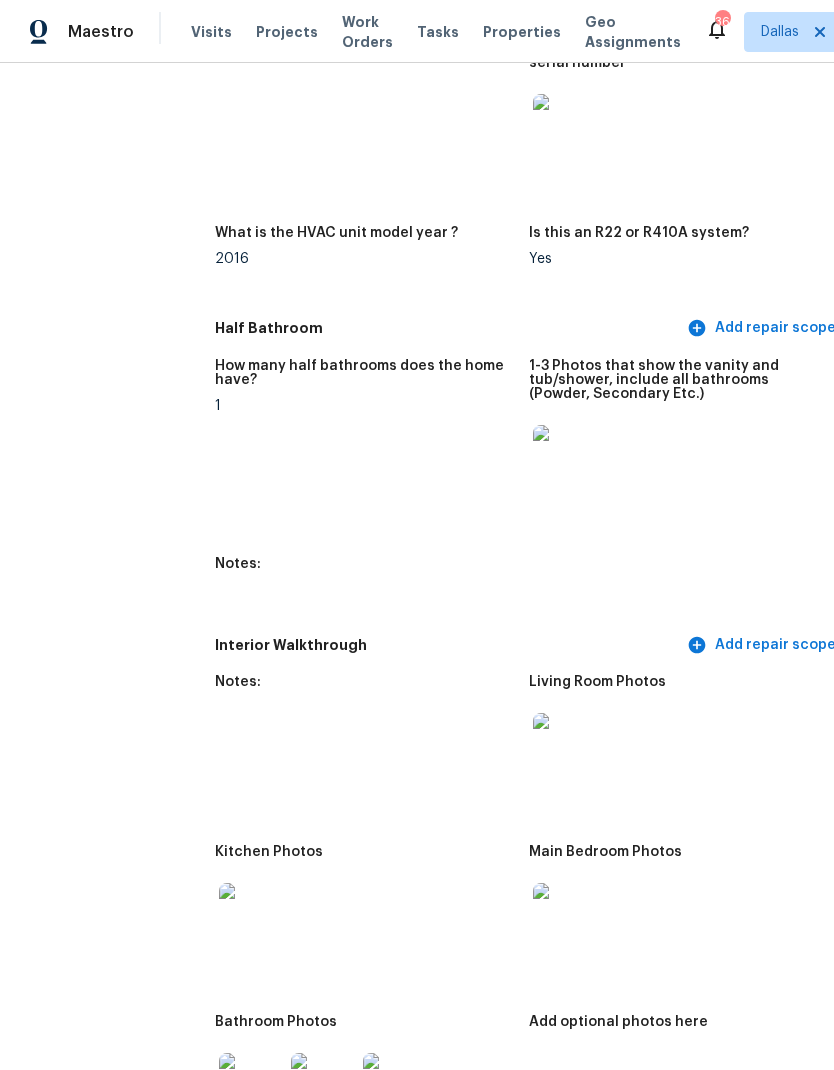 click at bounding box center (565, 745) 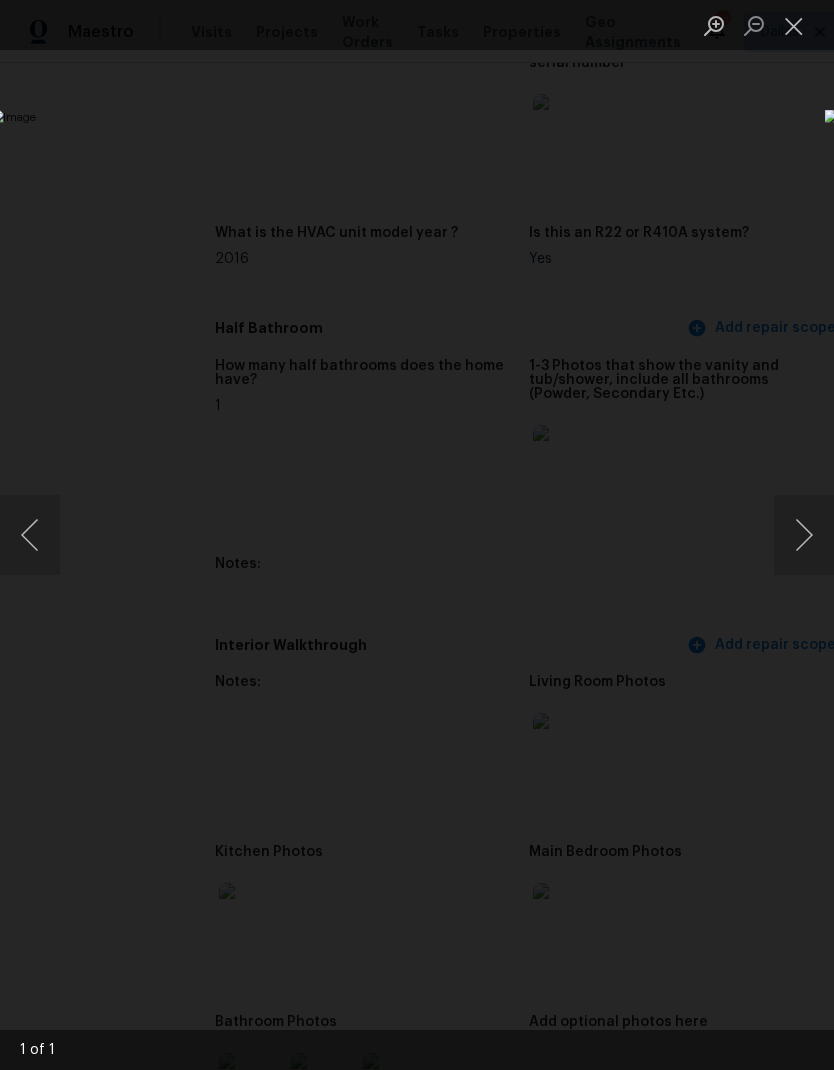 click at bounding box center (804, 535) 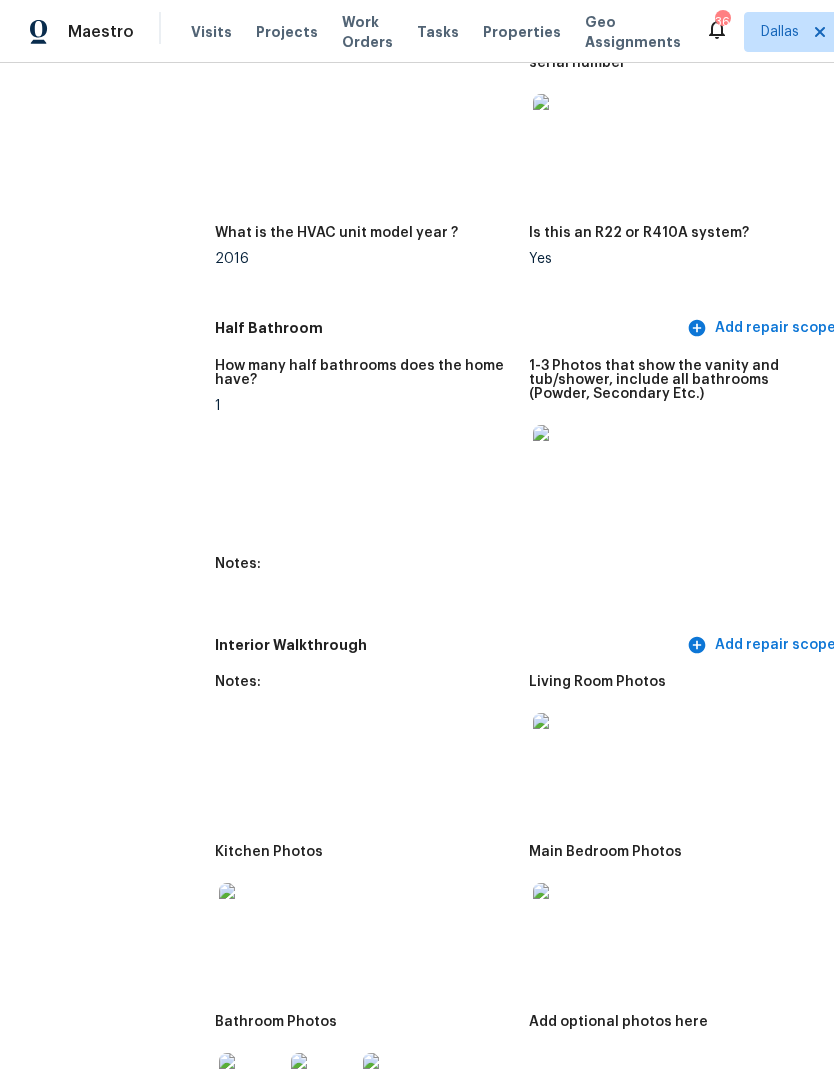 click at bounding box center [565, 915] 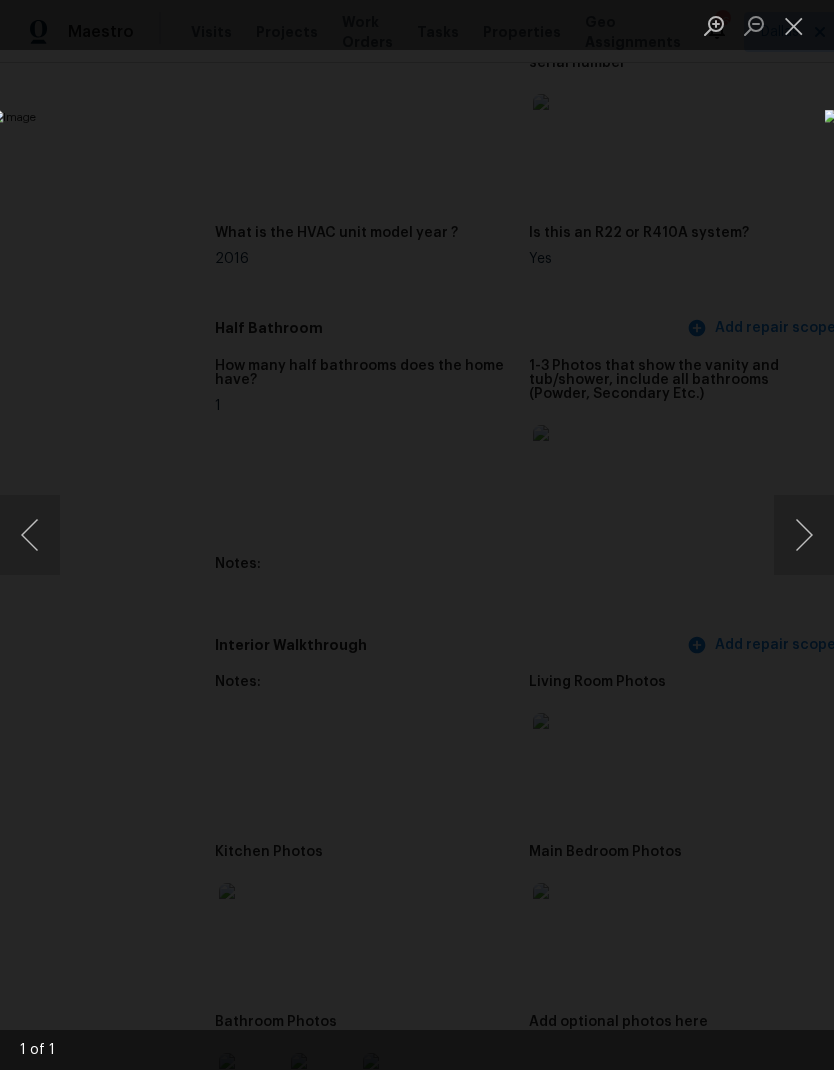 click at bounding box center [794, 25] 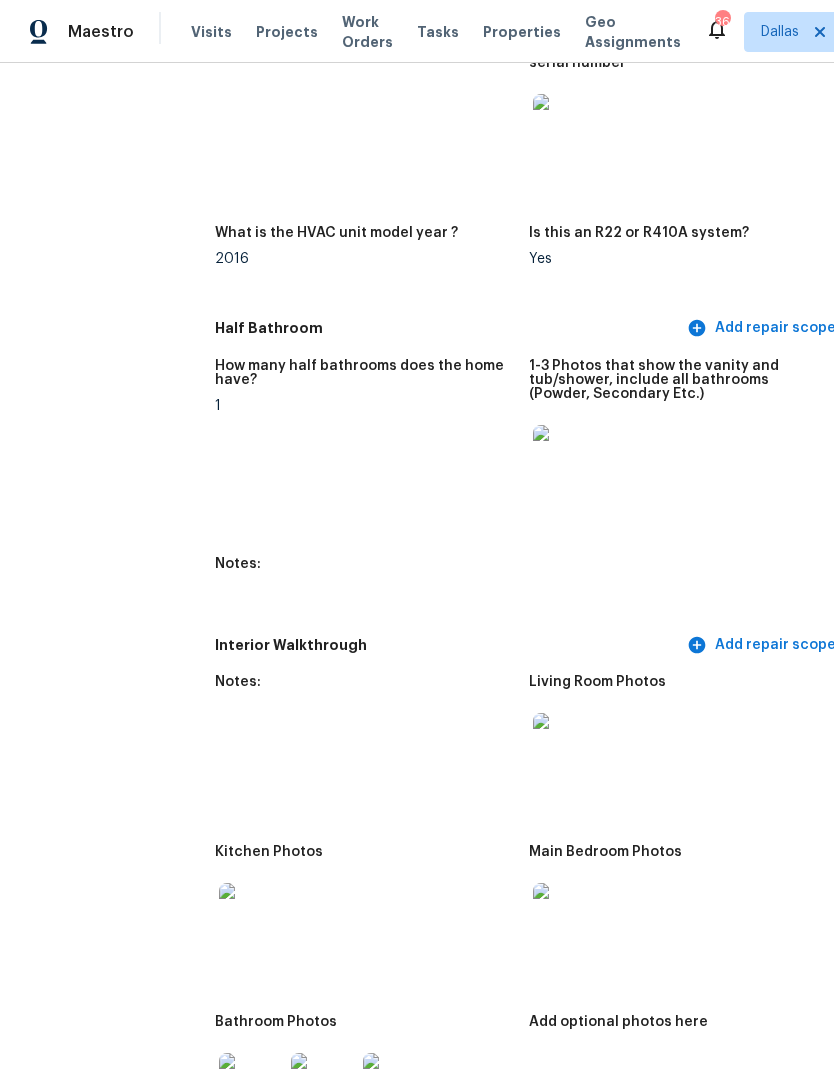 click at bounding box center (251, 915) 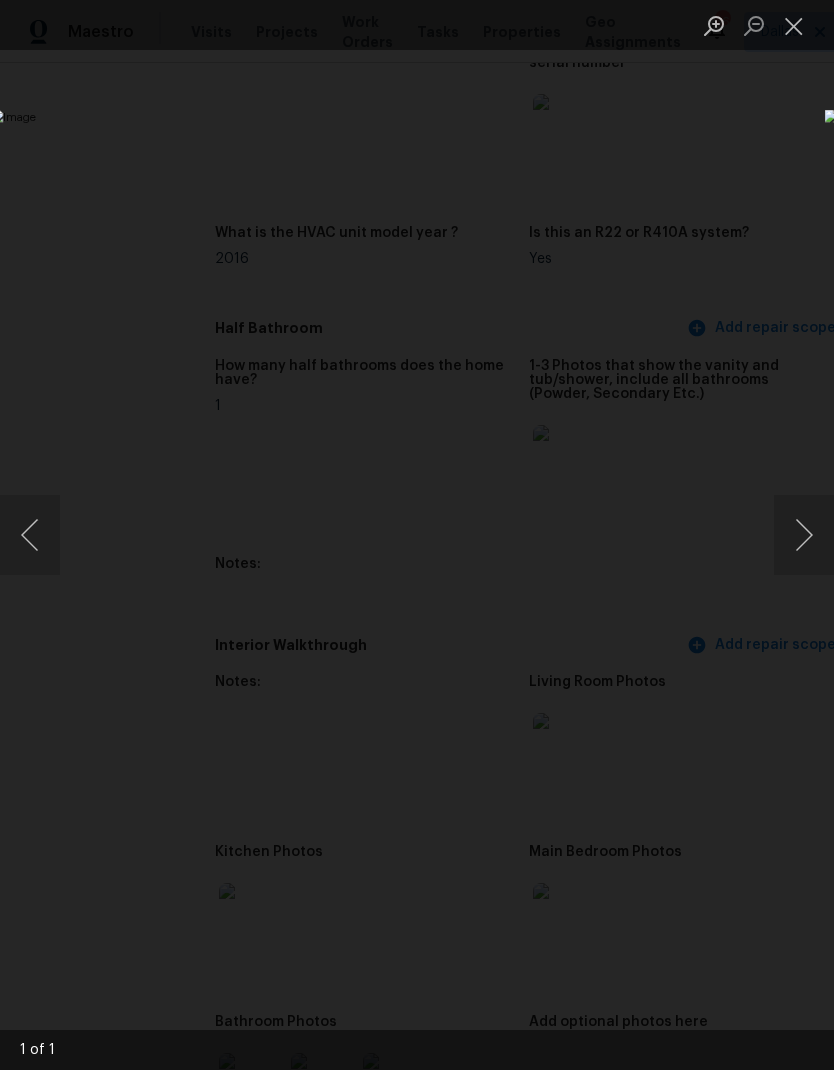 click at bounding box center (794, 25) 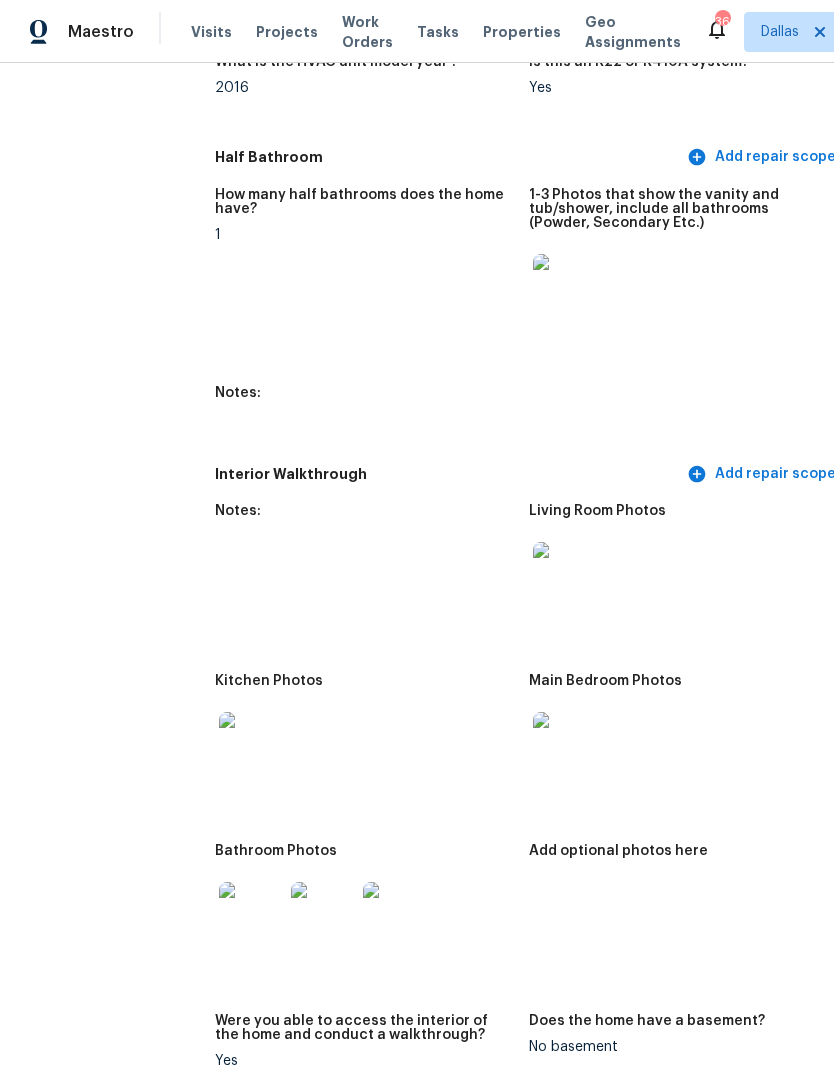 scroll, scrollTop: 2090, scrollLeft: 0, axis: vertical 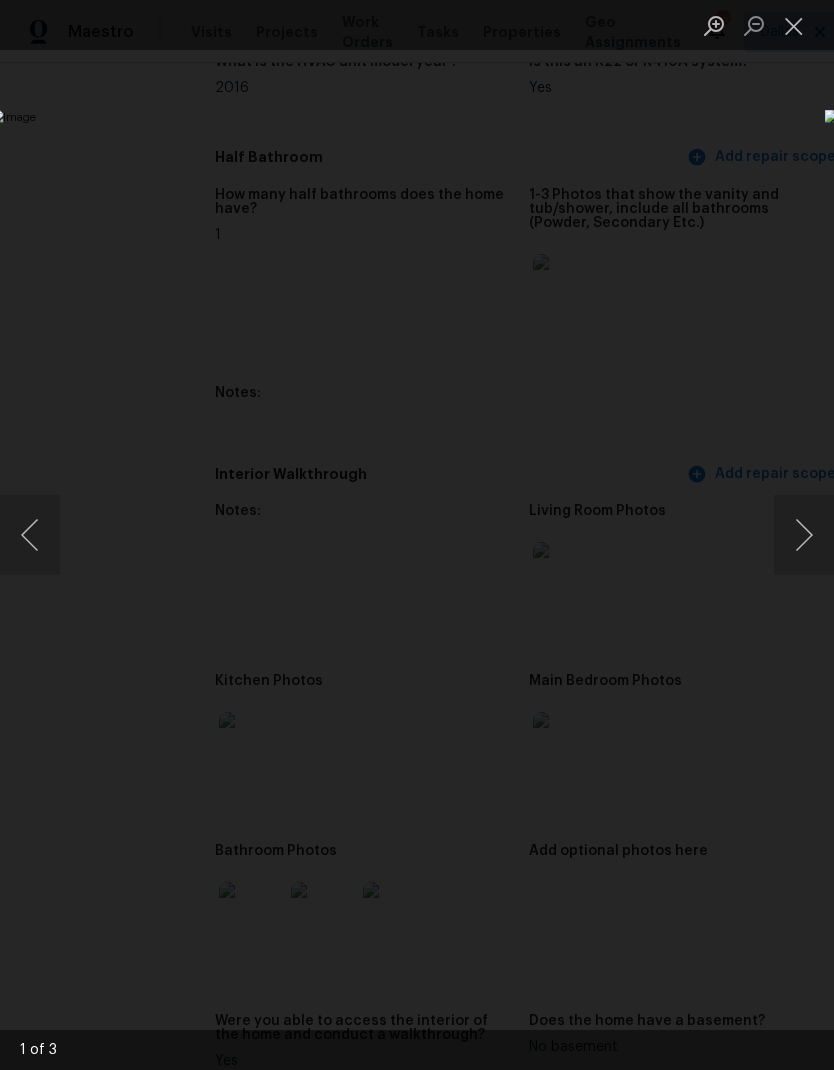 click at bounding box center [794, 25] 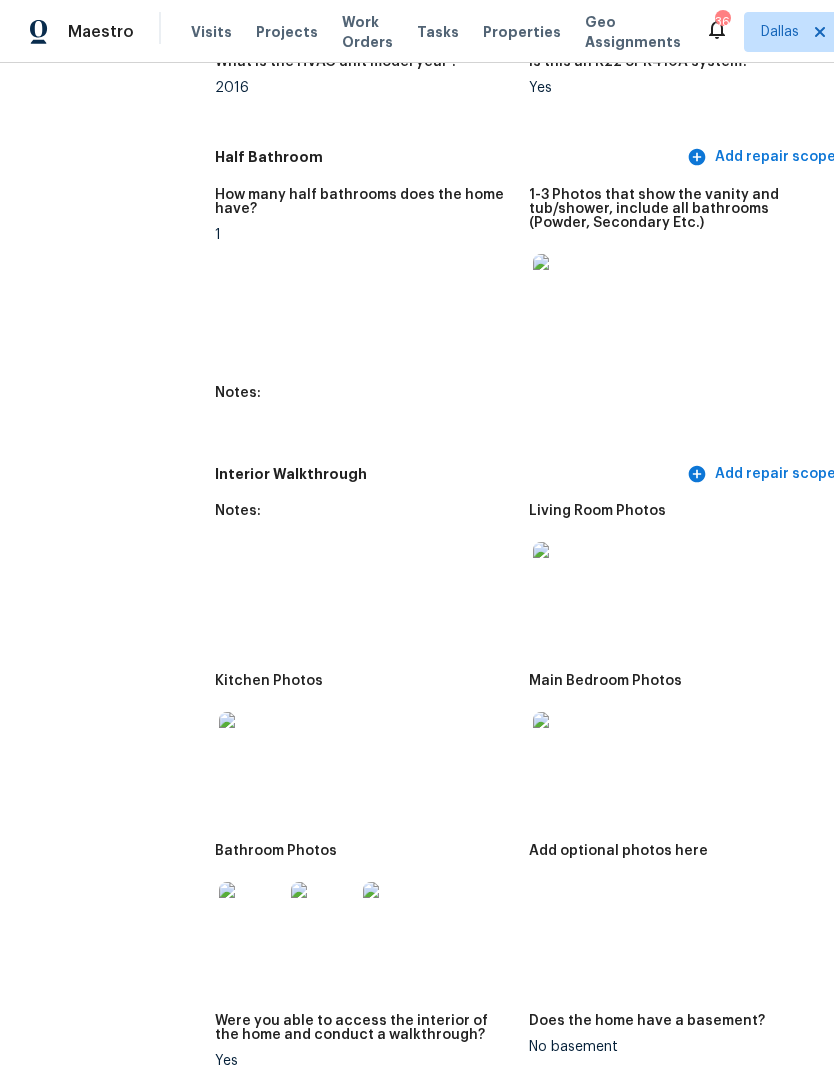 click at bounding box center (323, 914) 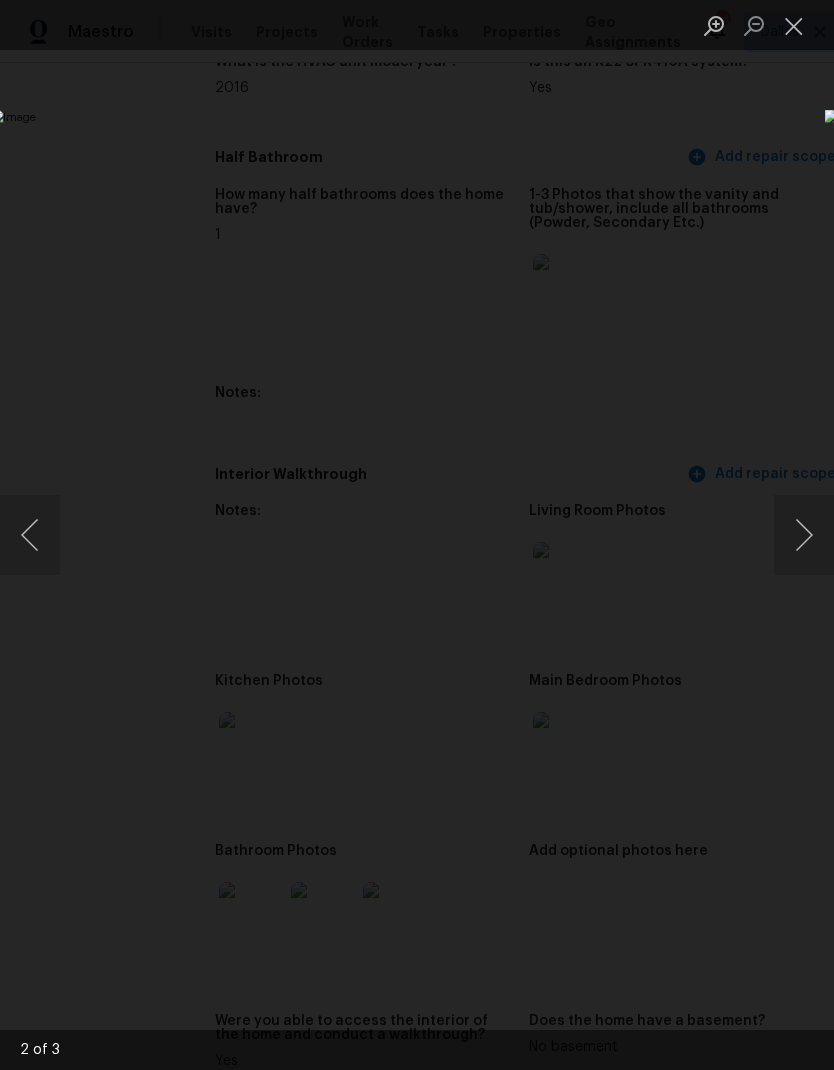 click at bounding box center (794, 25) 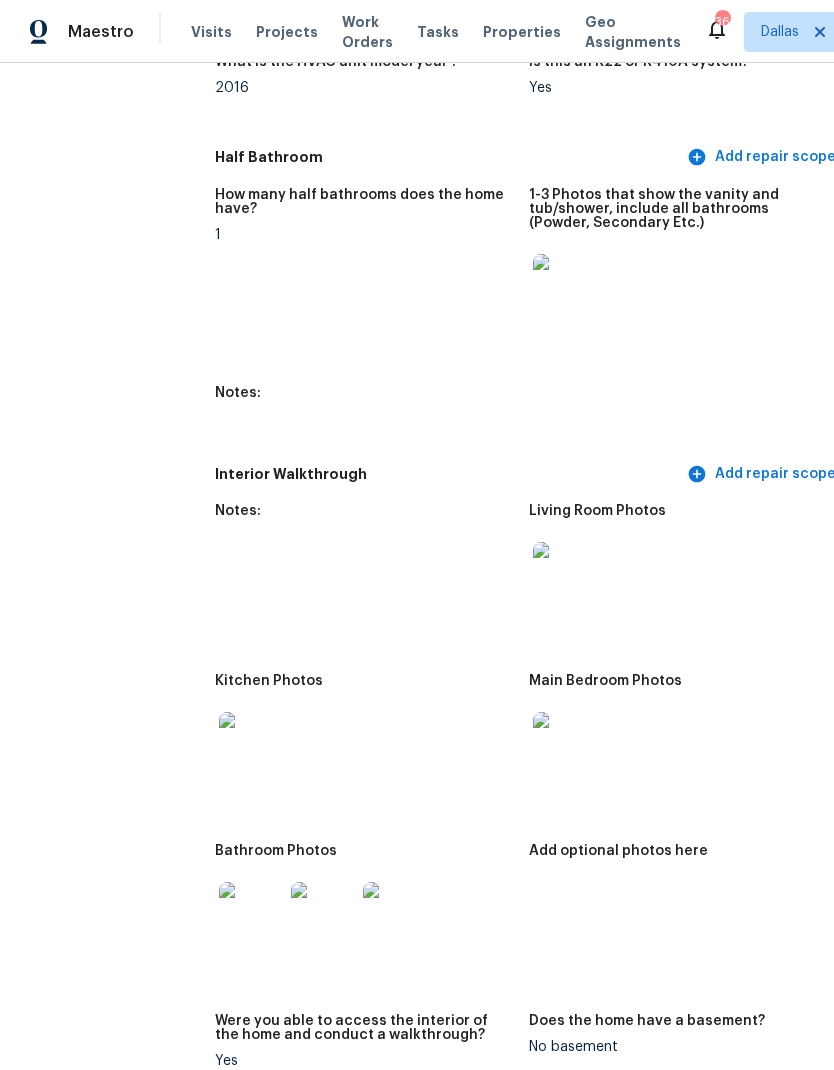 click at bounding box center [395, 914] 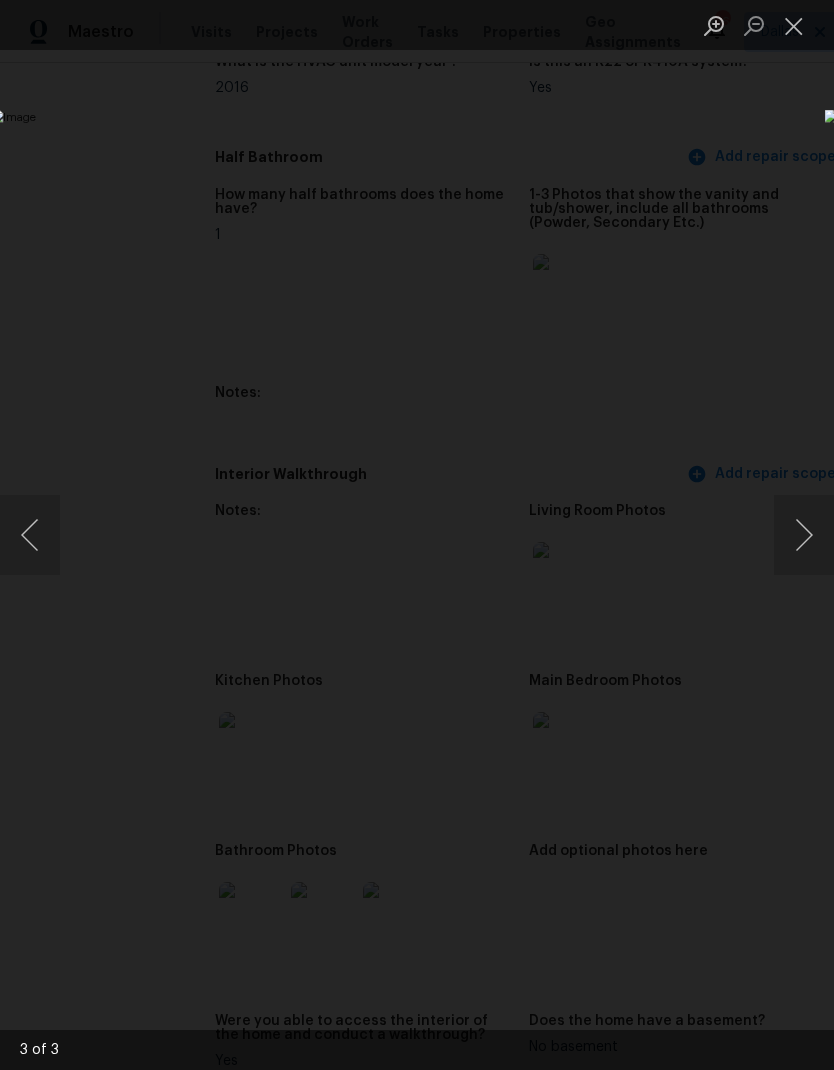 click at bounding box center (794, 25) 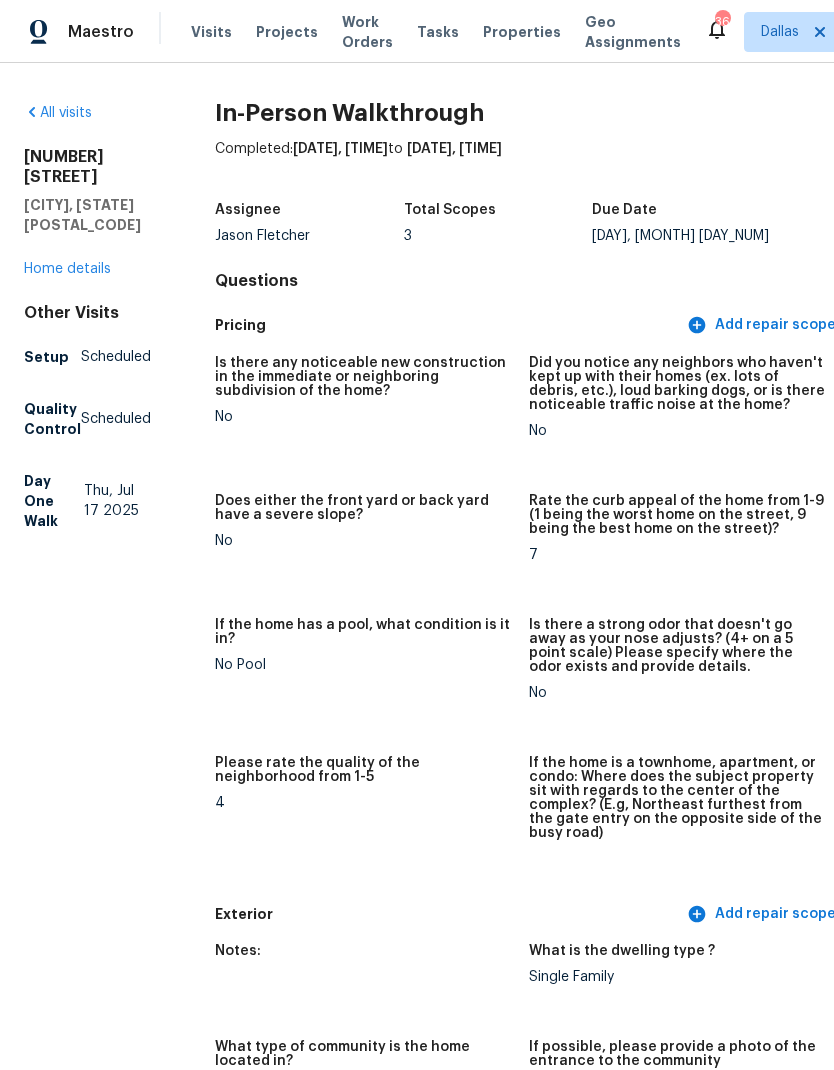 scroll, scrollTop: 0, scrollLeft: 0, axis: both 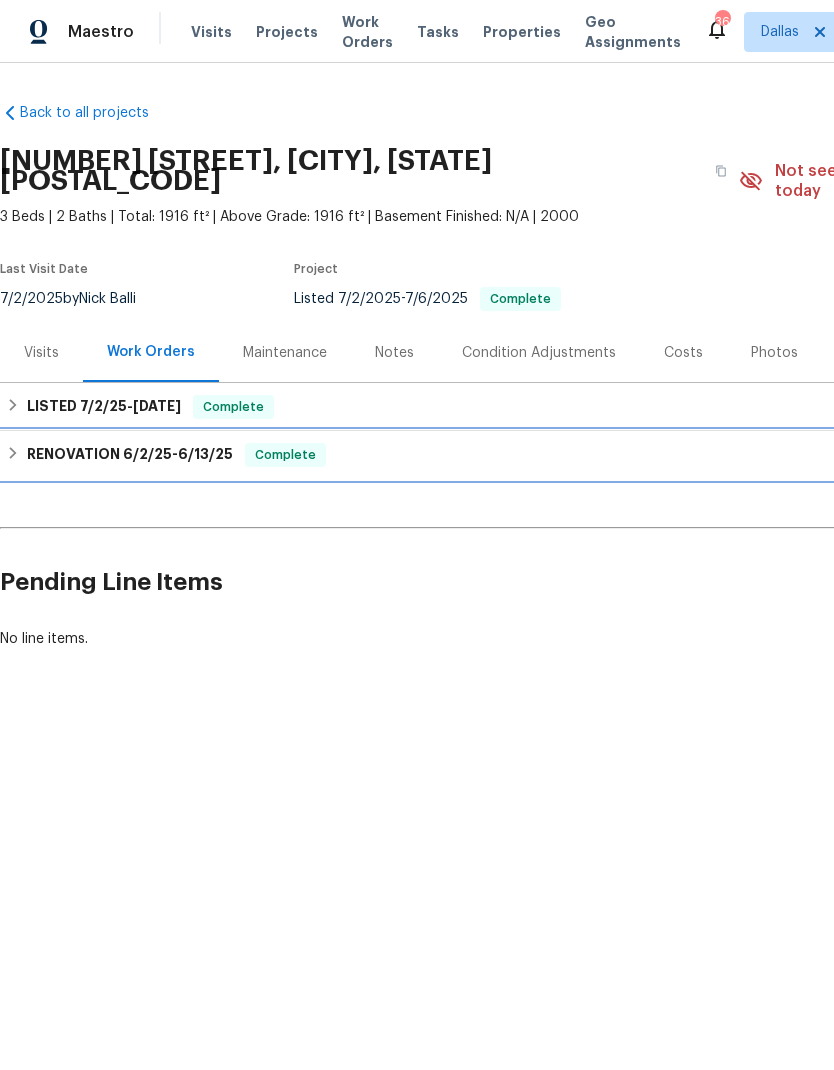 click on "6/13/25" at bounding box center (205, 454) 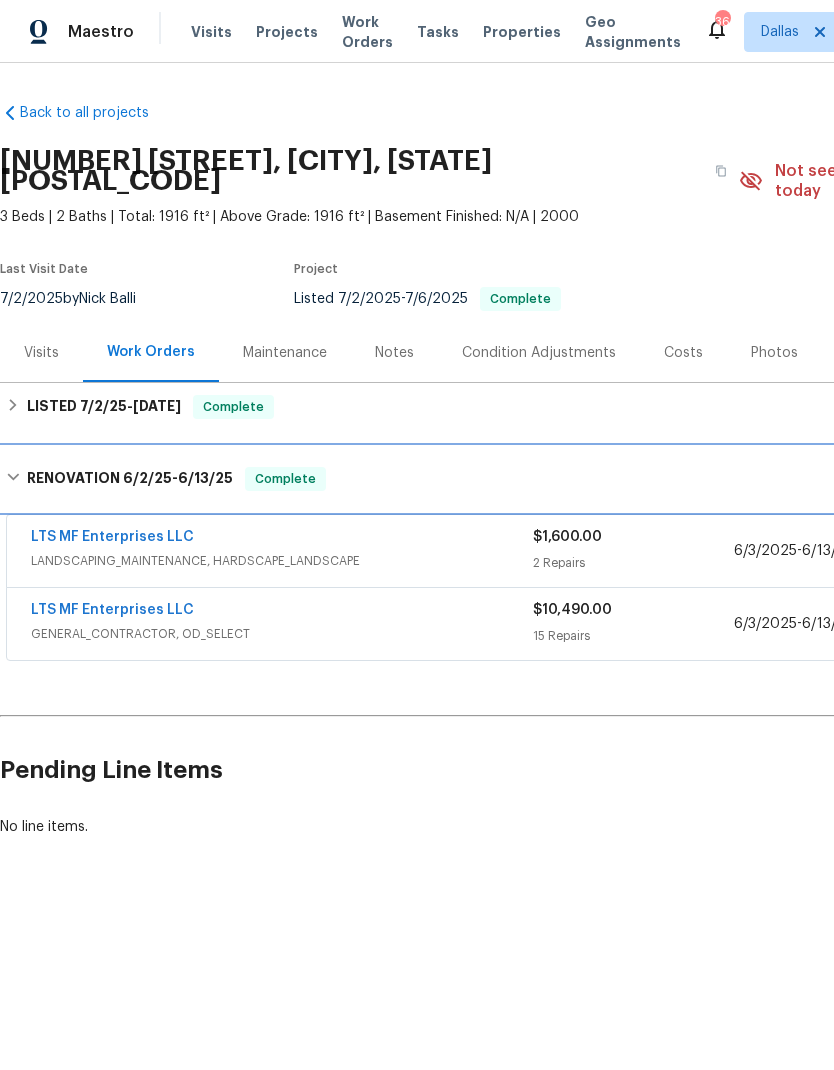 scroll, scrollTop: 0, scrollLeft: 0, axis: both 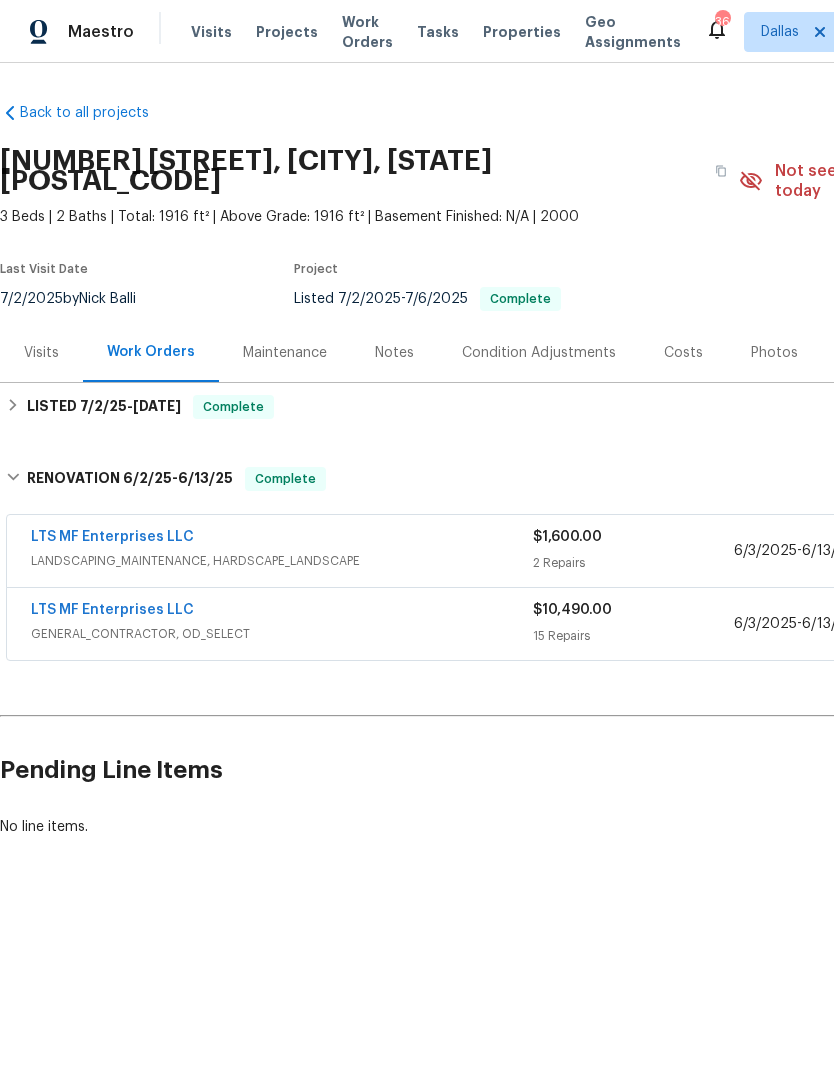 click on "LTS MF Enterprises LLC" at bounding box center (112, 610) 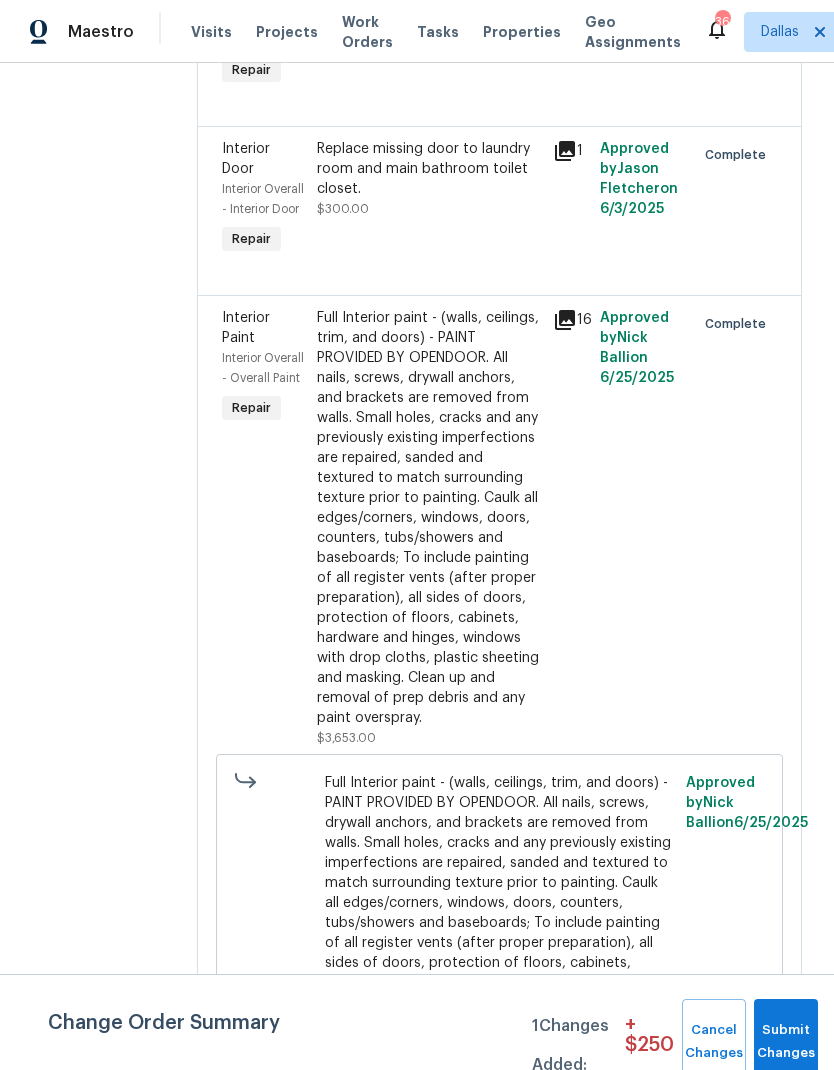 scroll, scrollTop: 4534, scrollLeft: 0, axis: vertical 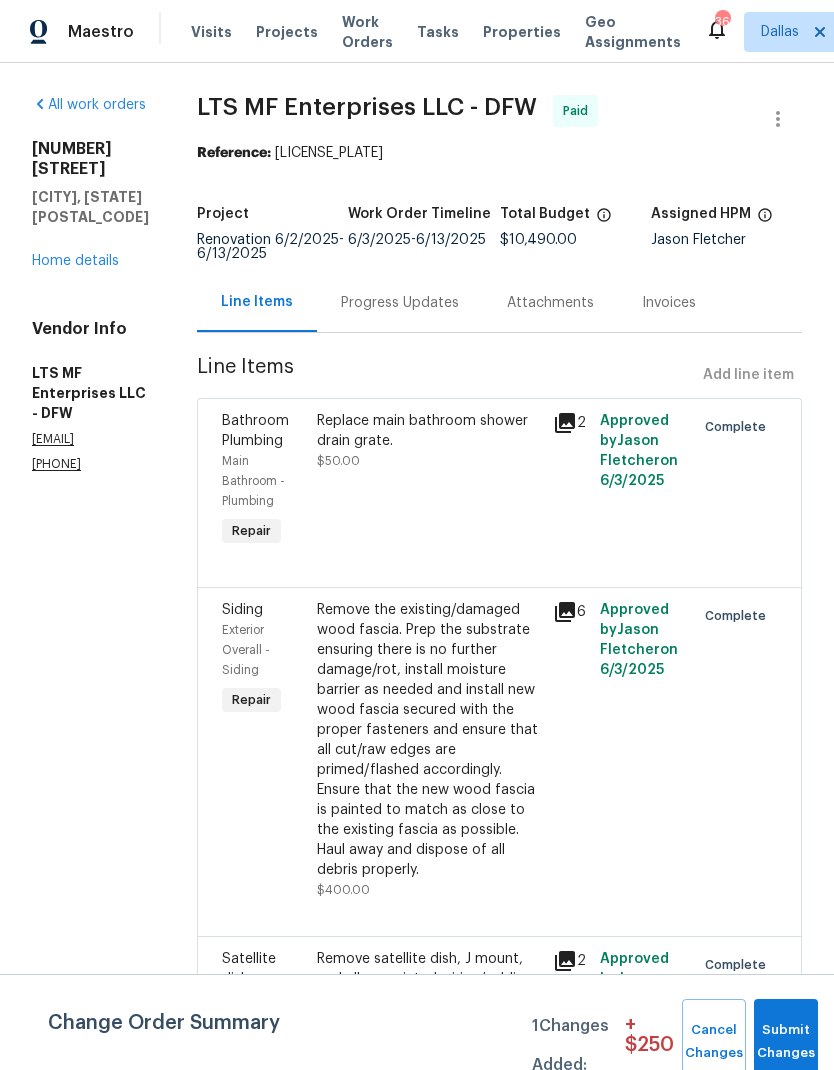 click on "Home details" at bounding box center (75, 261) 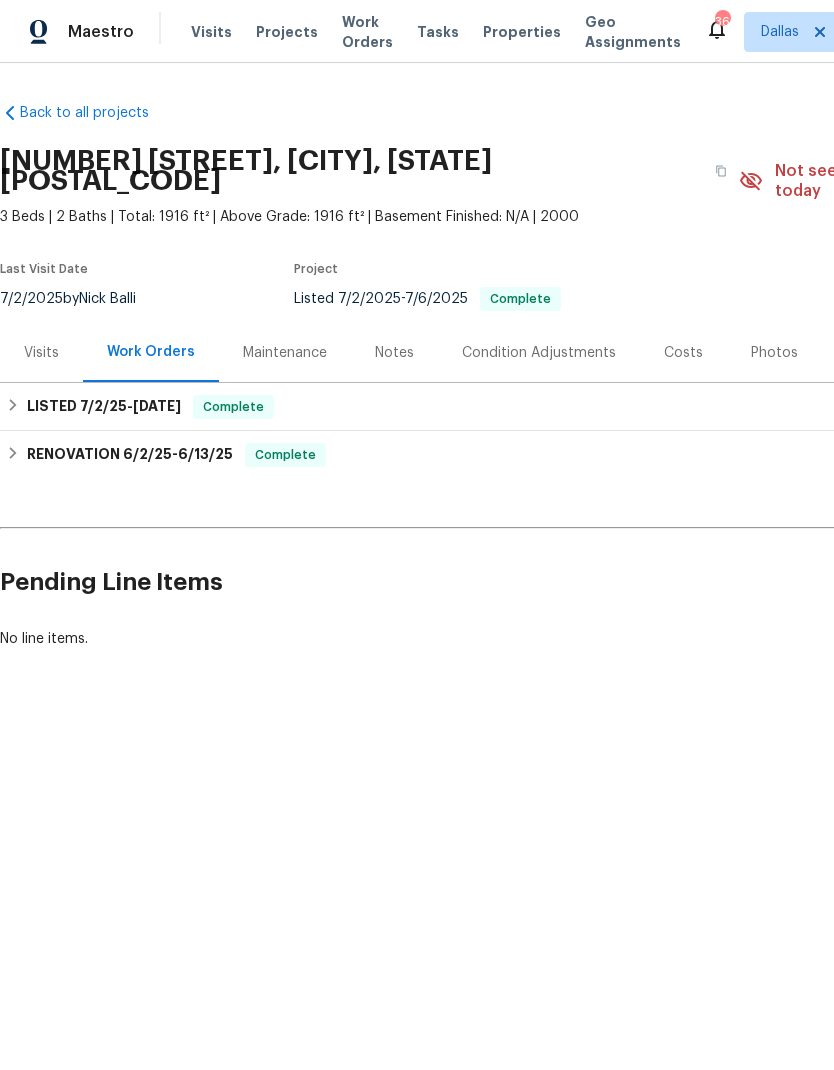 click on "Visits" at bounding box center [41, 353] 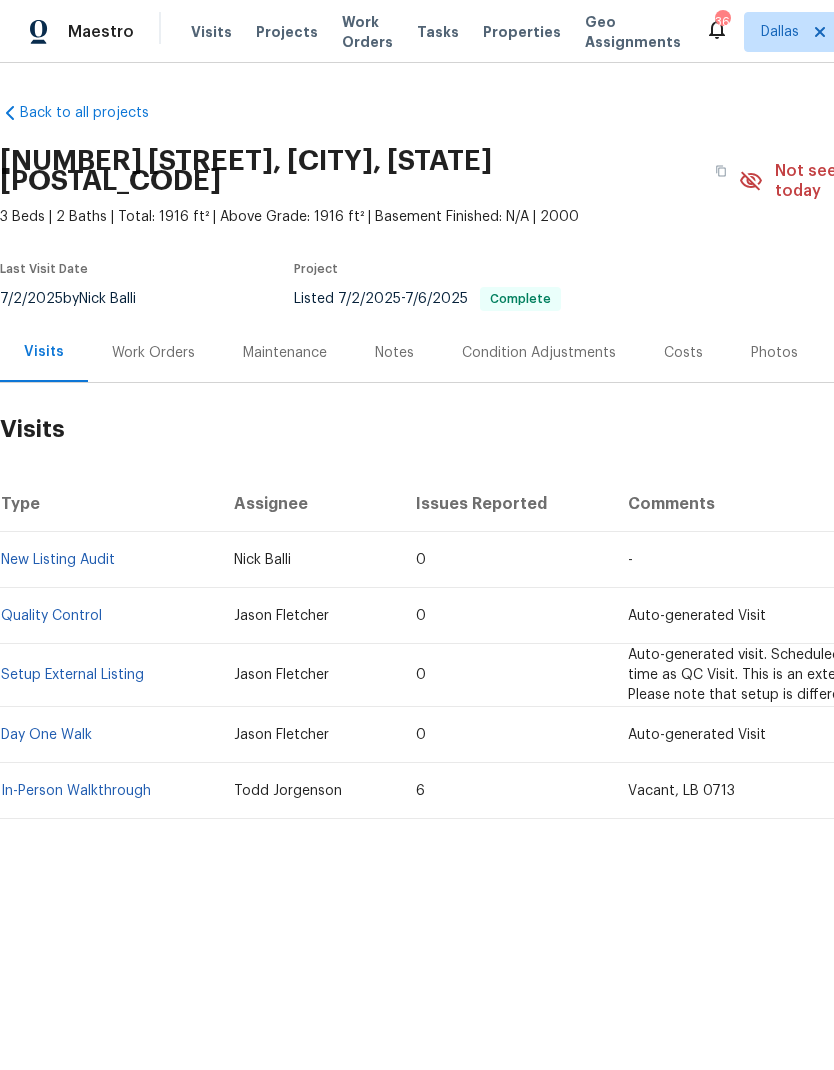 click on "In-Person Walkthrough" at bounding box center [76, 791] 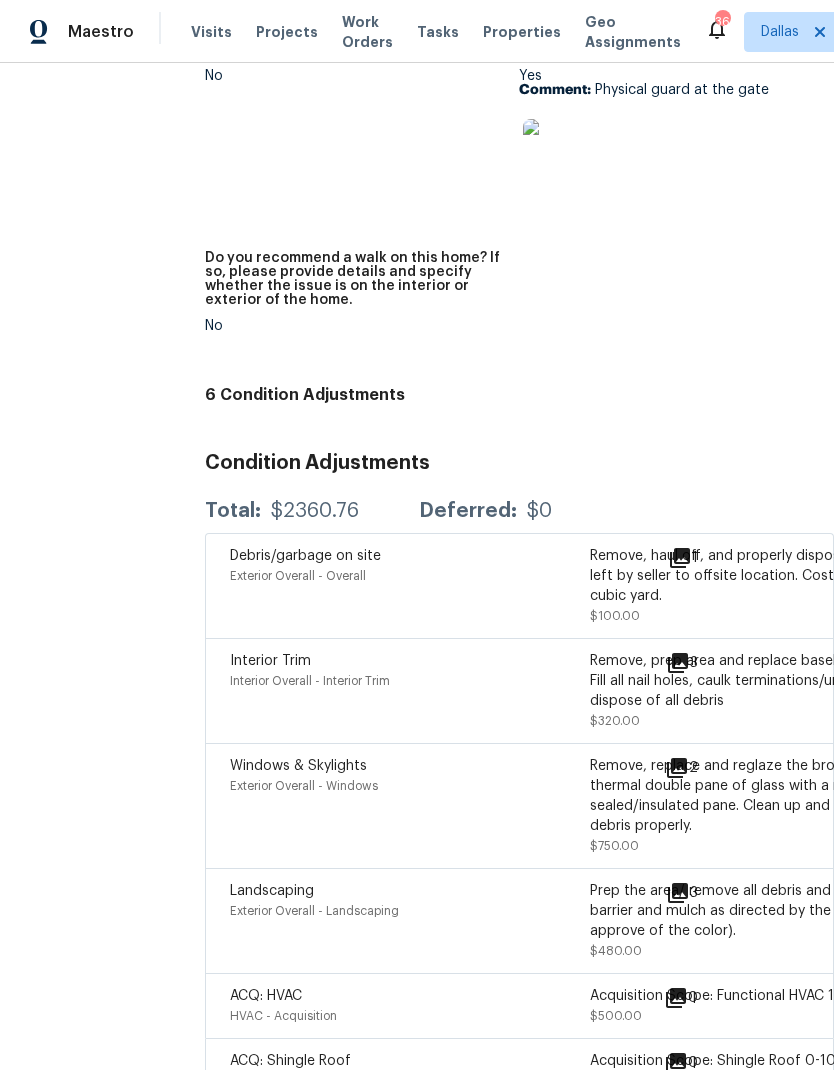 scroll, scrollTop: 4739, scrollLeft: 0, axis: vertical 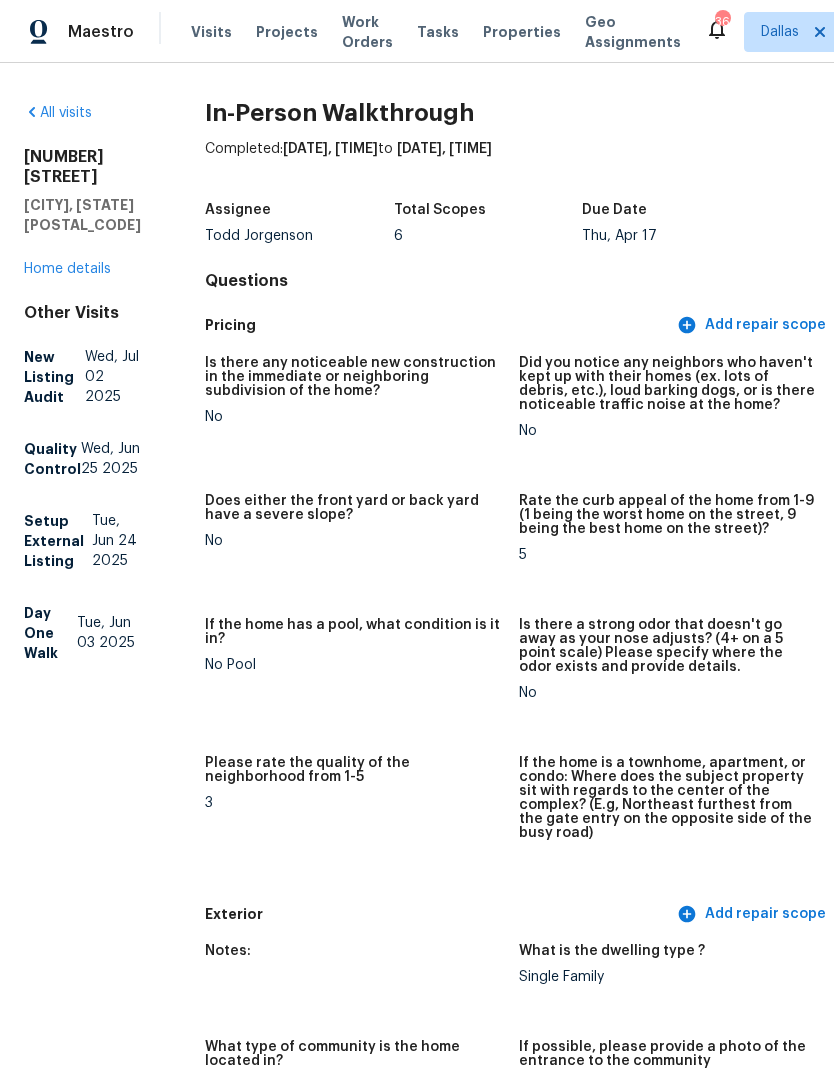 click on "Home details" at bounding box center [67, 269] 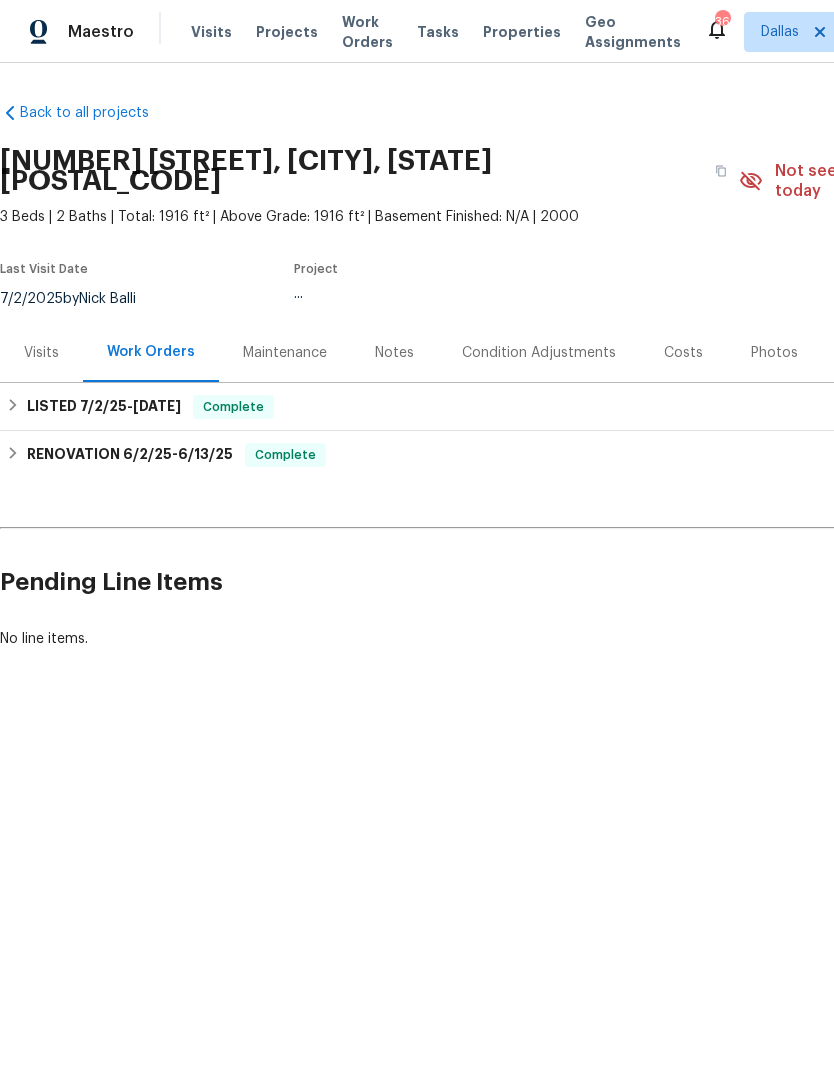 scroll, scrollTop: 0, scrollLeft: 0, axis: both 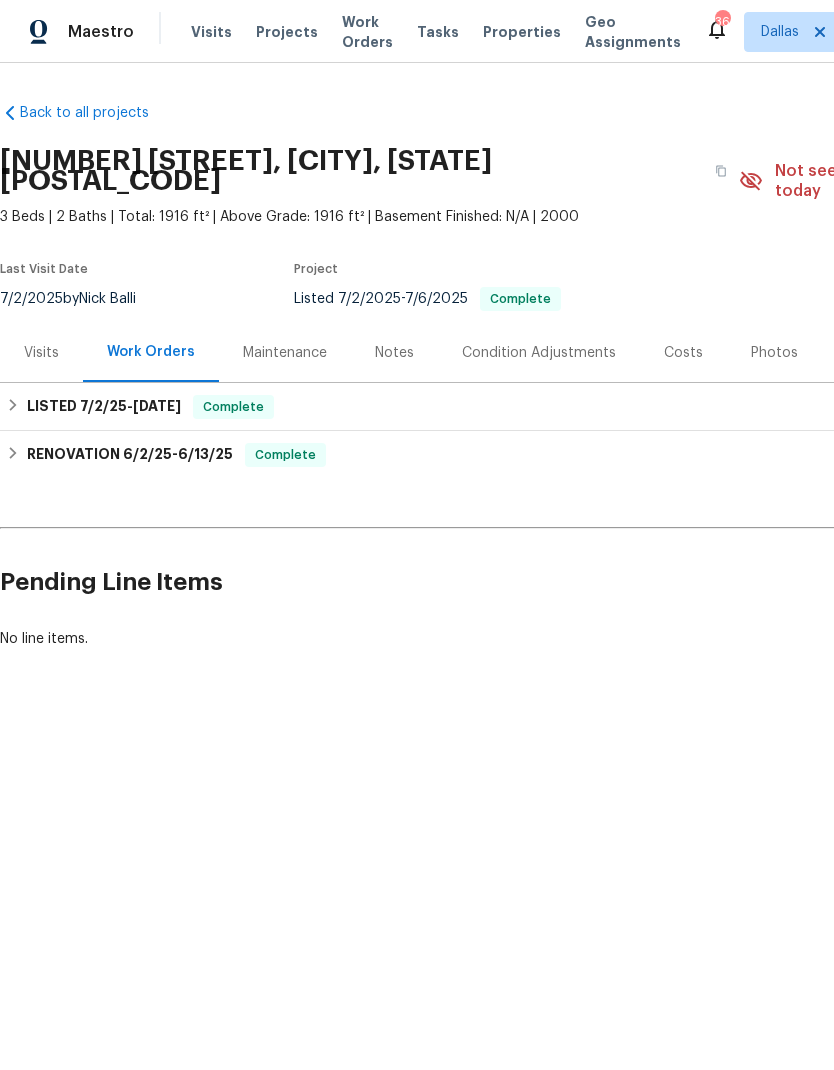 click on "Condition Adjustments" at bounding box center (539, 353) 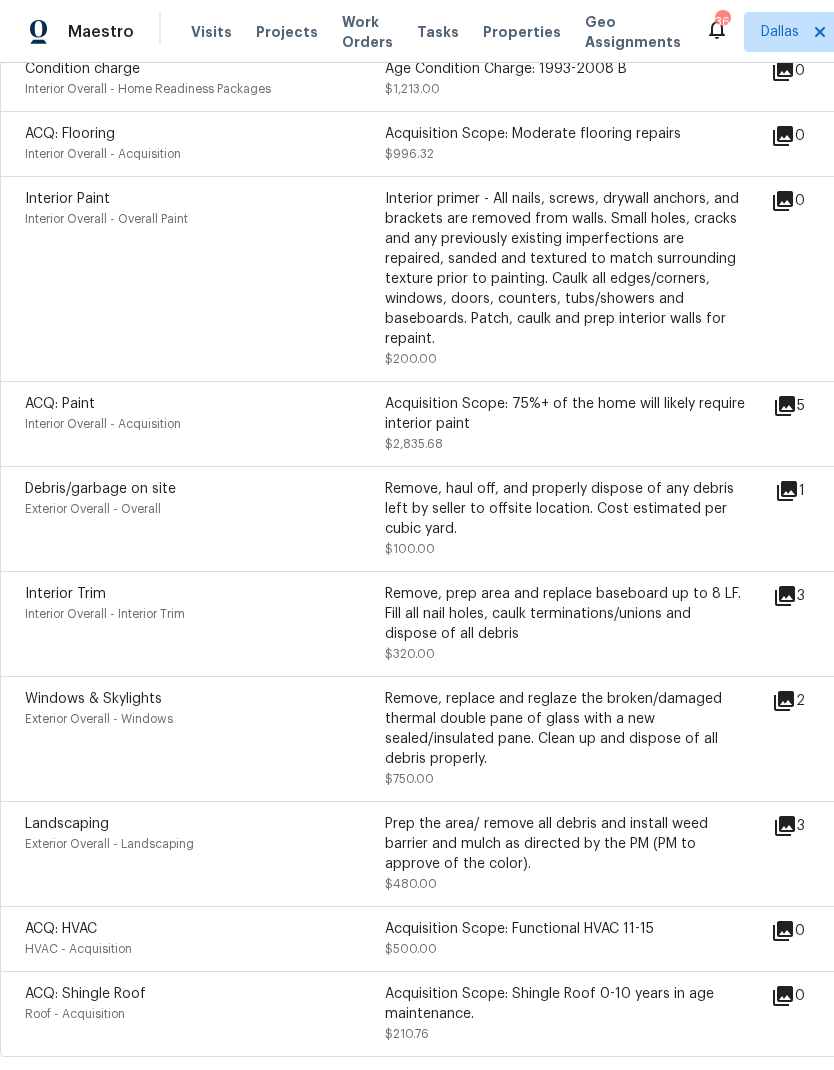 scroll, scrollTop: 650, scrollLeft: 0, axis: vertical 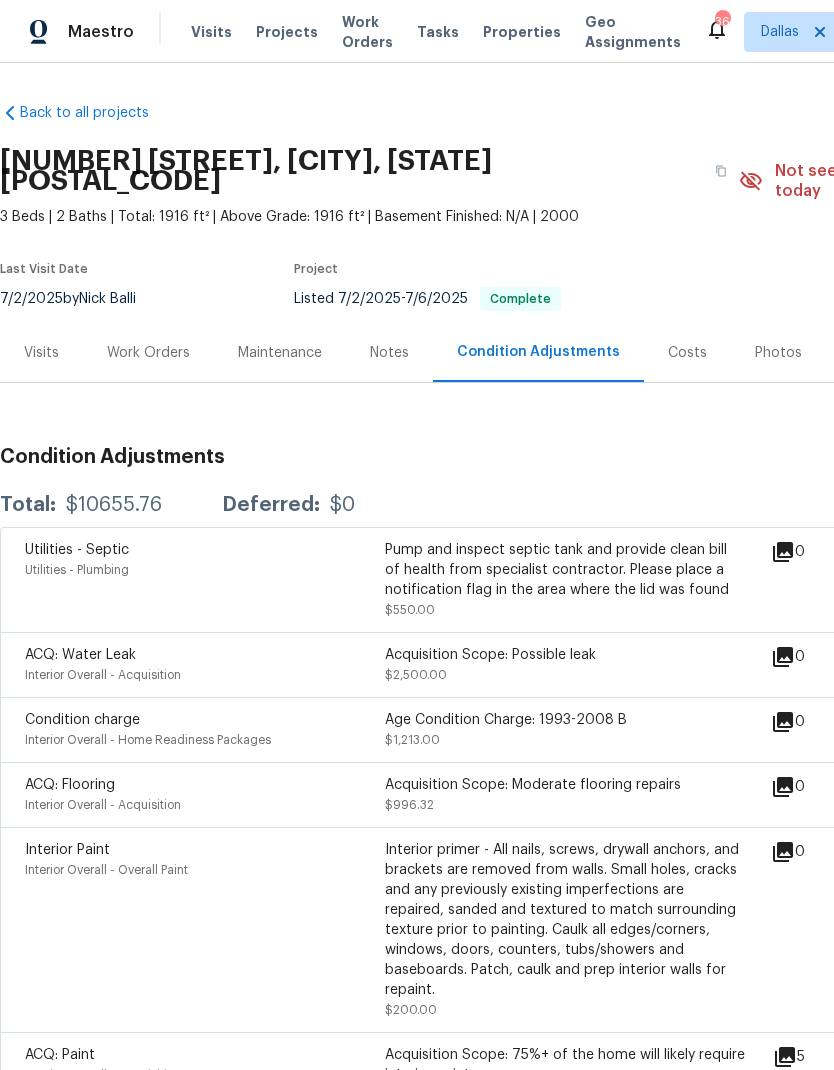 click on "Costs" at bounding box center (687, 353) 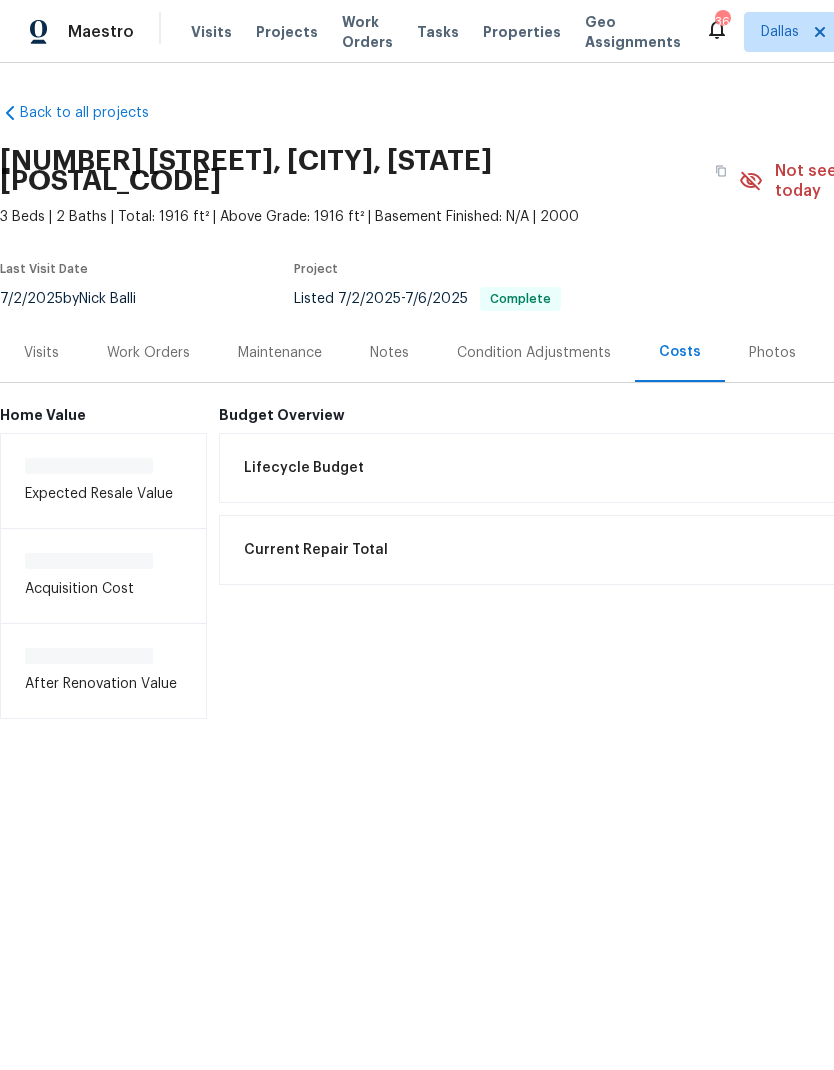 scroll, scrollTop: 0, scrollLeft: 0, axis: both 